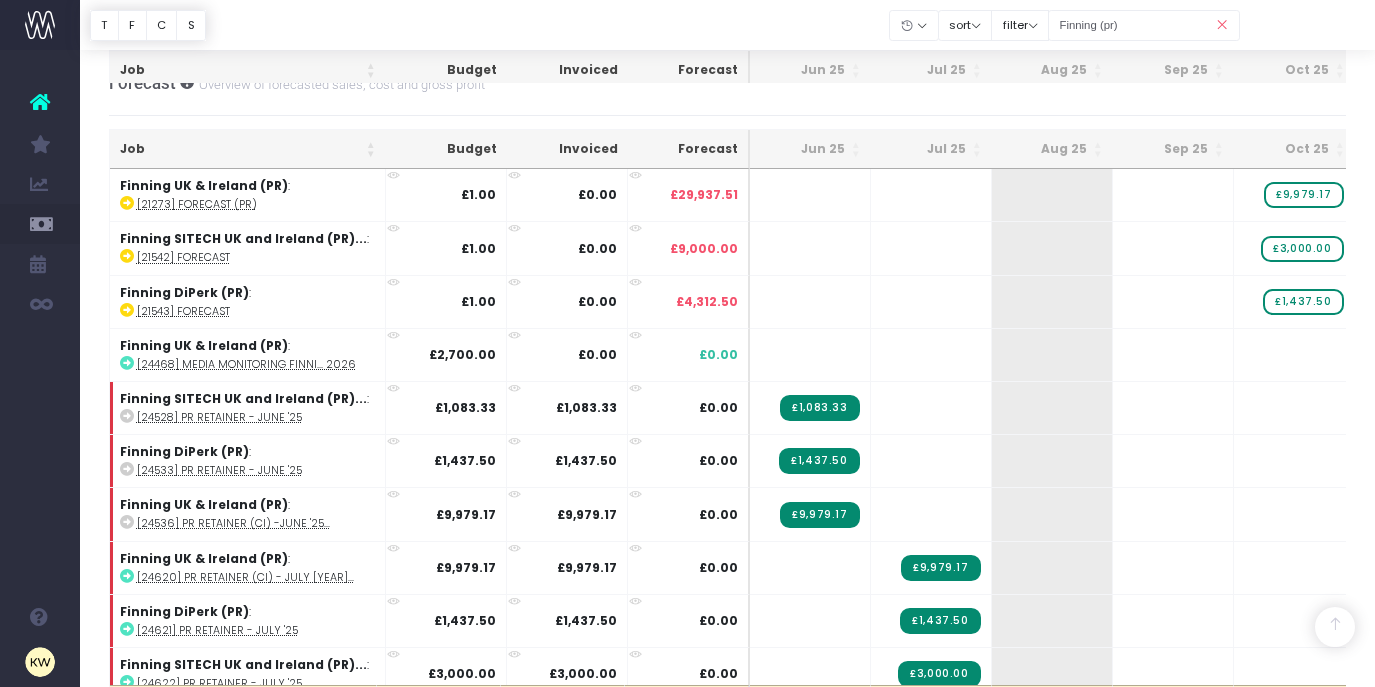 scroll, scrollTop: 328, scrollLeft: 0, axis: vertical 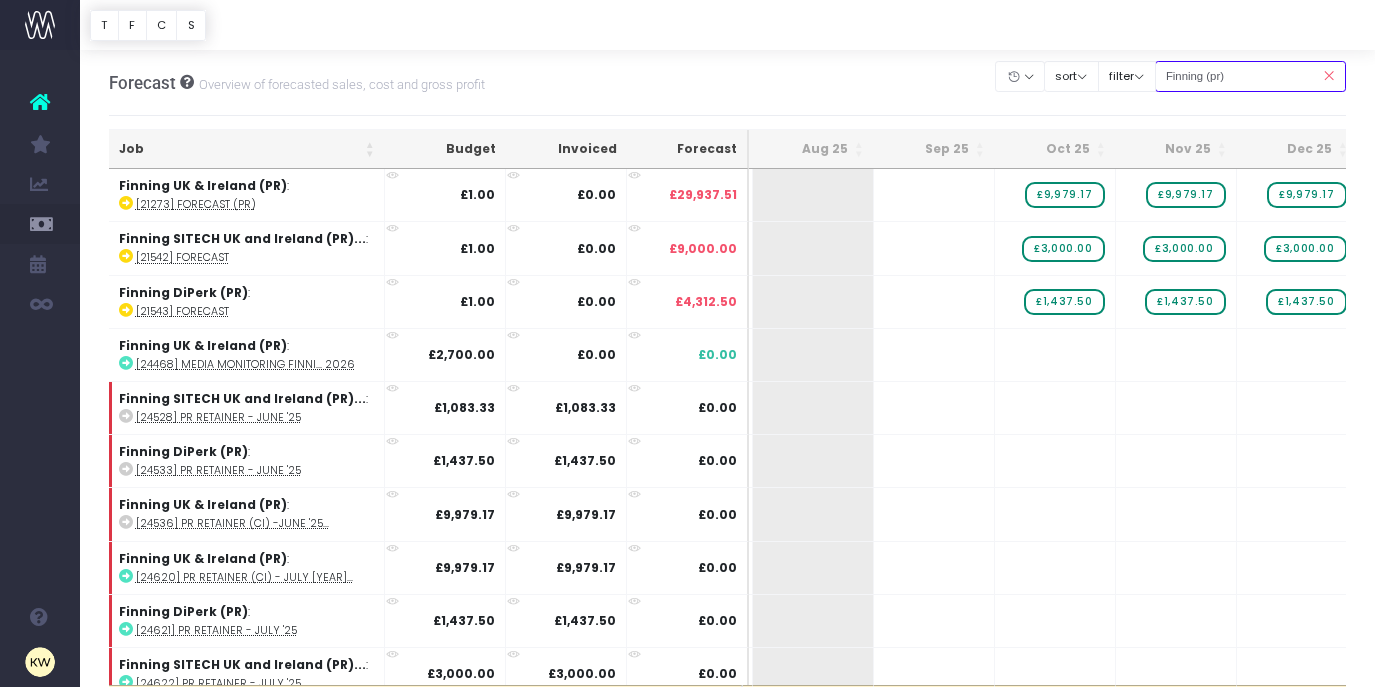 click on "Finning (pr)" at bounding box center (1251, 76) 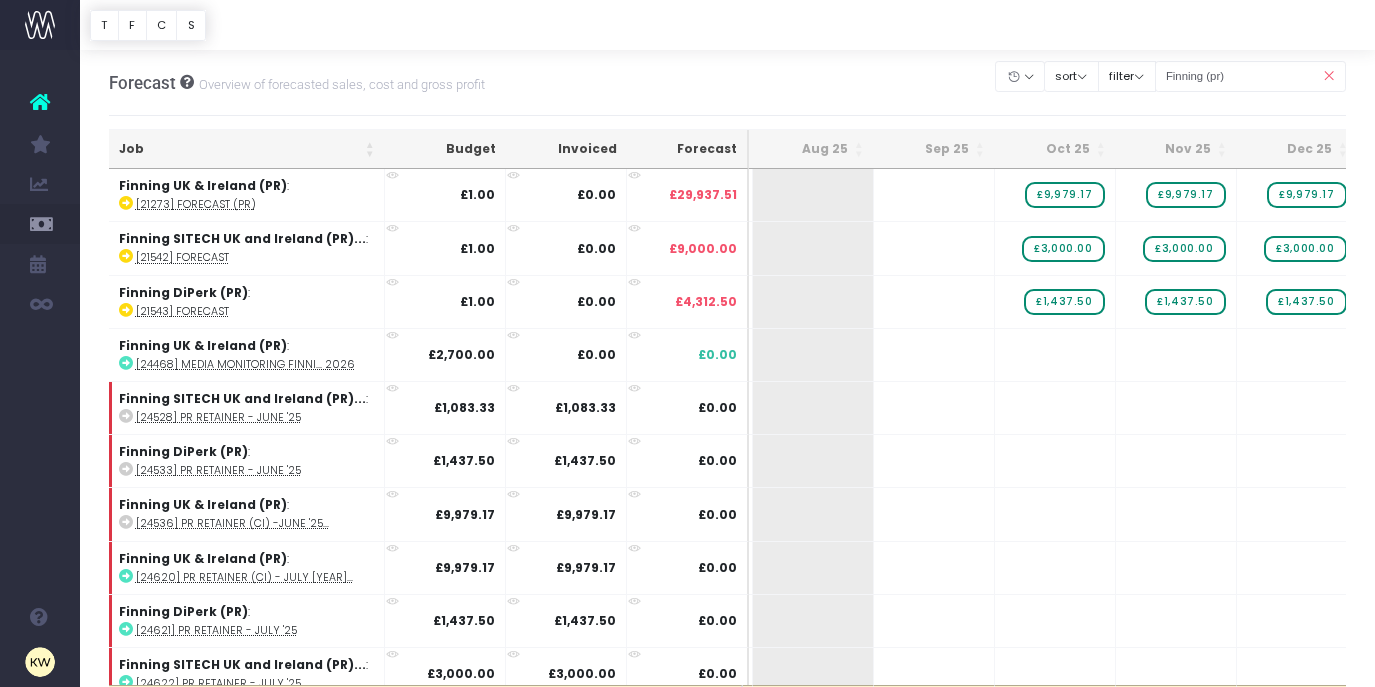 click at bounding box center (1328, 76) 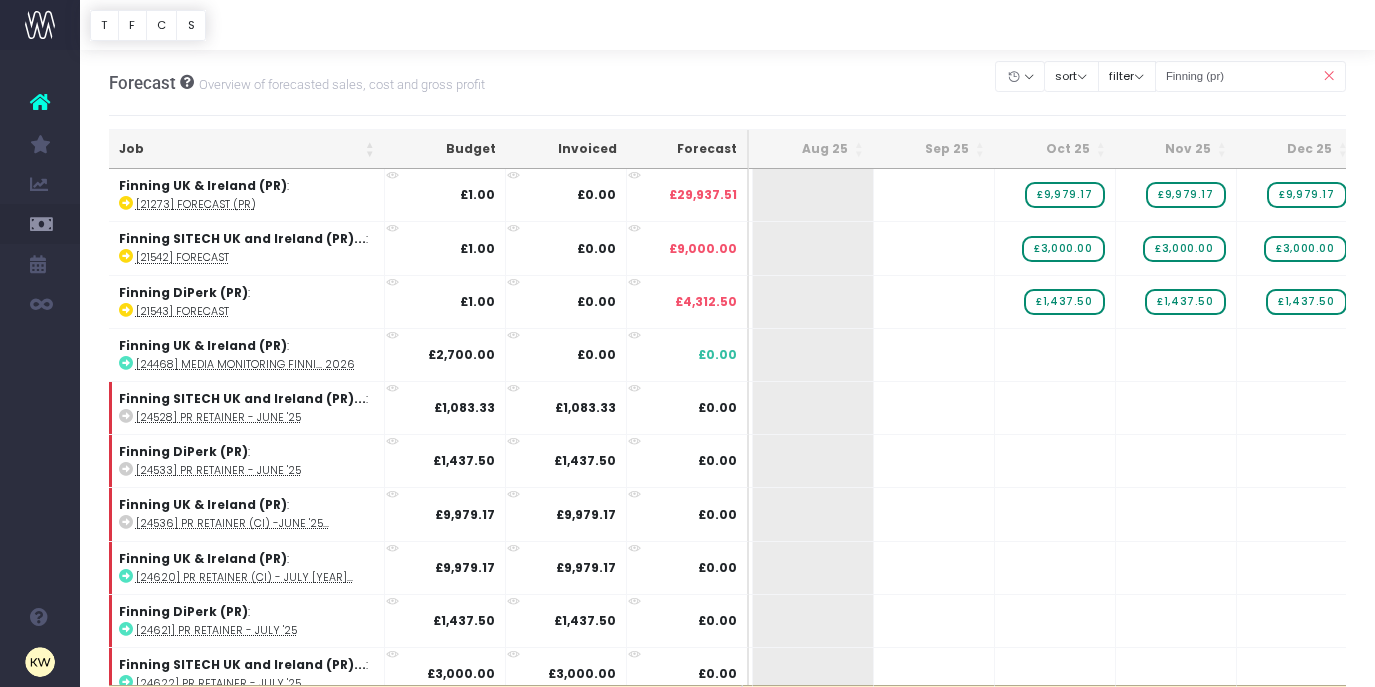 click at bounding box center (1328, 76) 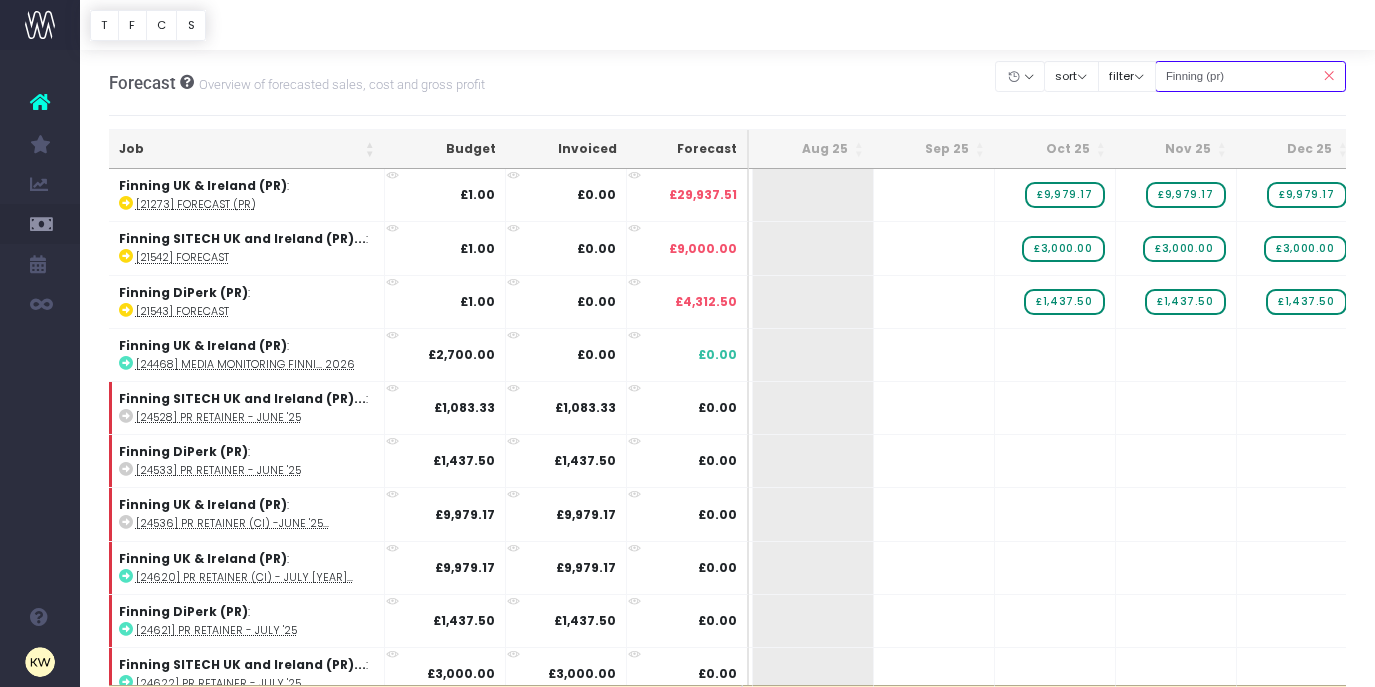 click on "Finning (pr)" at bounding box center (1251, 76) 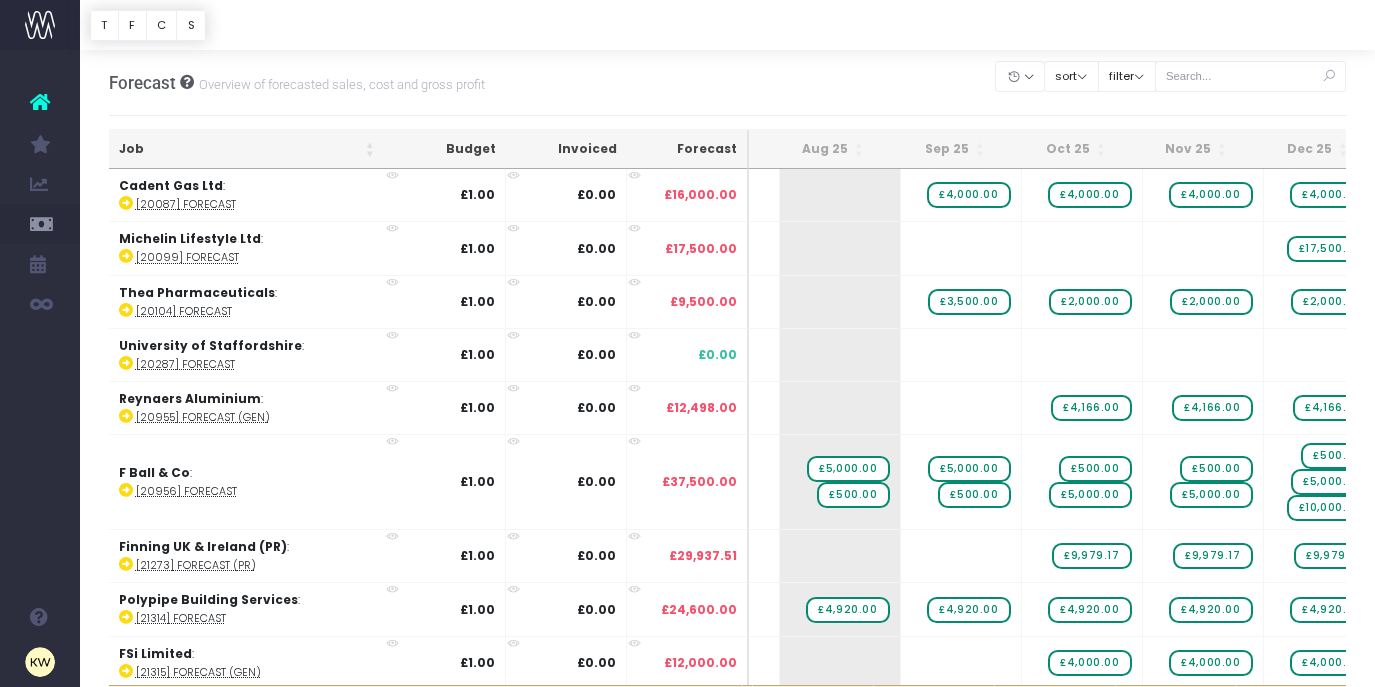 click at bounding box center (1328, 76) 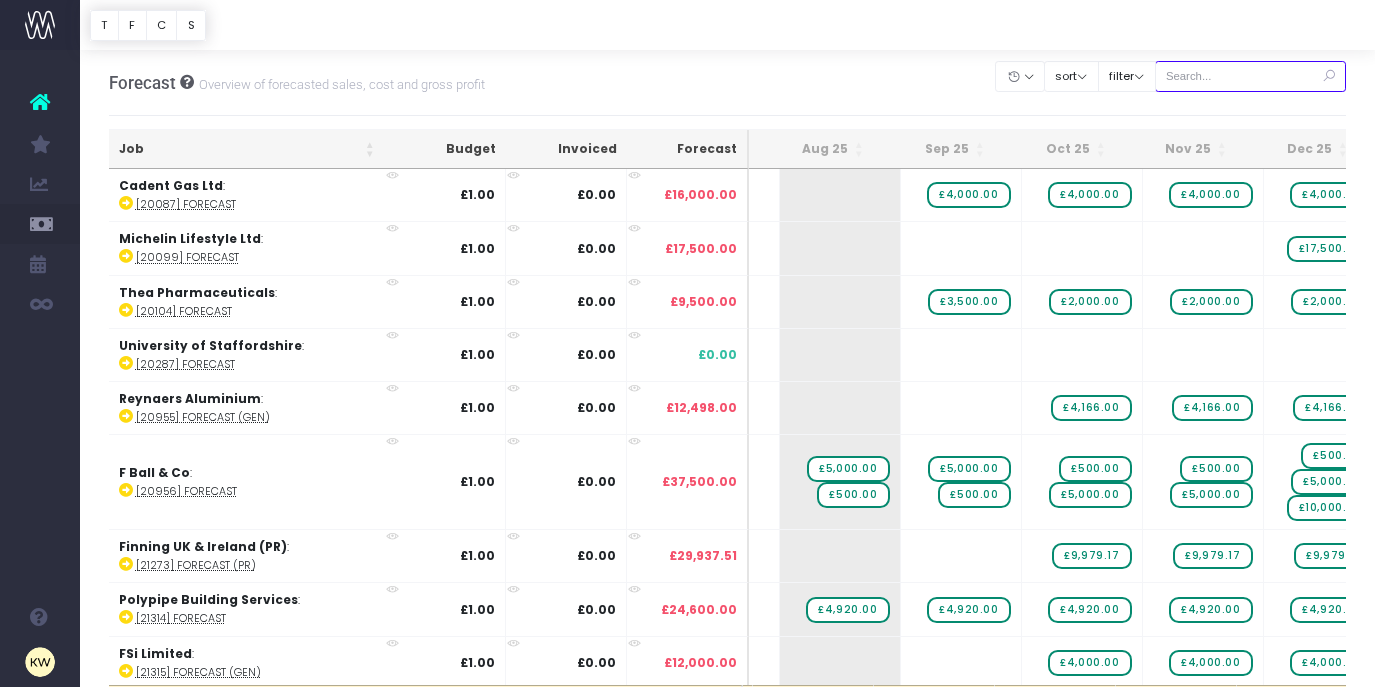click at bounding box center (1251, 76) 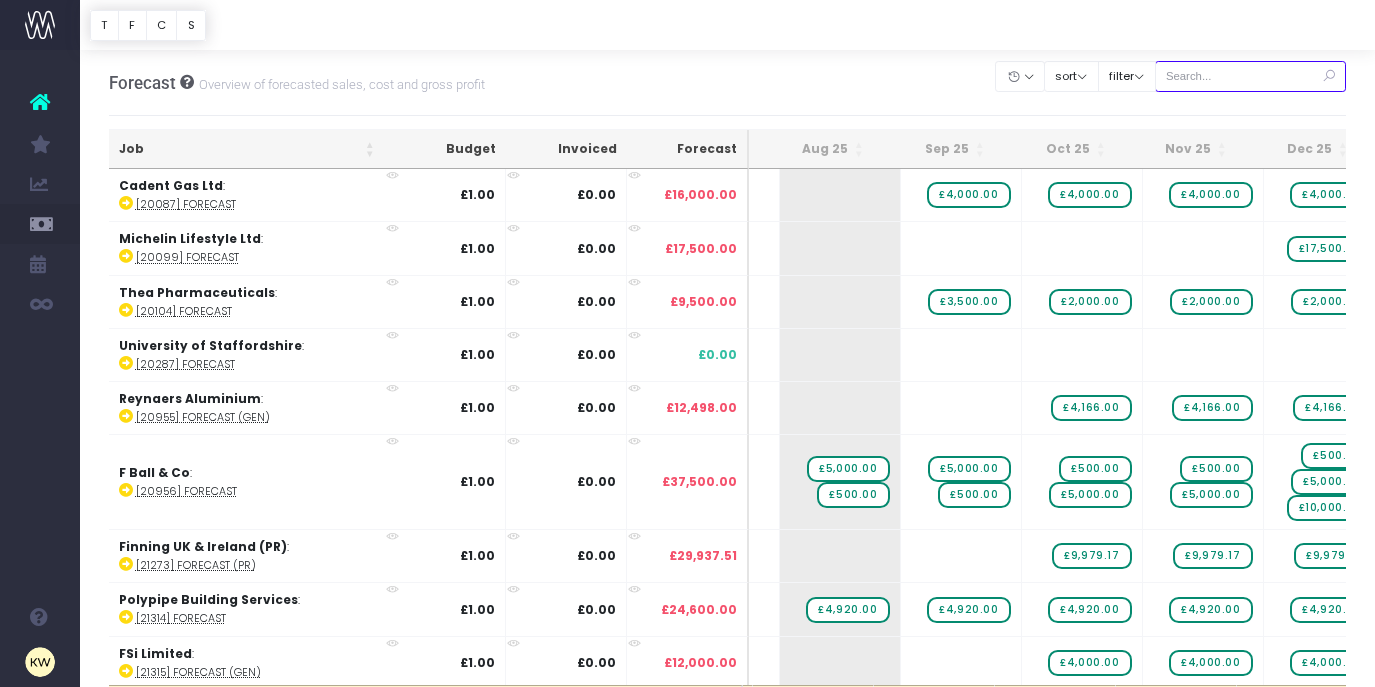 click at bounding box center (1251, 76) 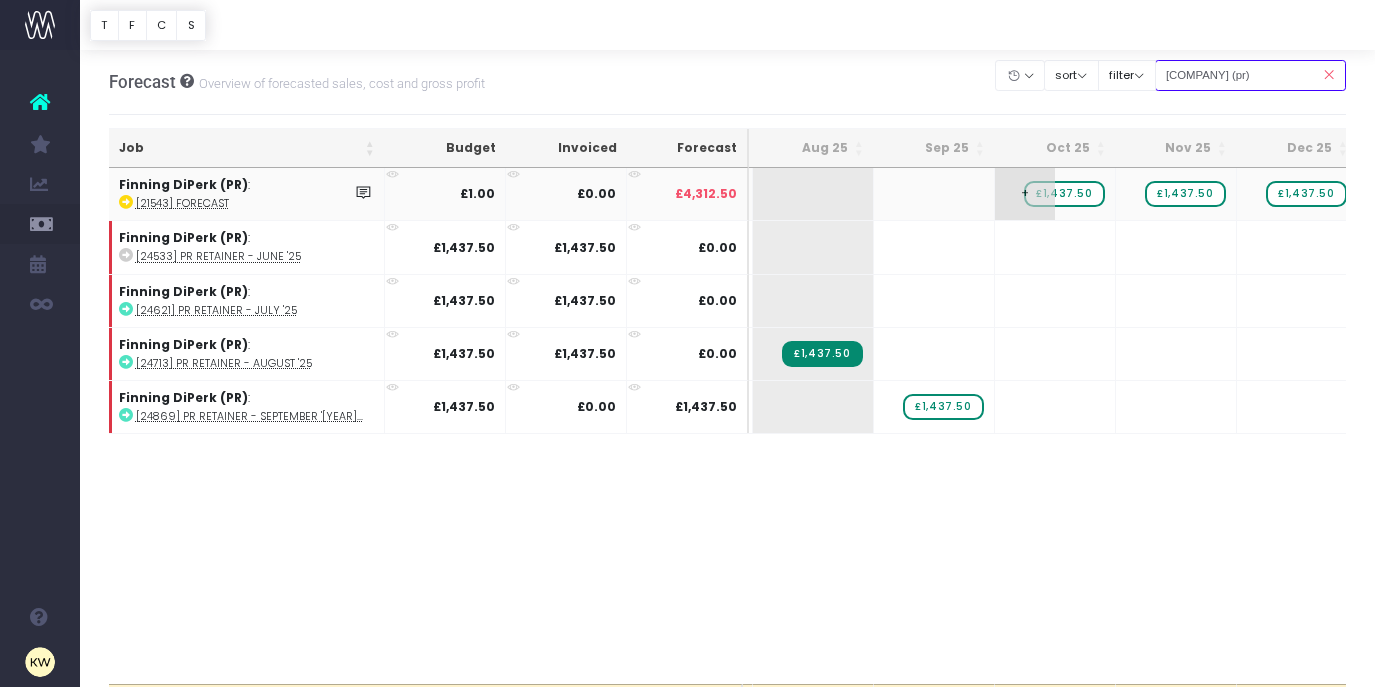 scroll, scrollTop: 2, scrollLeft: 0, axis: vertical 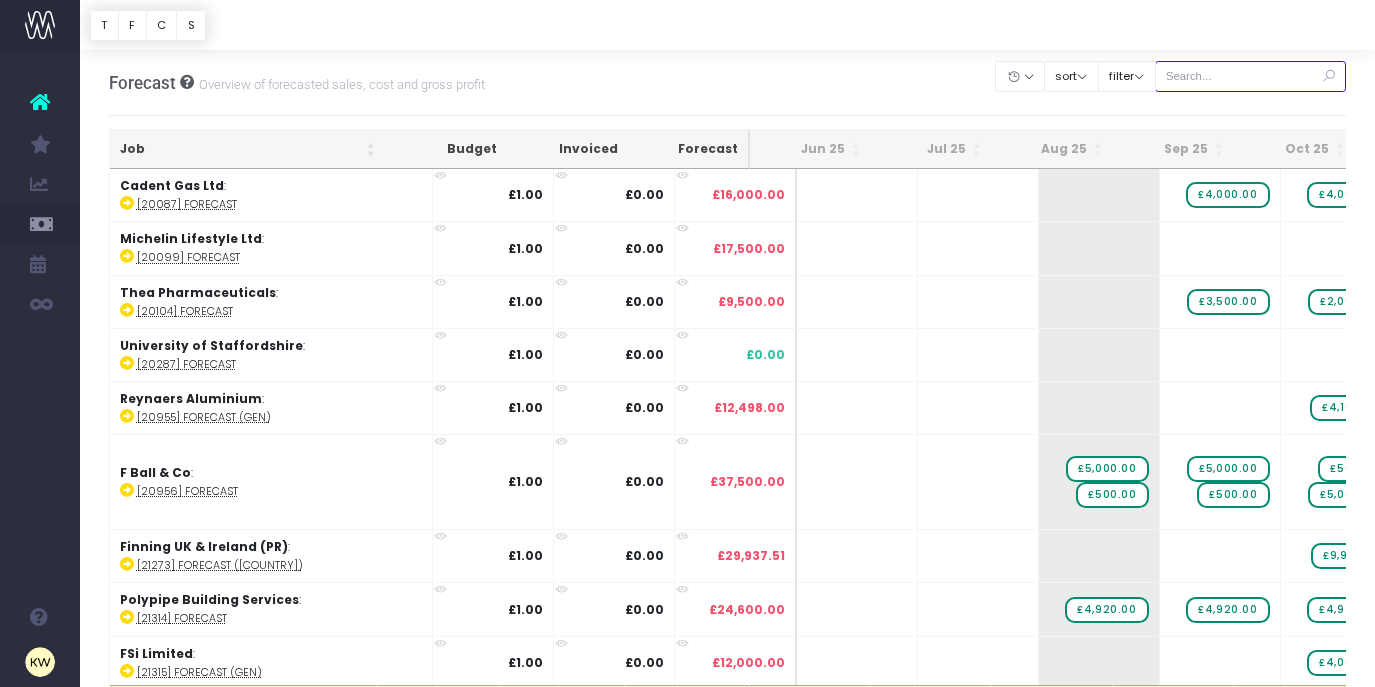 click at bounding box center [1251, 76] 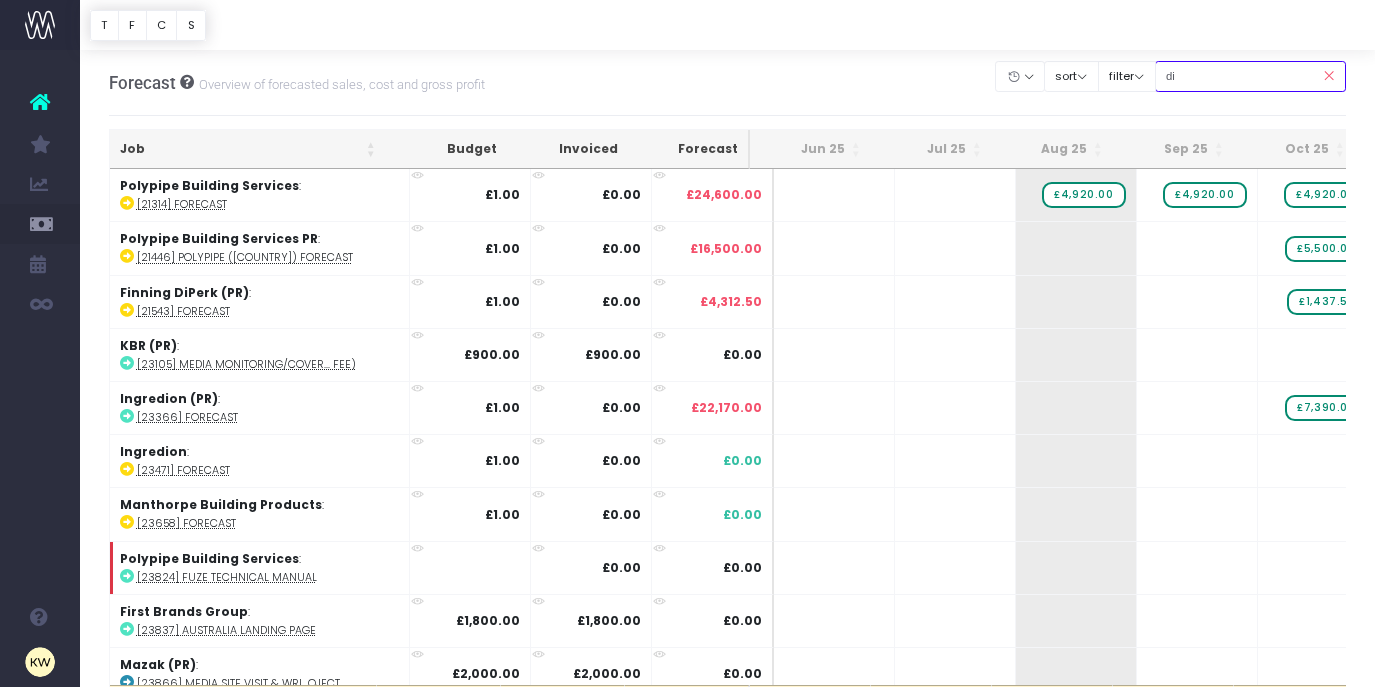 type on "diperk (pr)" 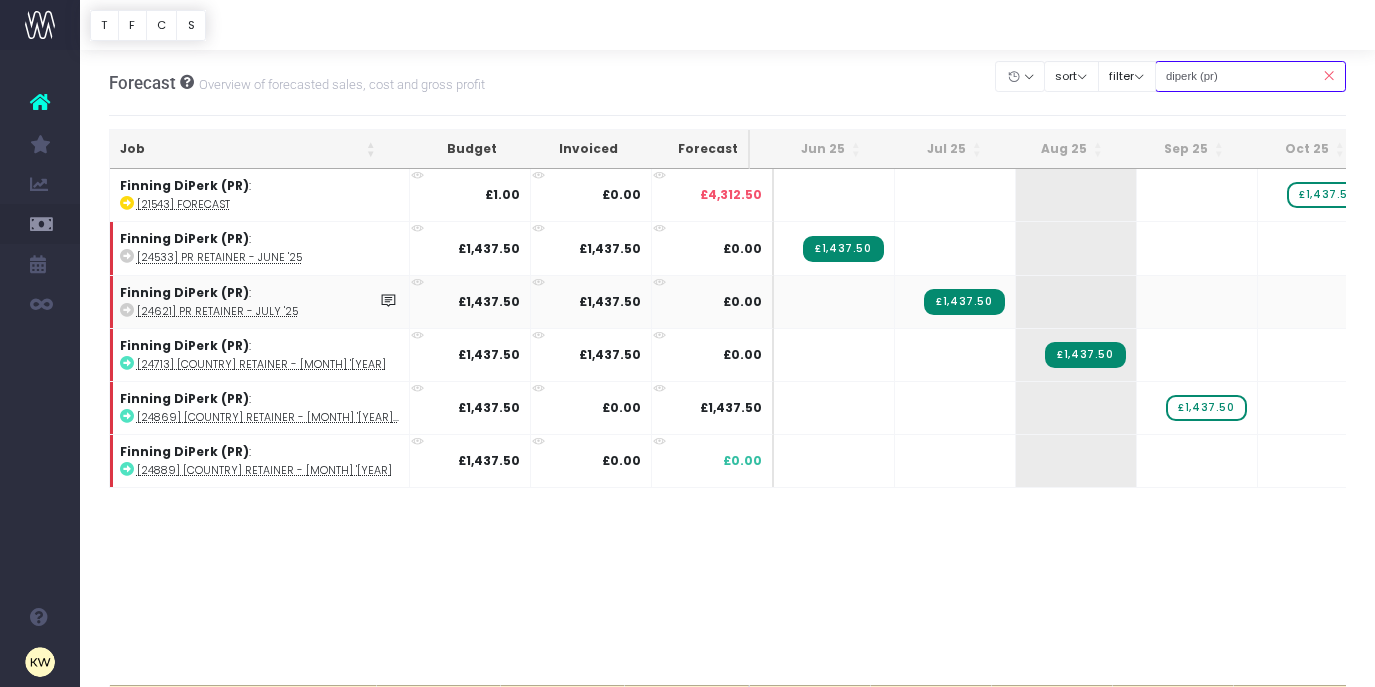 scroll, scrollTop: 0, scrollLeft: 11, axis: horizontal 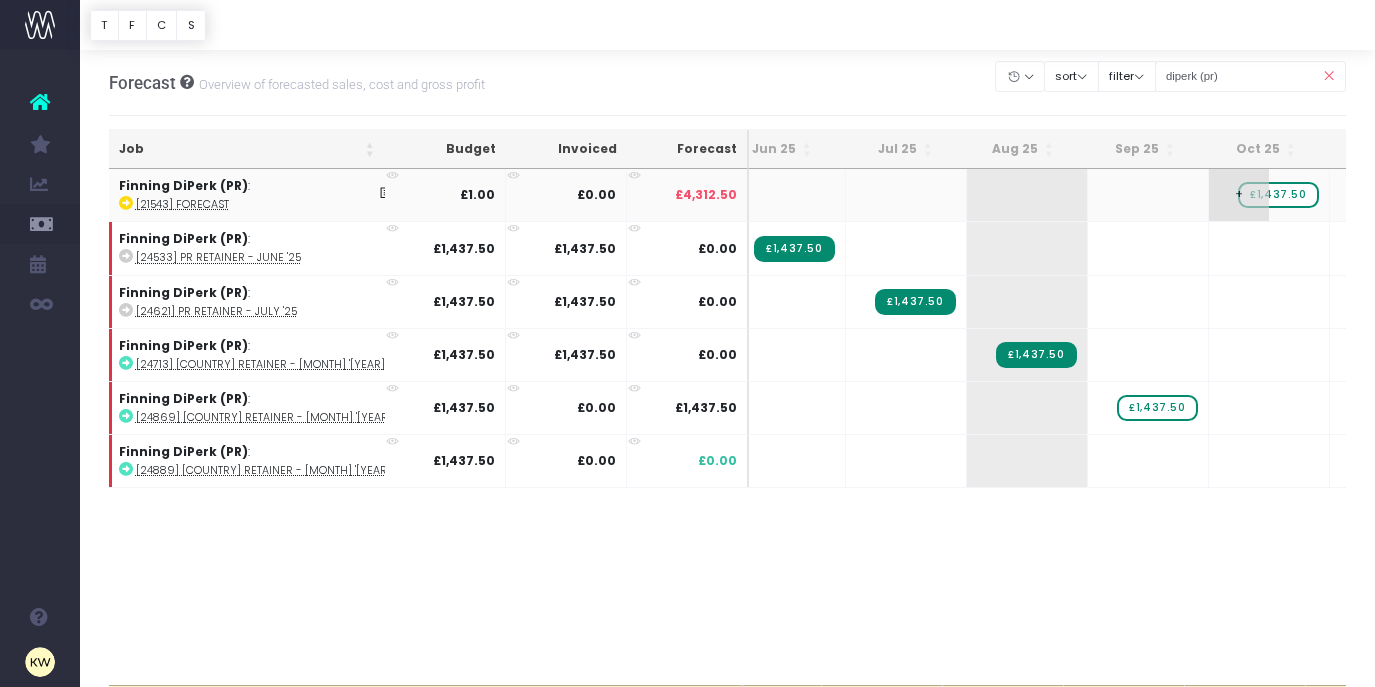 click on "£1,437.50" at bounding box center (1278, 195) 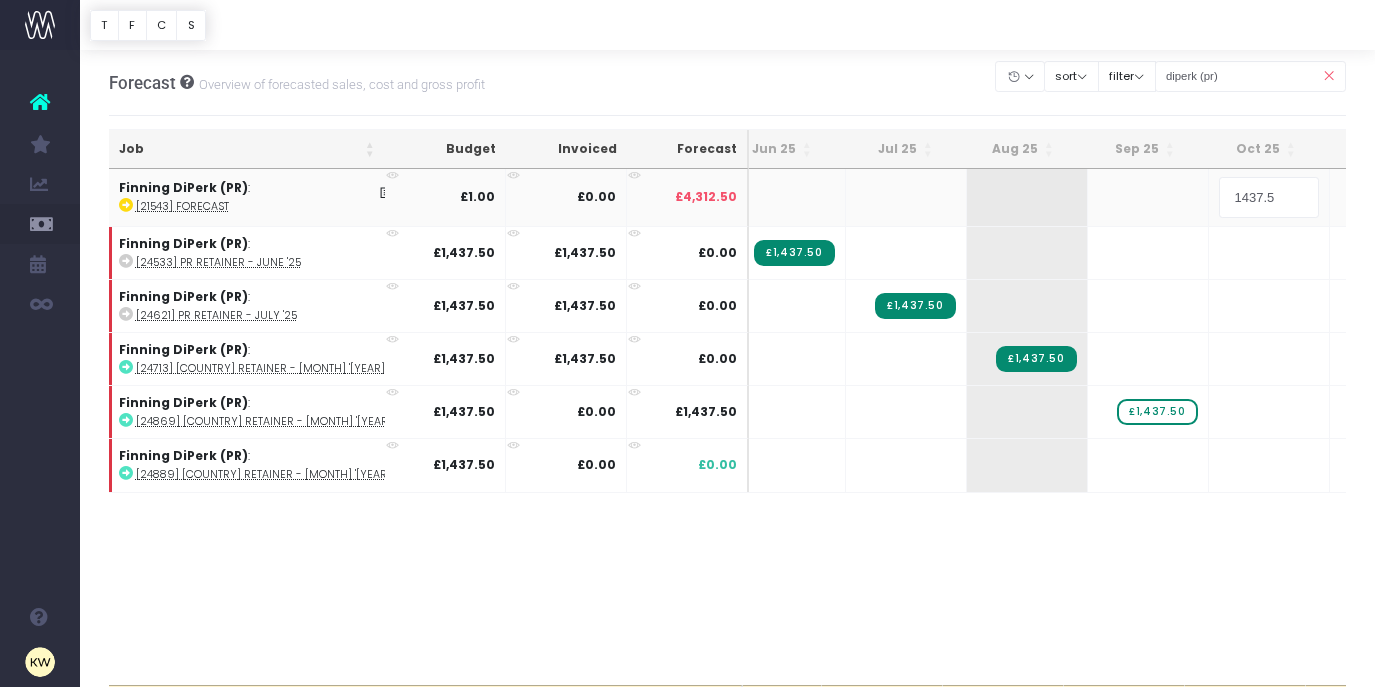 type 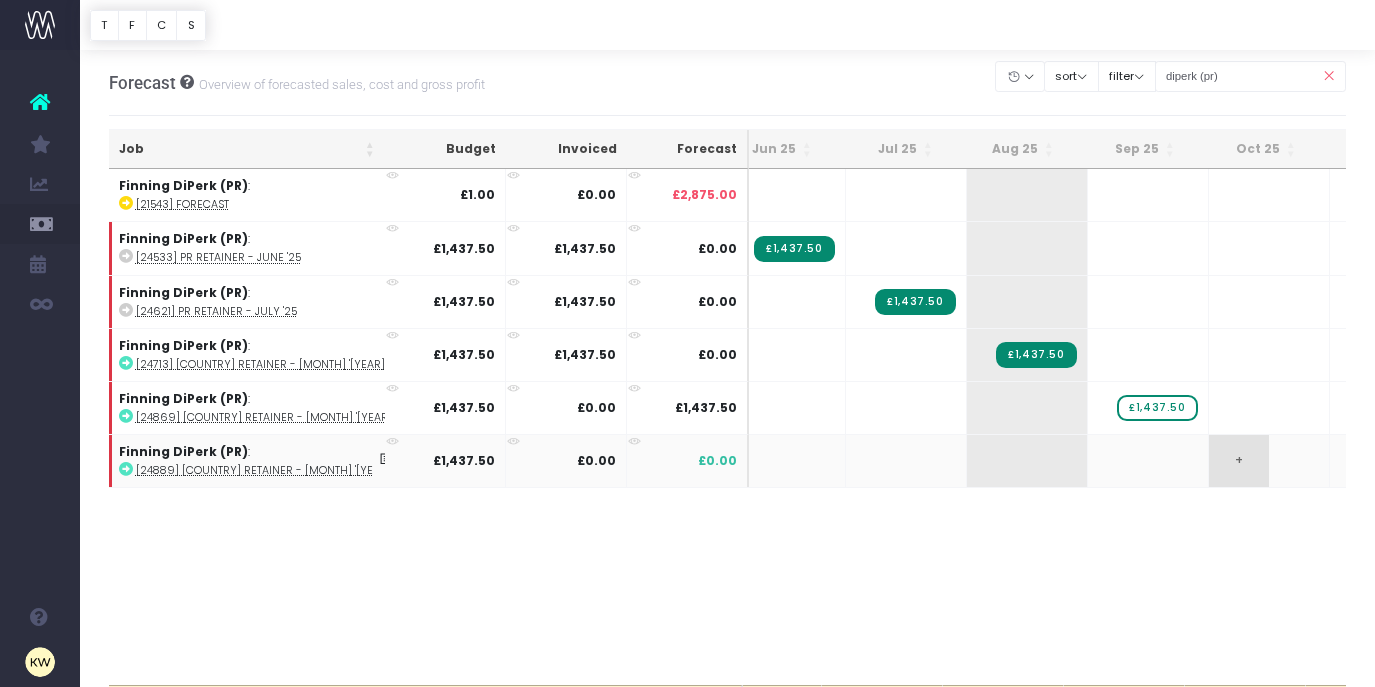 click on "+" at bounding box center [1239, 461] 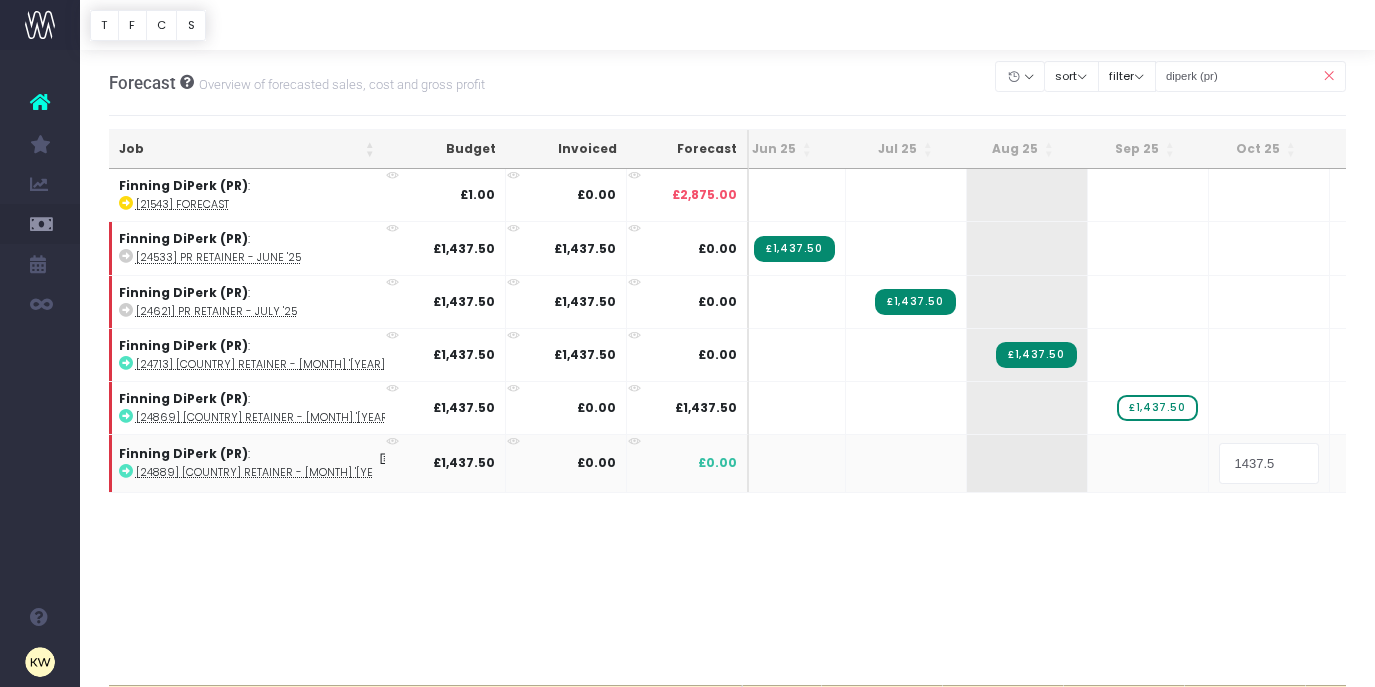 click on "Oh my... this is bad.  wayahead wasn't able to load this page. Please contact  support .
Go back
Account Warning
You are on a paid plan.
My Favourites
You have no favourites" at bounding box center (687, 343) 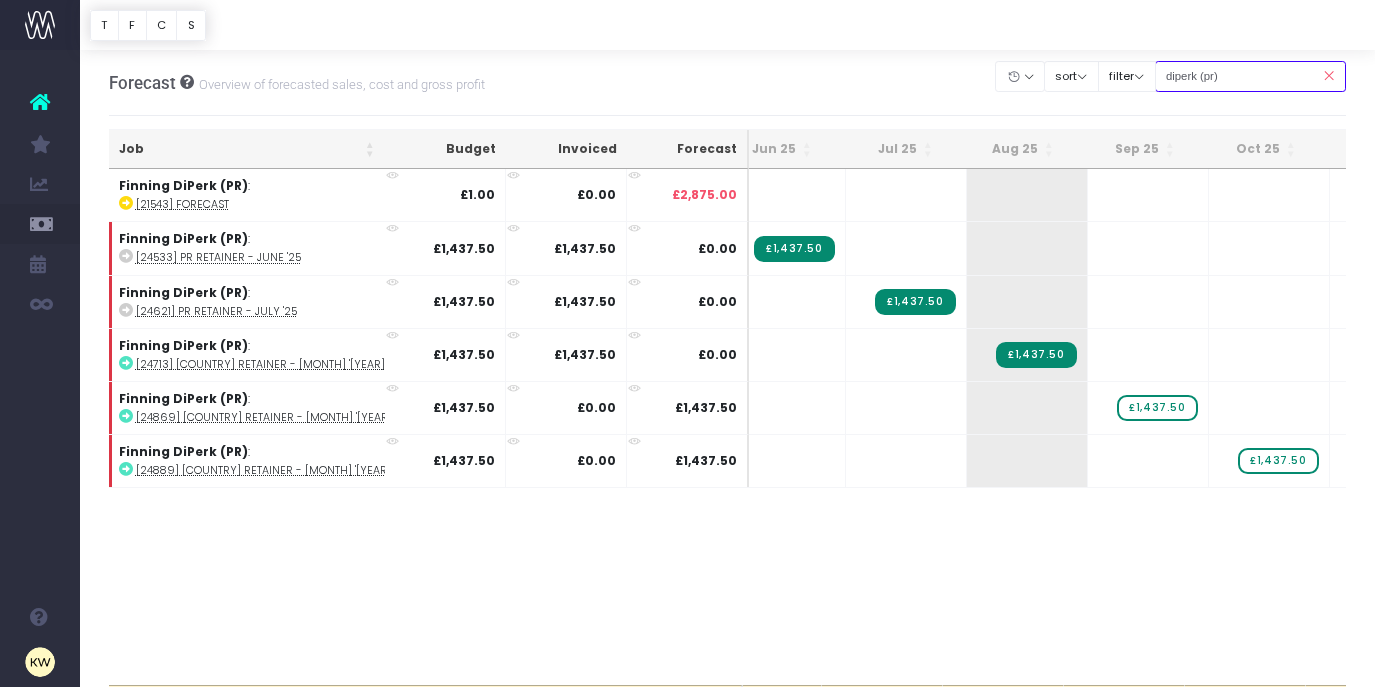 click on "diperk (pr)" at bounding box center [1251, 76] 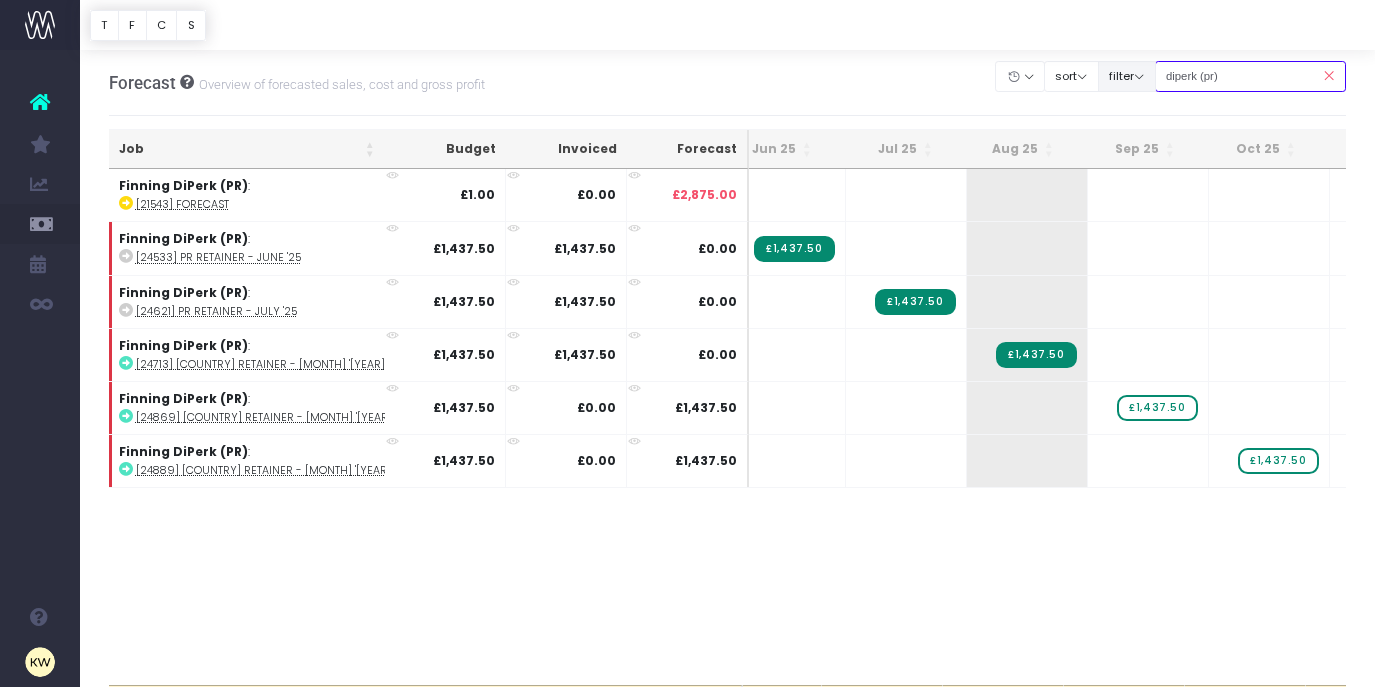 drag, startPoint x: 1279, startPoint y: 76, endPoint x: 1129, endPoint y: 65, distance: 150.40279 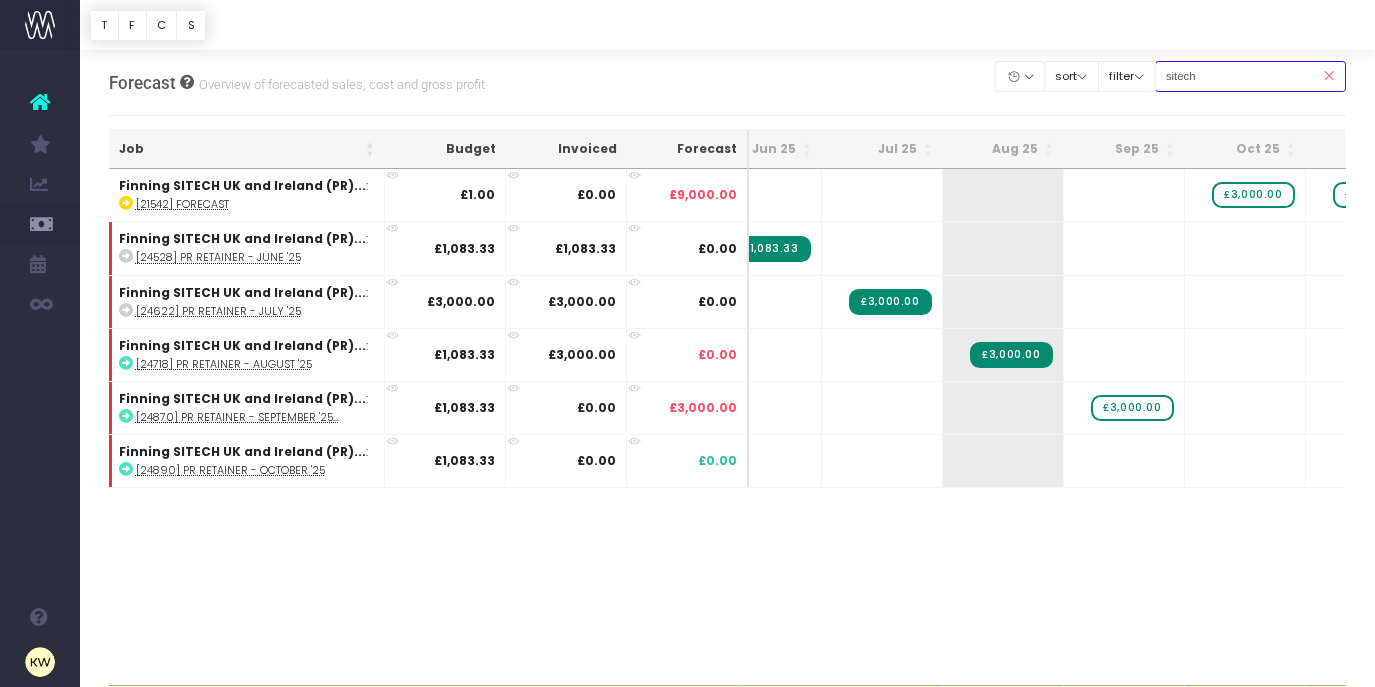 click on "sitech" at bounding box center (1251, 76) 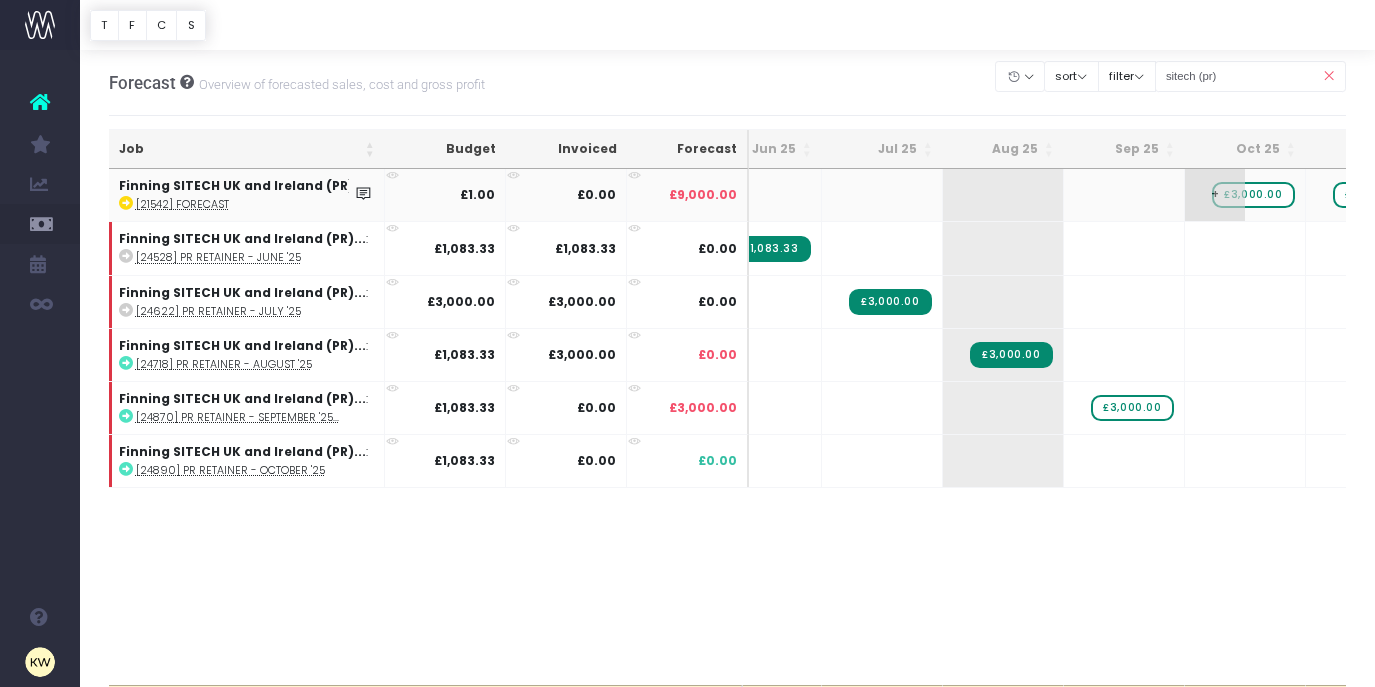 click on "£3,000.00" at bounding box center (1253, 195) 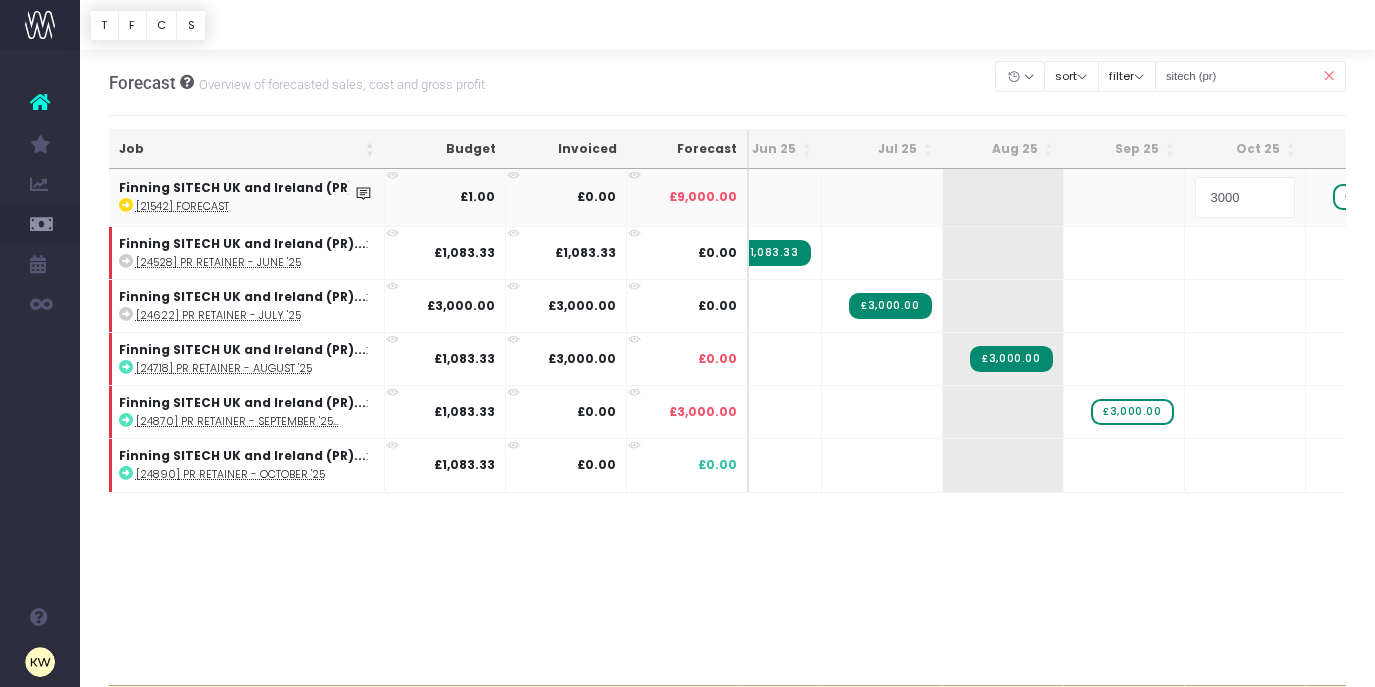 type 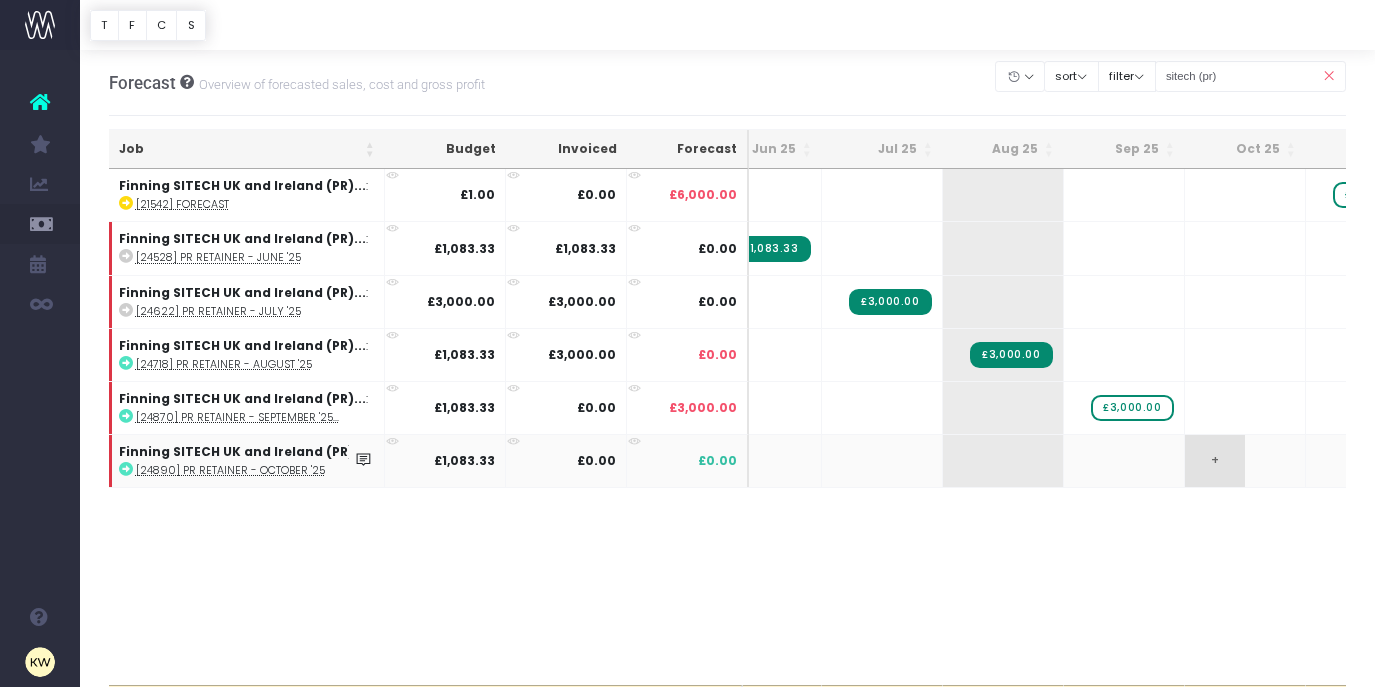click on "+" at bounding box center [1215, 461] 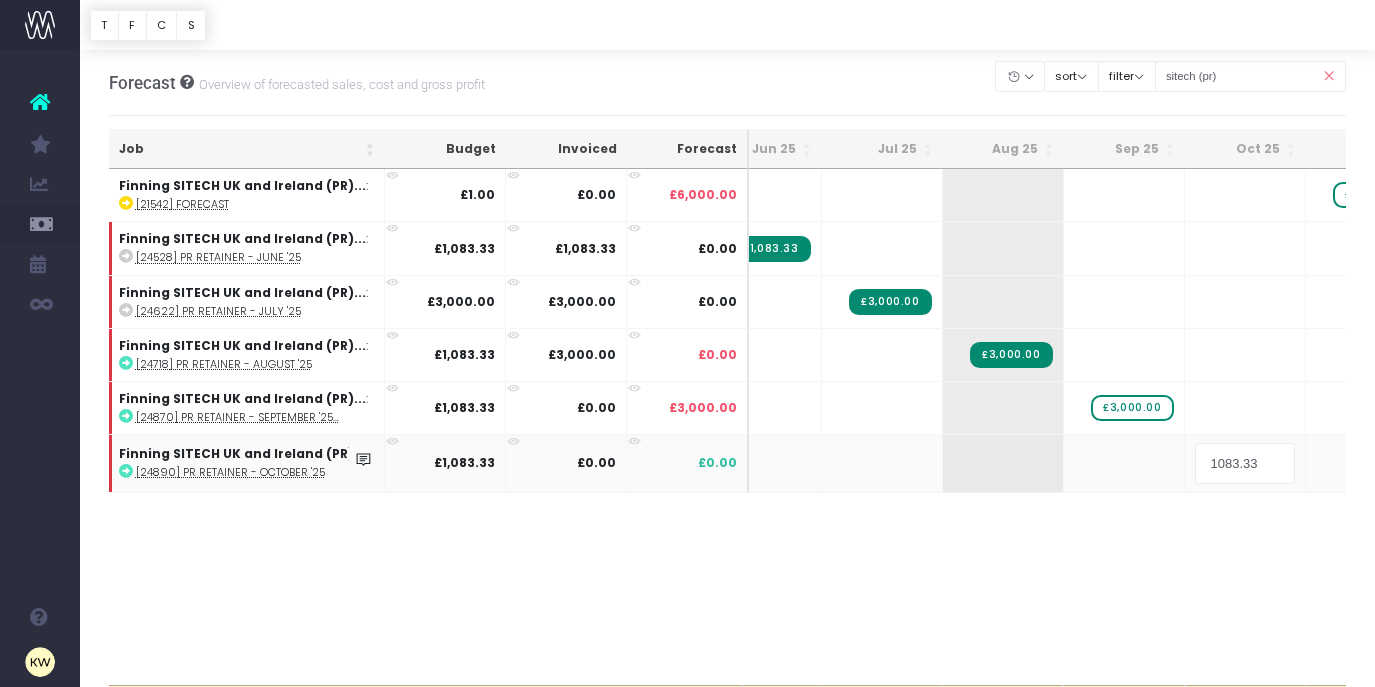 click on "Oh my... this is bad.  wayahead wasn't able to load this page. Please contact  support .
Go back
Account Warning
You are on a paid plan.
My Favourites
You have no favourites" at bounding box center (687, 343) 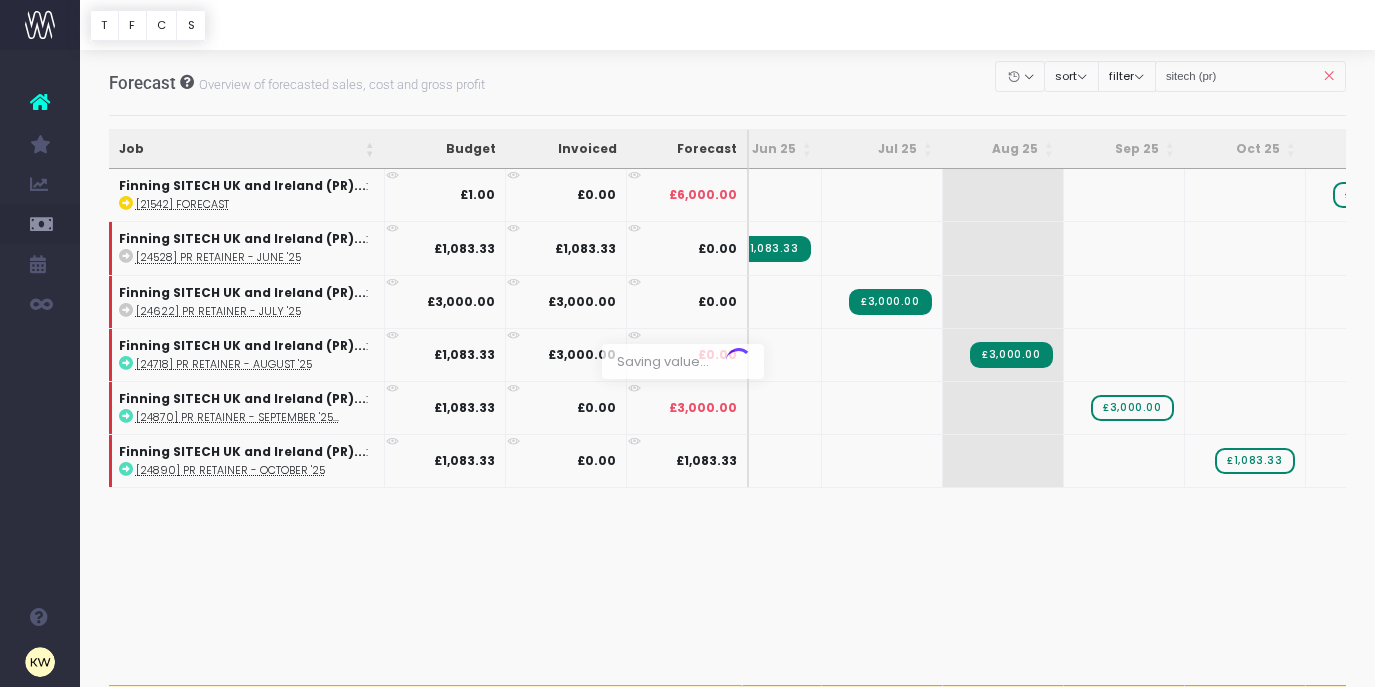 click at bounding box center [687, 343] 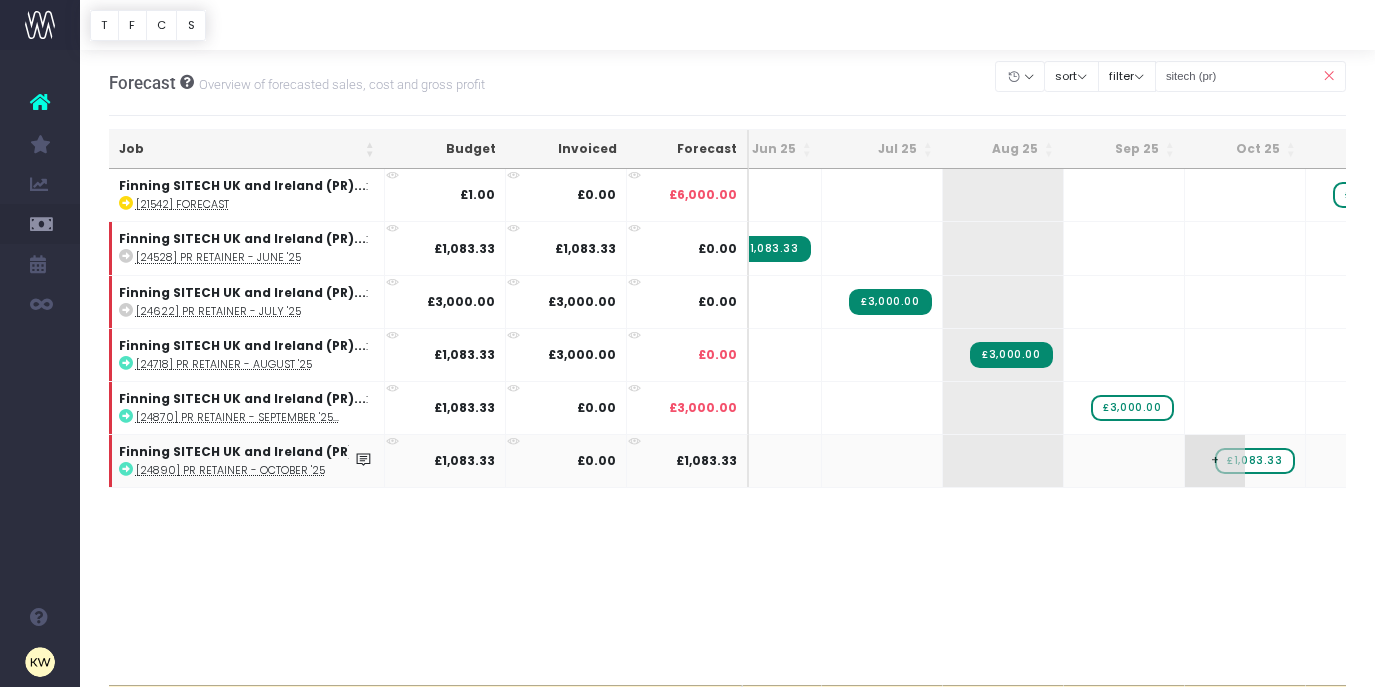 click on "+" at bounding box center [1215, 461] 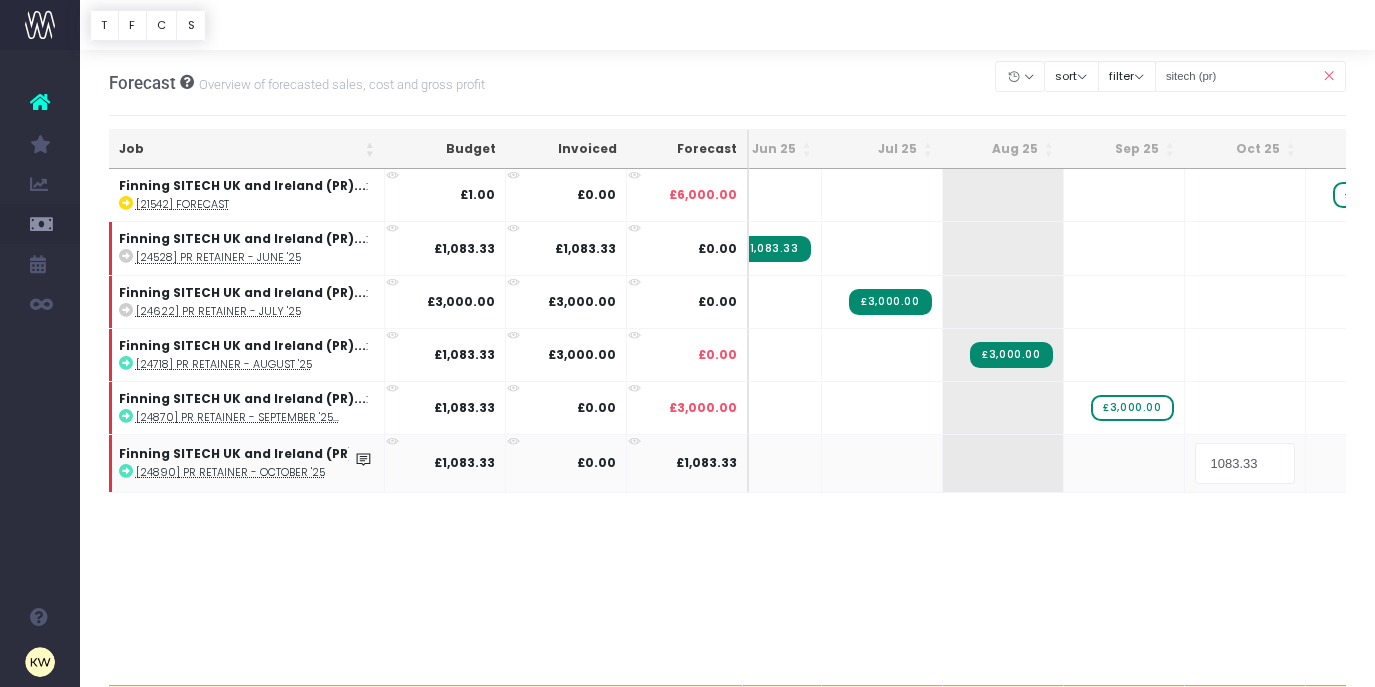 type on "3000" 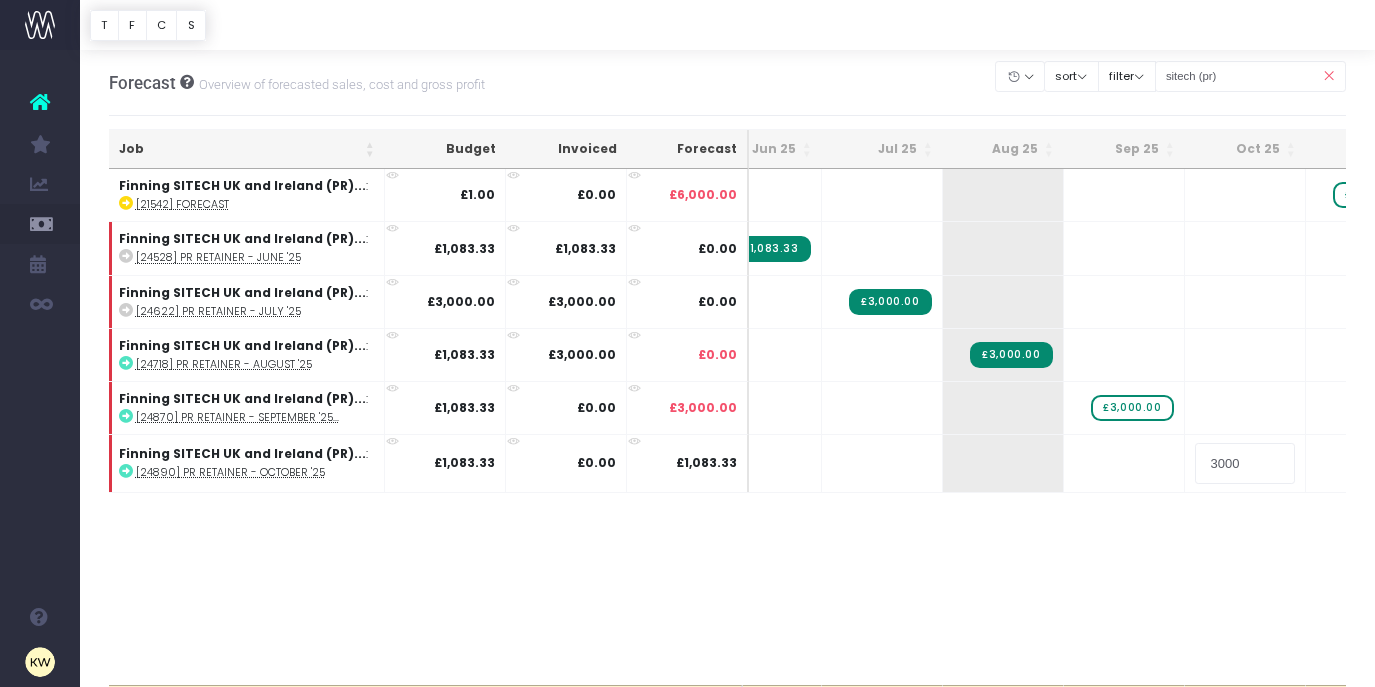 click on "Oh my... this is bad.  wayahead wasn't able to load this page. Please contact  support .
Go back
Account Warning
You are on a paid plan.
My Favourites
You have no favourites" at bounding box center [687, 343] 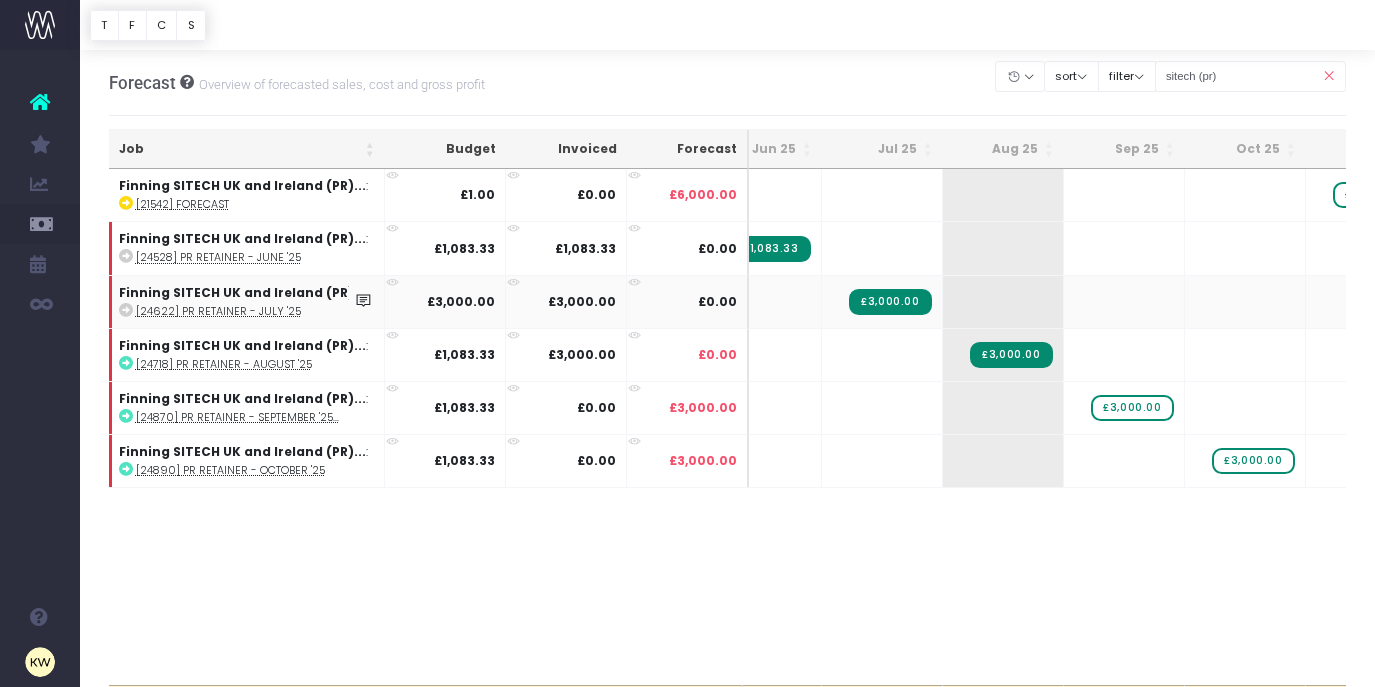 scroll, scrollTop: 0, scrollLeft: 48, axis: horizontal 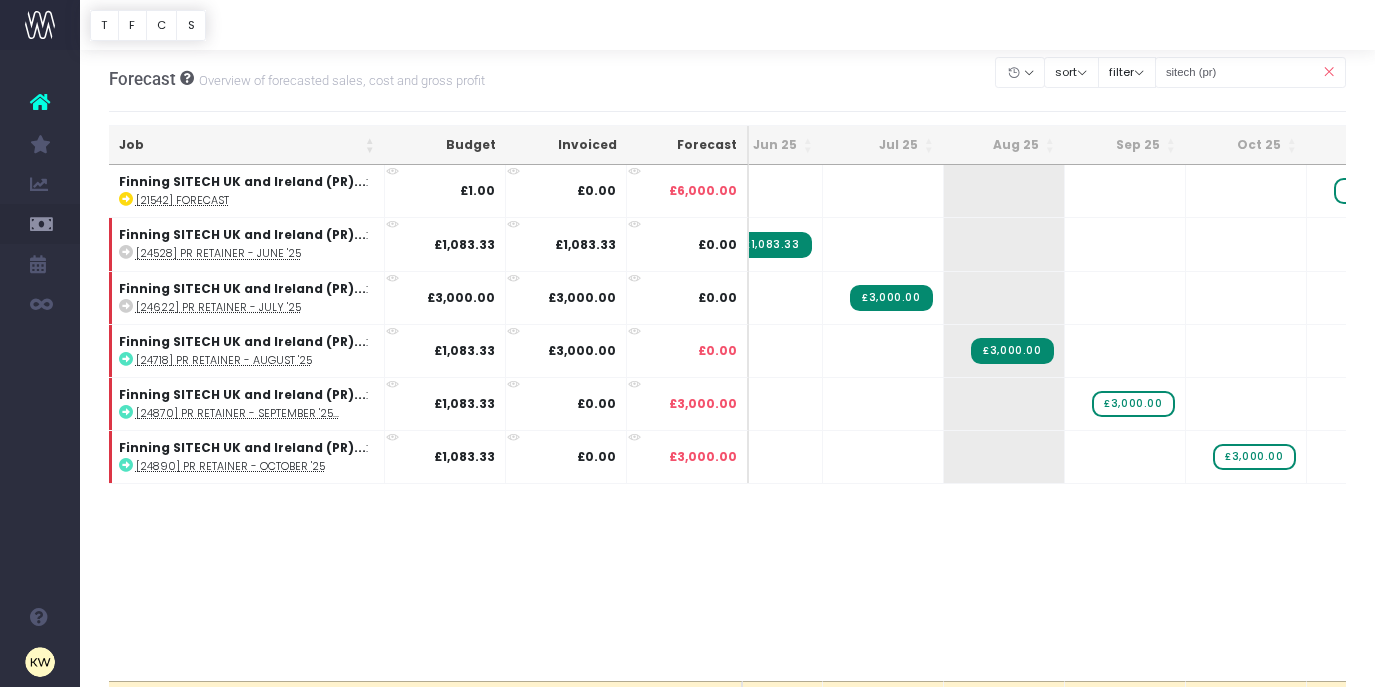 drag, startPoint x: 1325, startPoint y: 79, endPoint x: 1254, endPoint y: 91, distance: 72.00694 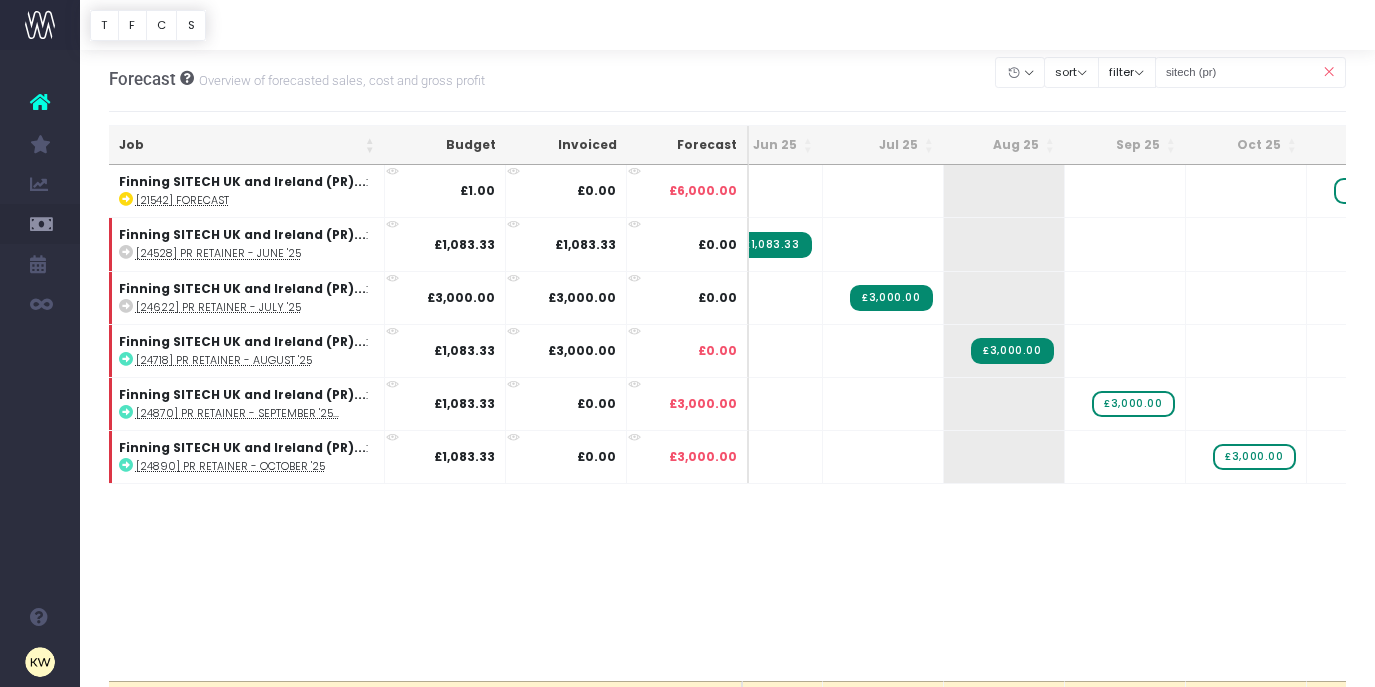 click at bounding box center [1328, 72] 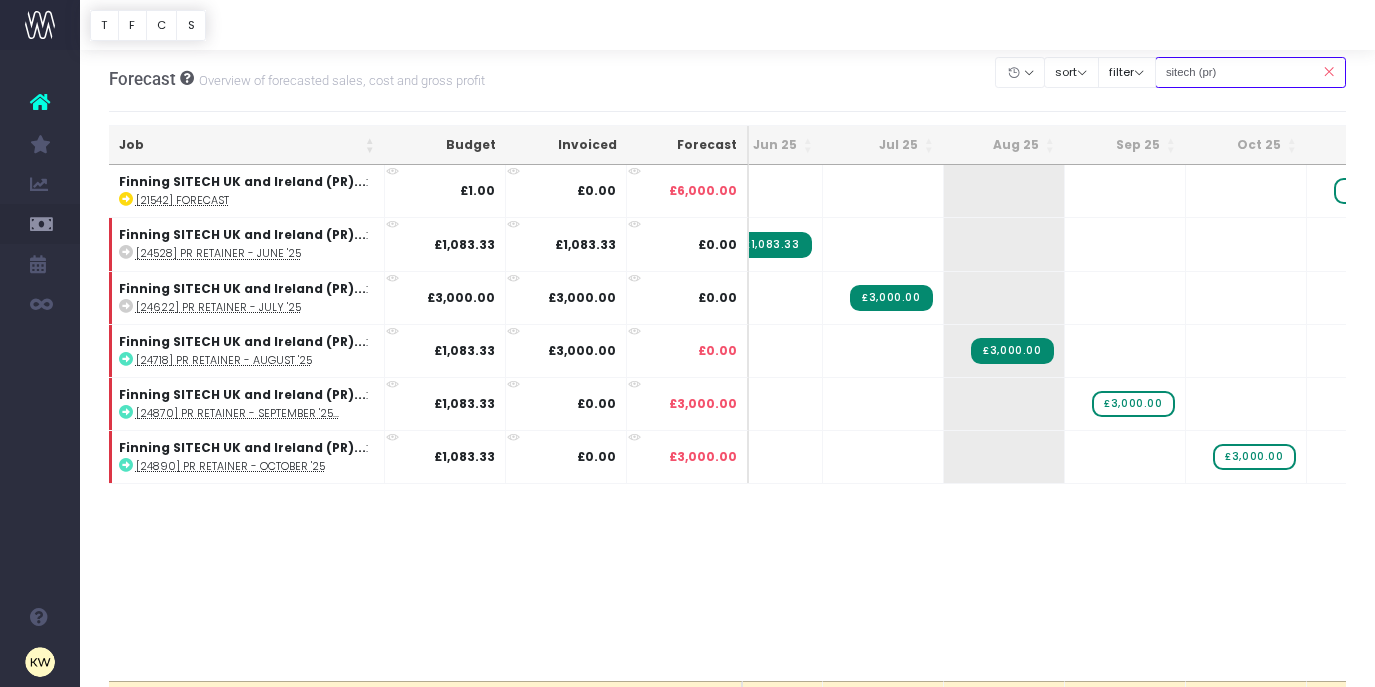 click on "sitech (pr)" at bounding box center [1251, 72] 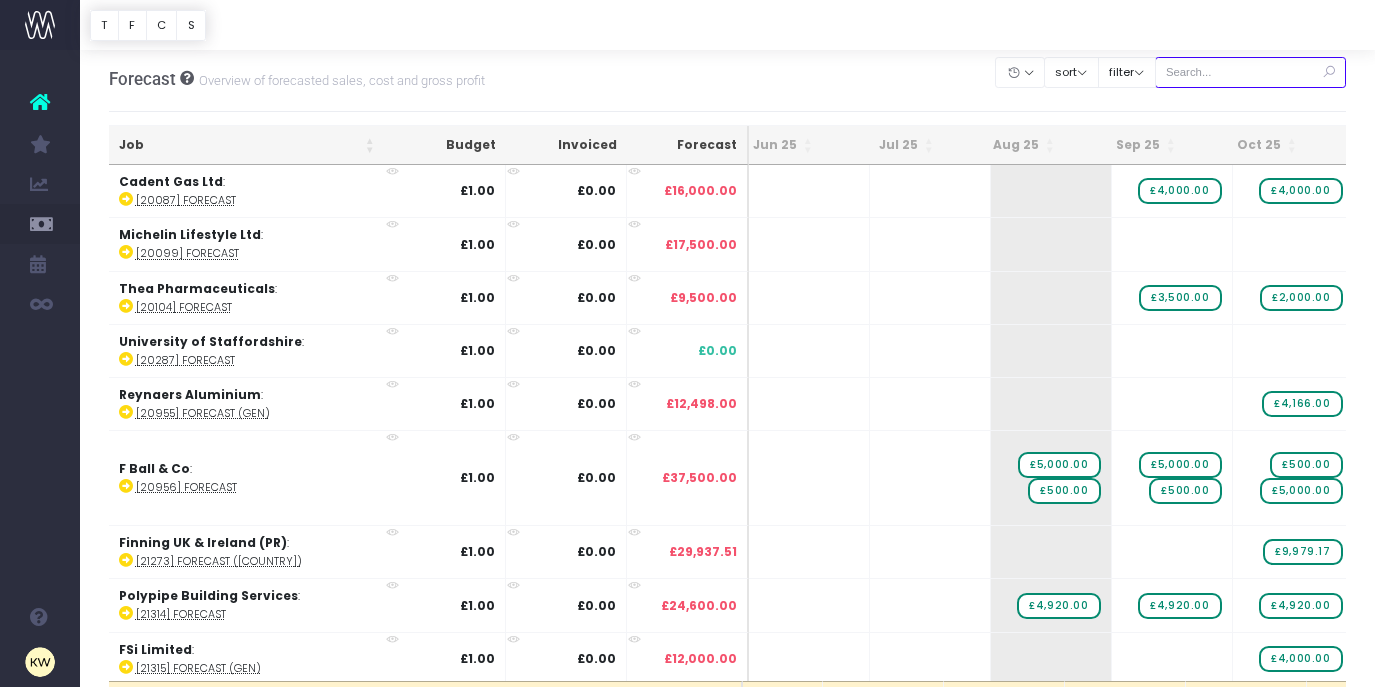 scroll, scrollTop: 0, scrollLeft: 0, axis: both 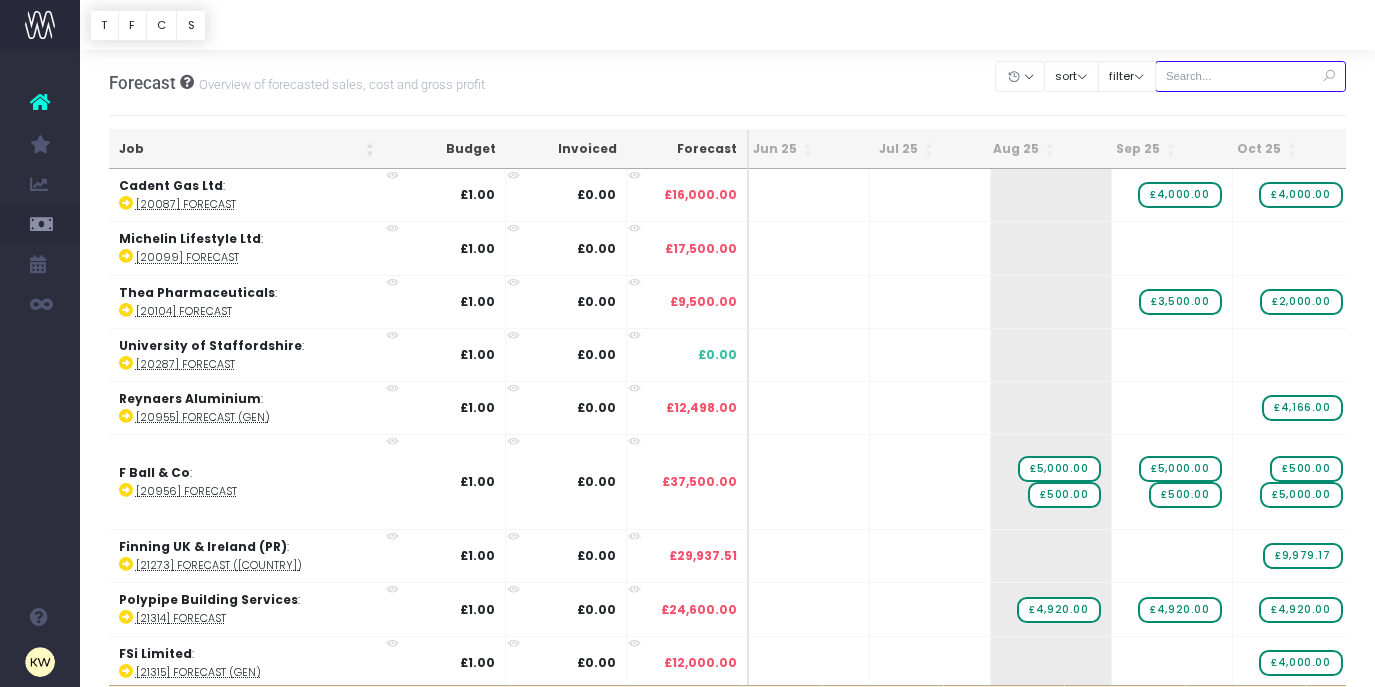 click at bounding box center (1251, 76) 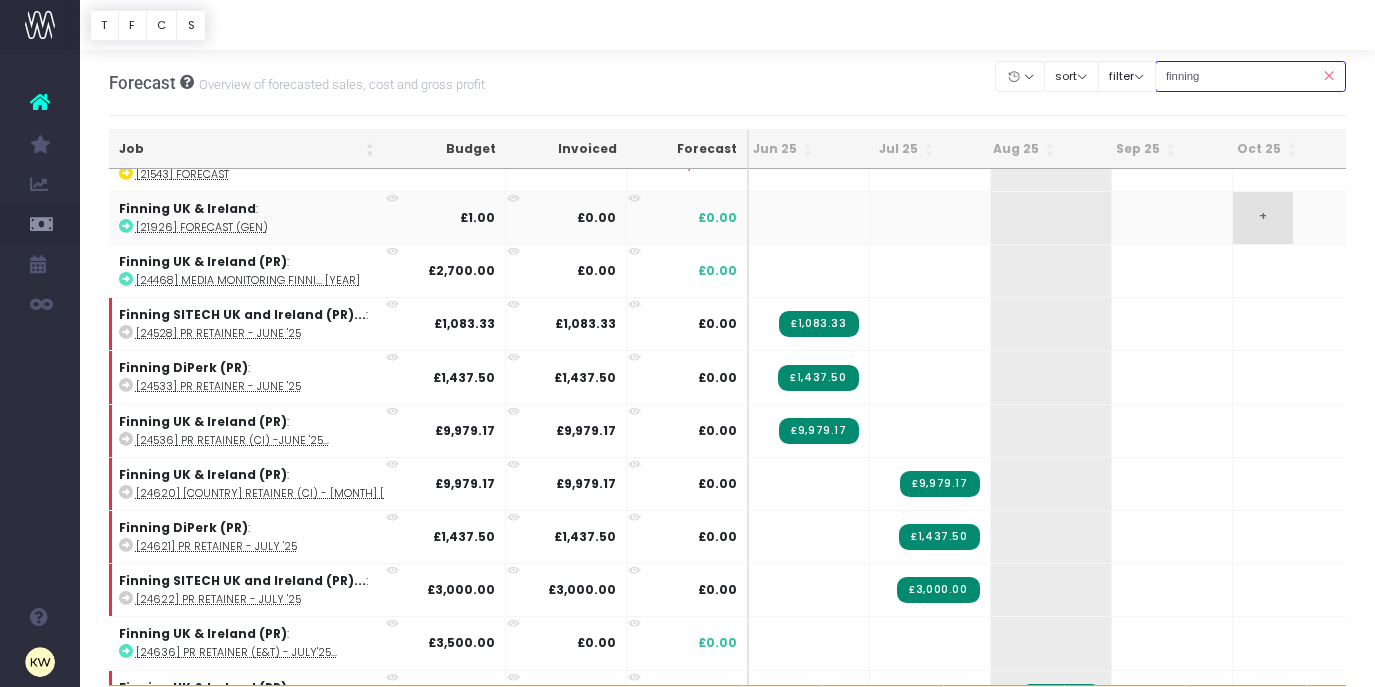 scroll, scrollTop: 0, scrollLeft: 48, axis: horizontal 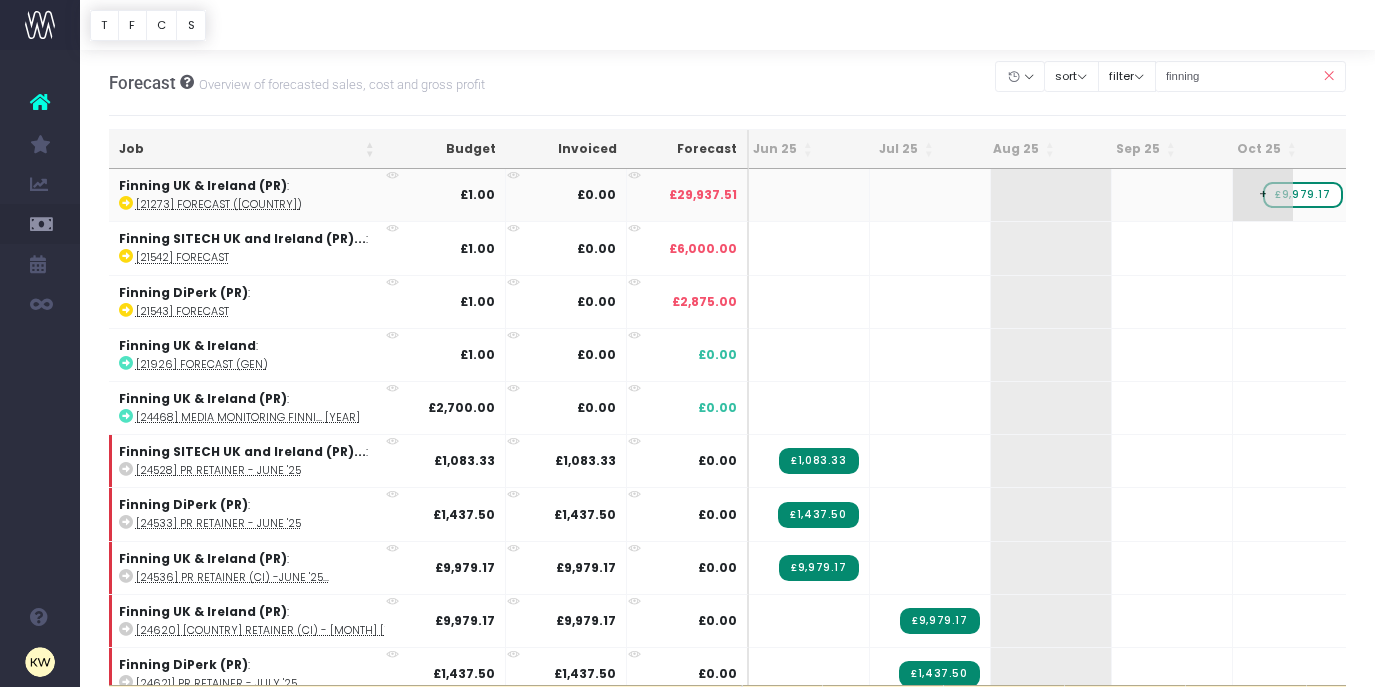 click on "£9,979.17" at bounding box center [1302, 195] 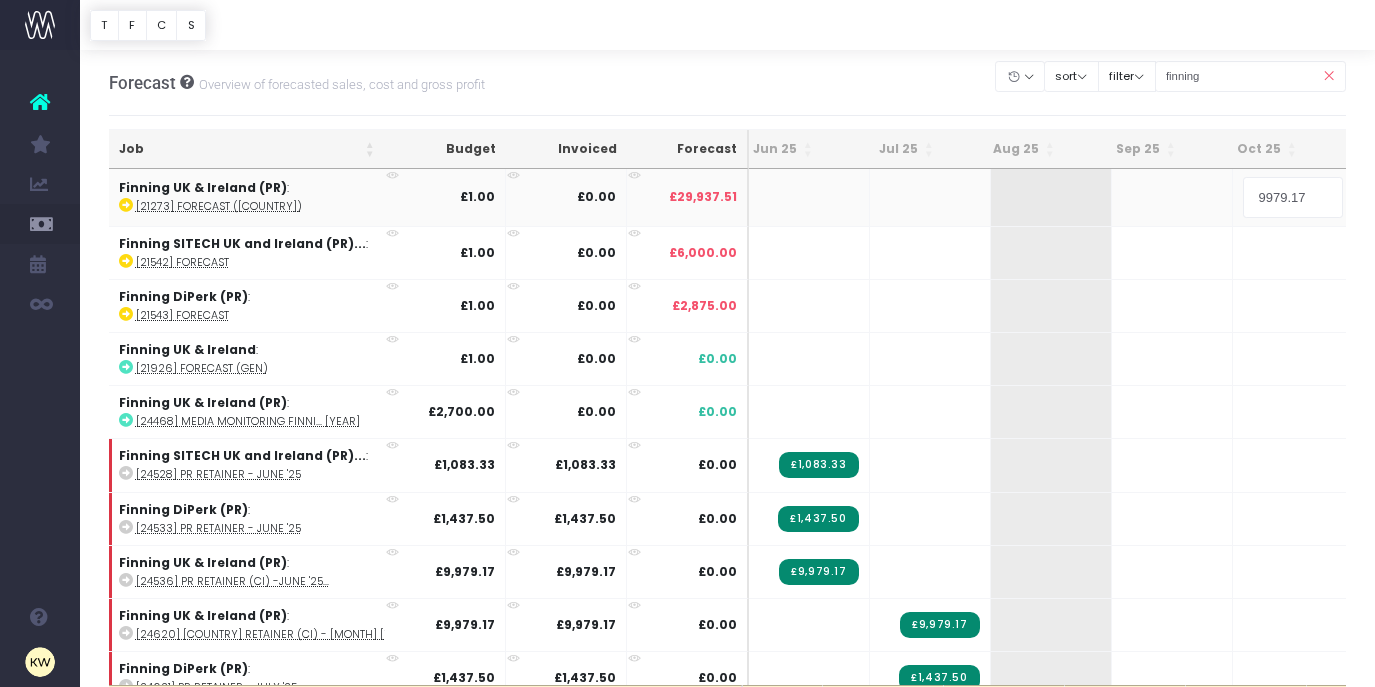 type 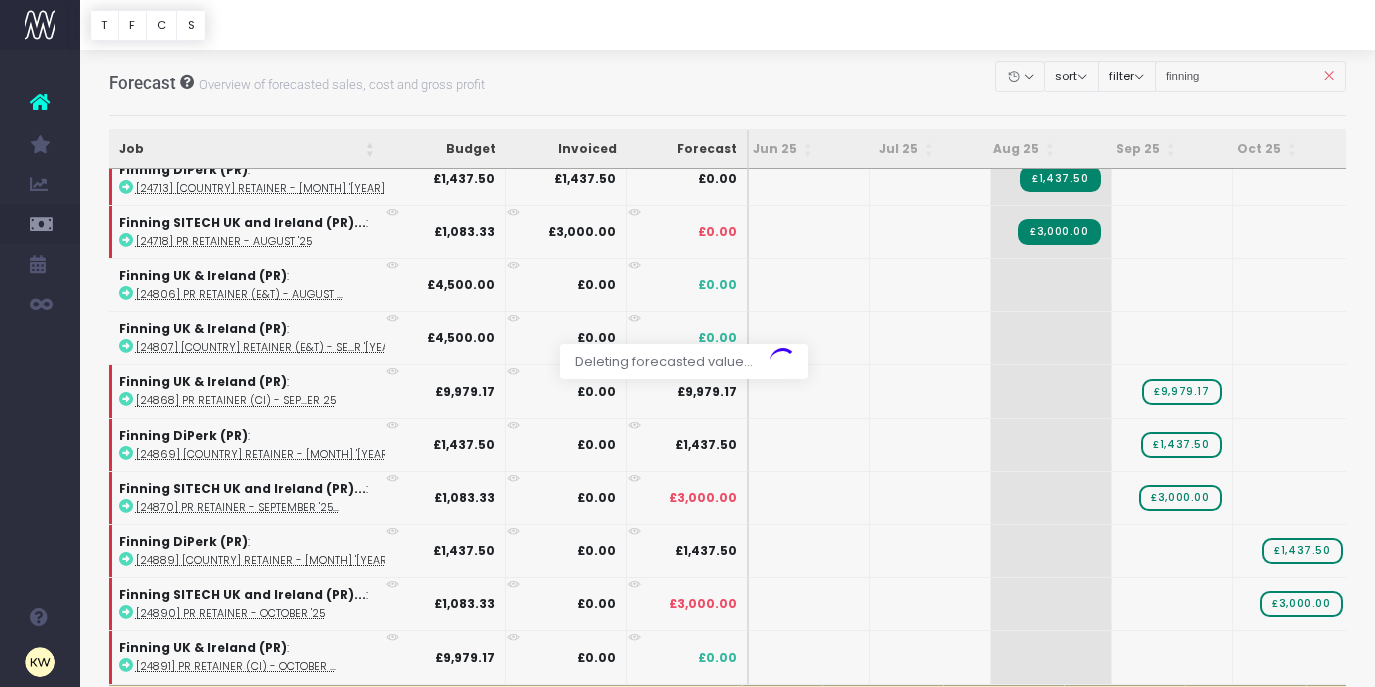scroll, scrollTop: 703, scrollLeft: 48, axis: both 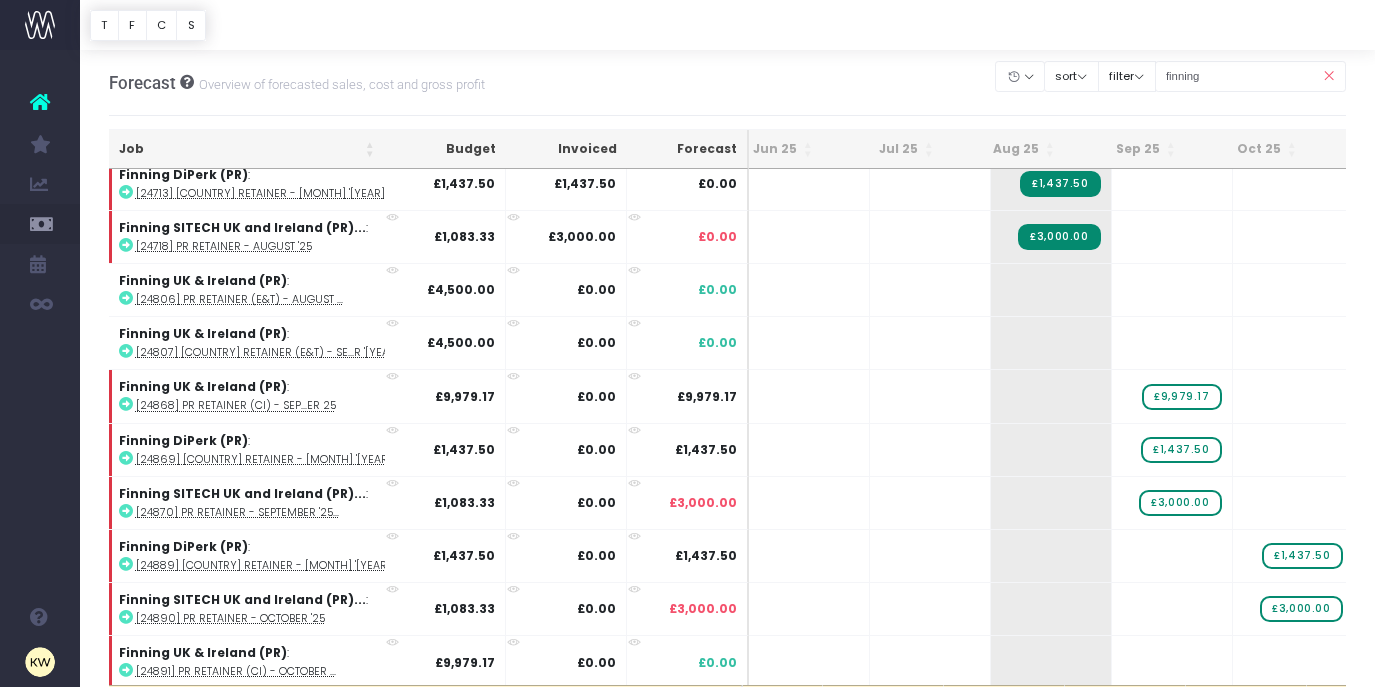 click on "+" at bounding box center [0, 0] 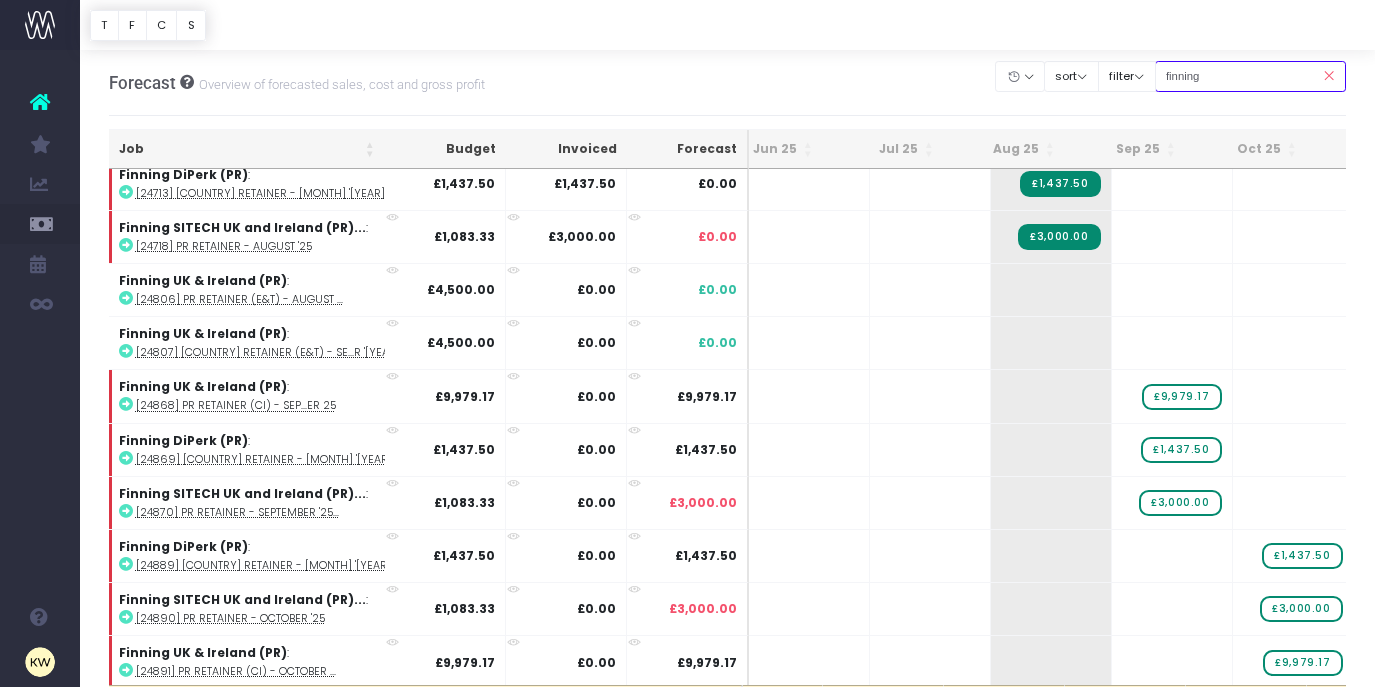 drag, startPoint x: 1283, startPoint y: 72, endPoint x: 1307, endPoint y: 72, distance: 24 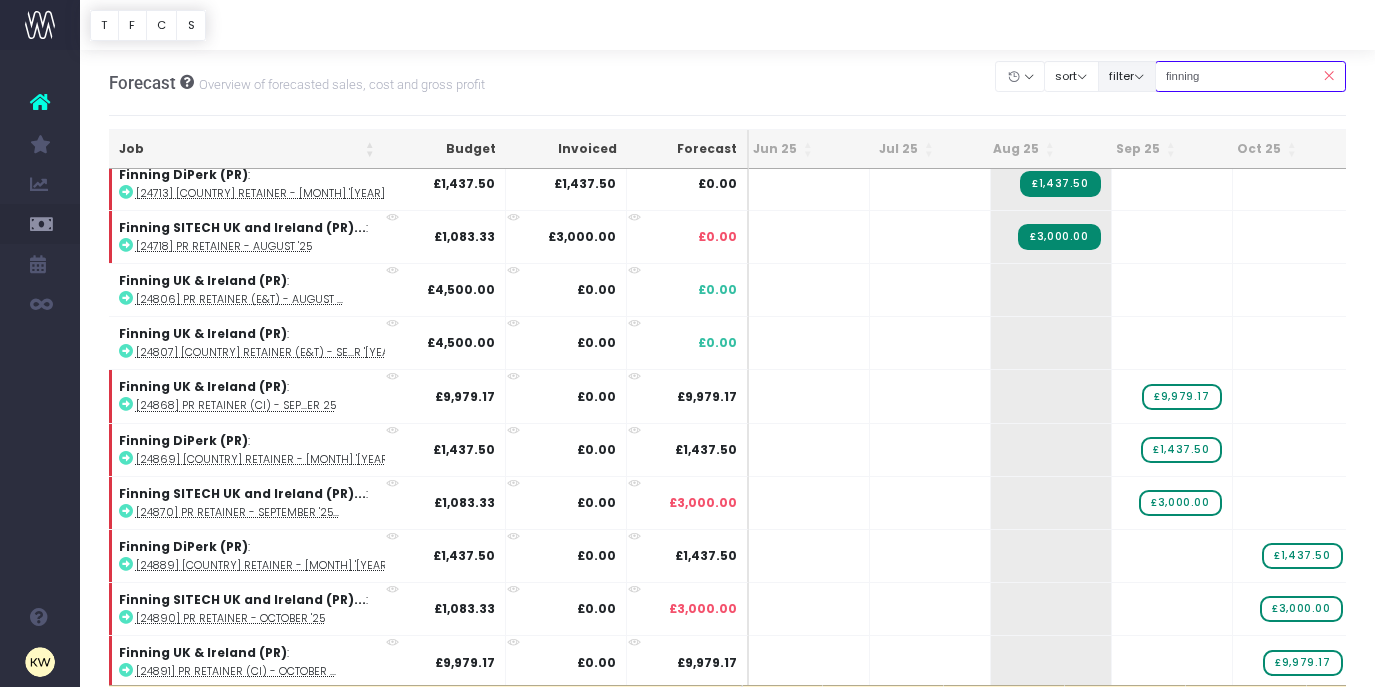 drag, startPoint x: 1222, startPoint y: 70, endPoint x: 1145, endPoint y: 67, distance: 77.05842 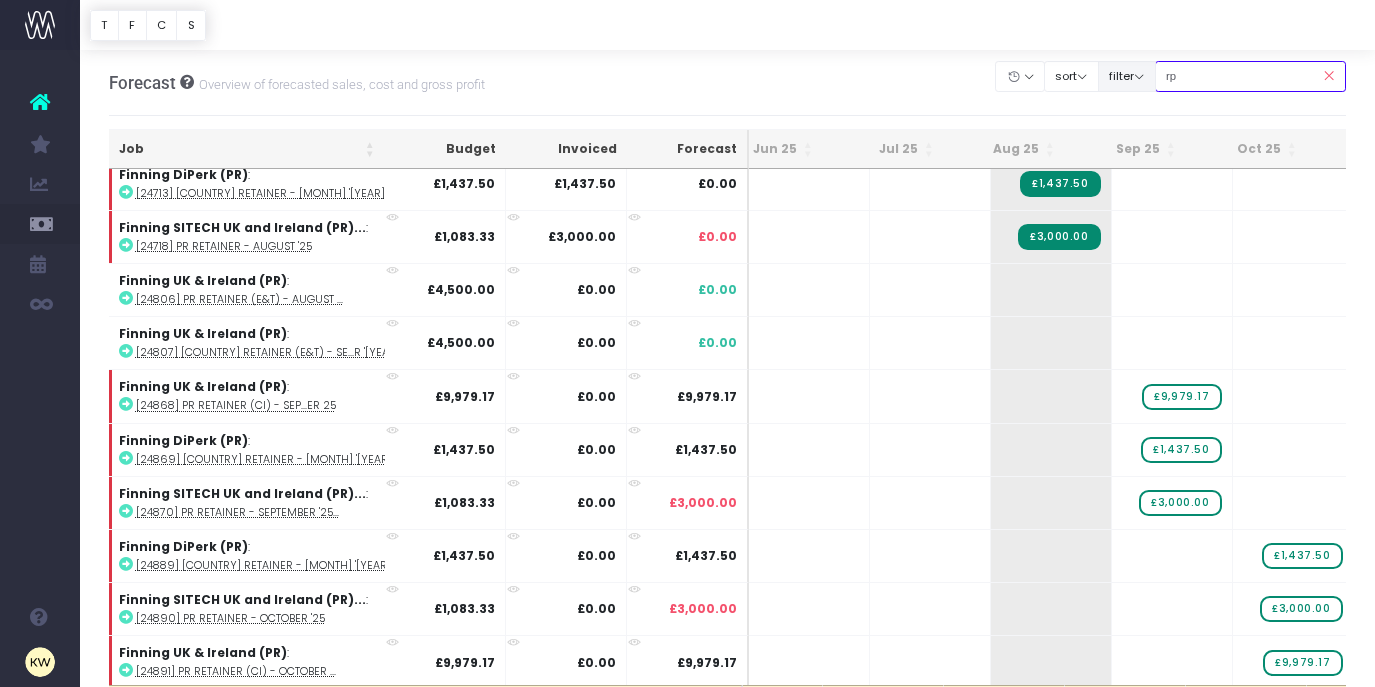 type on "r" 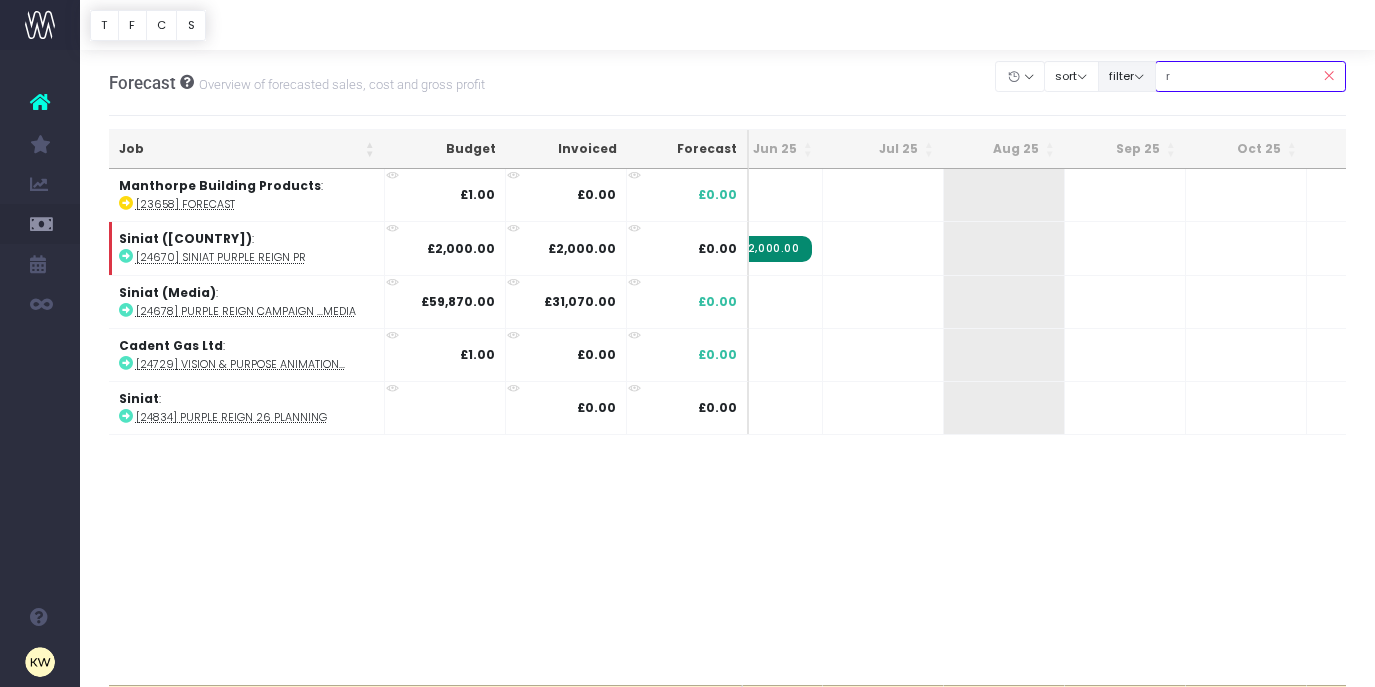 scroll, scrollTop: 0, scrollLeft: 48, axis: horizontal 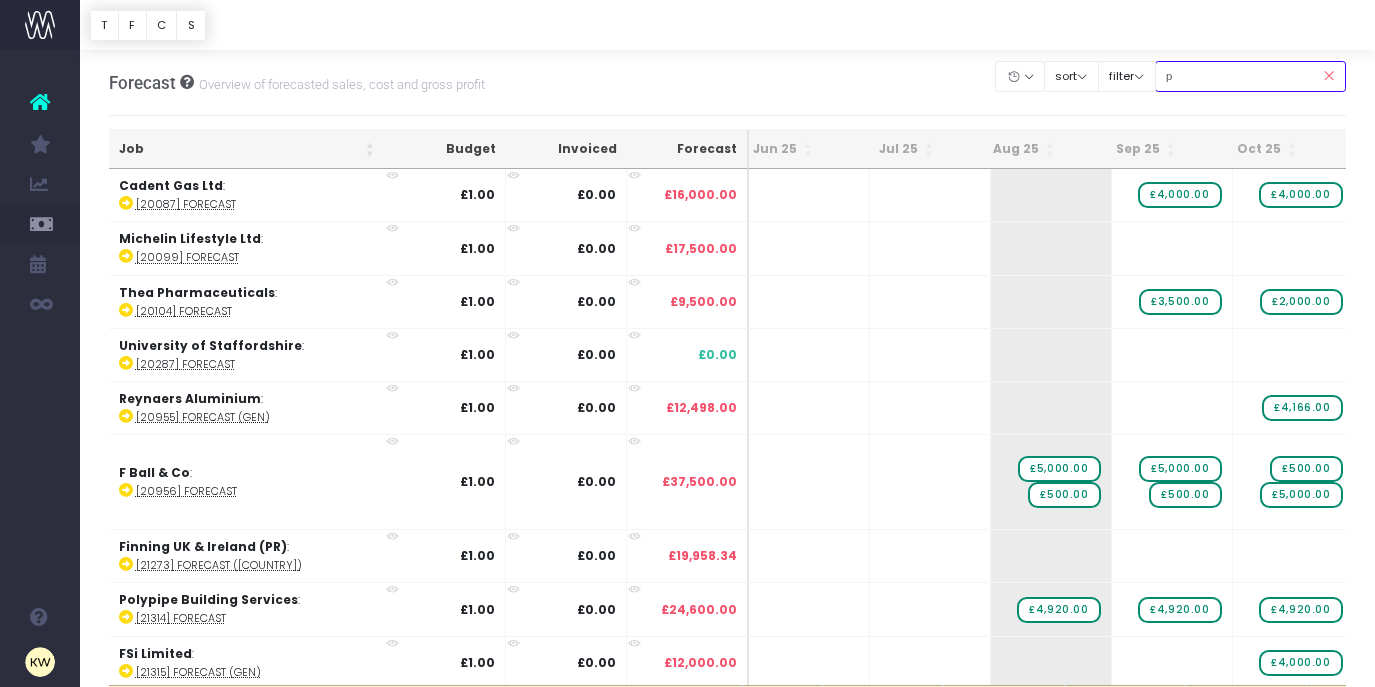 type on "Promat (pr)" 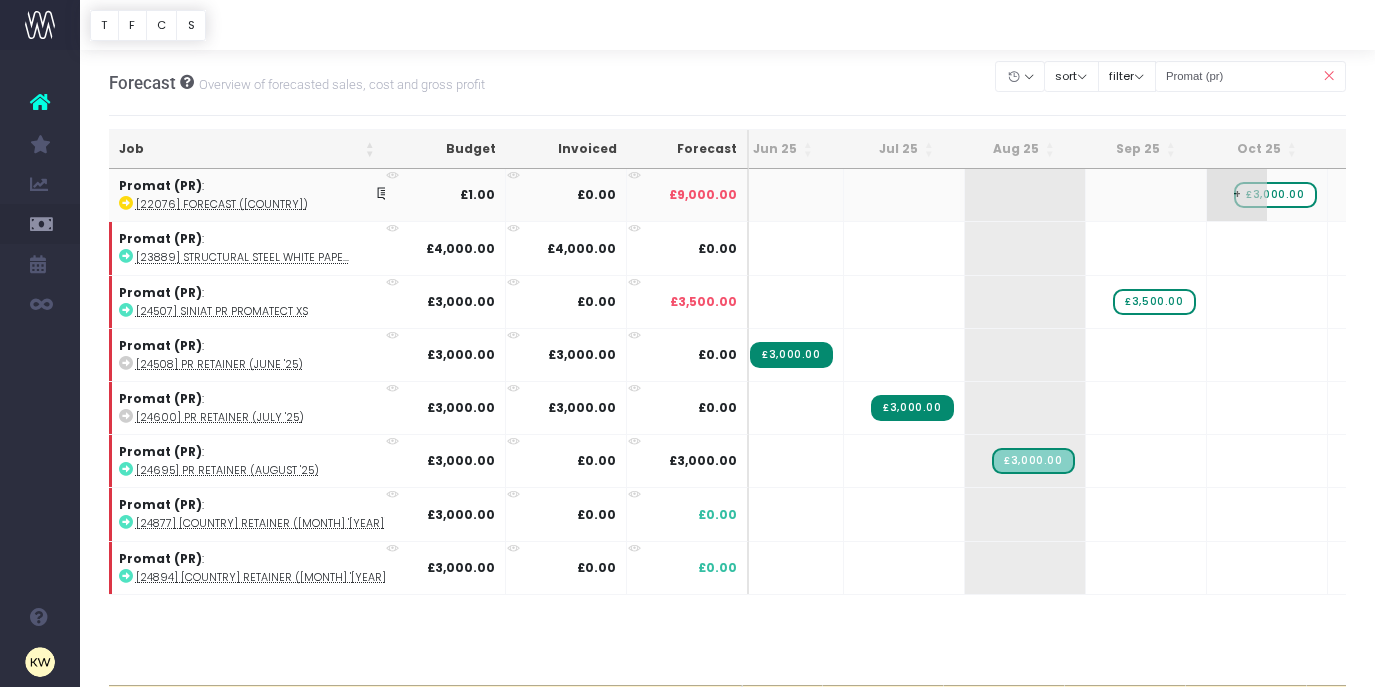 click on "£3,000.00" at bounding box center (1275, 195) 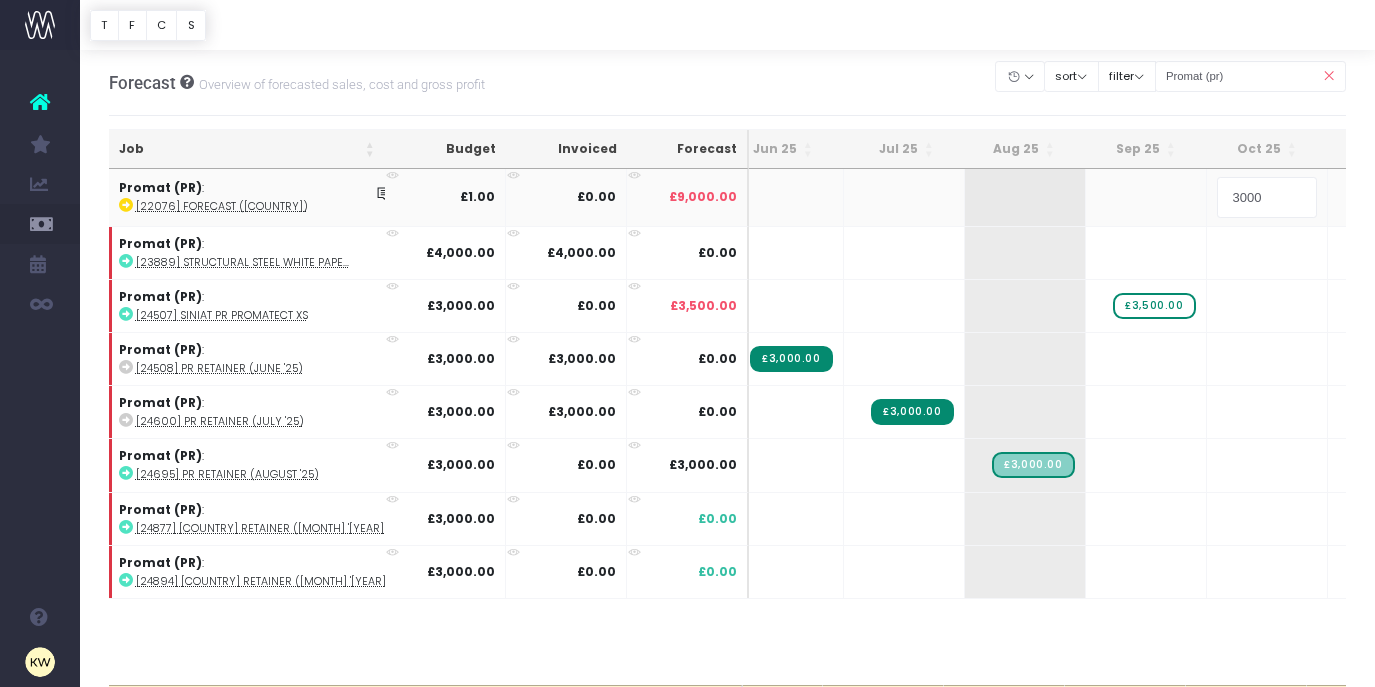 type 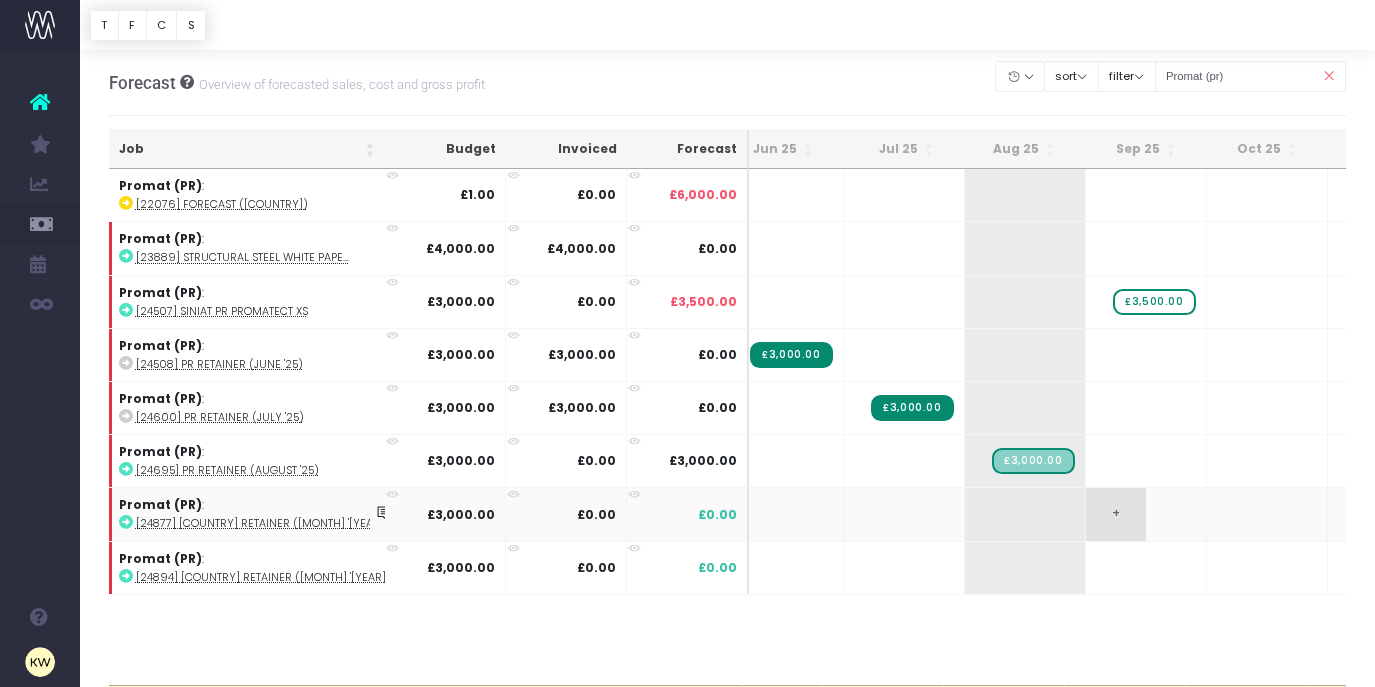 click on "+" at bounding box center [1116, 514] 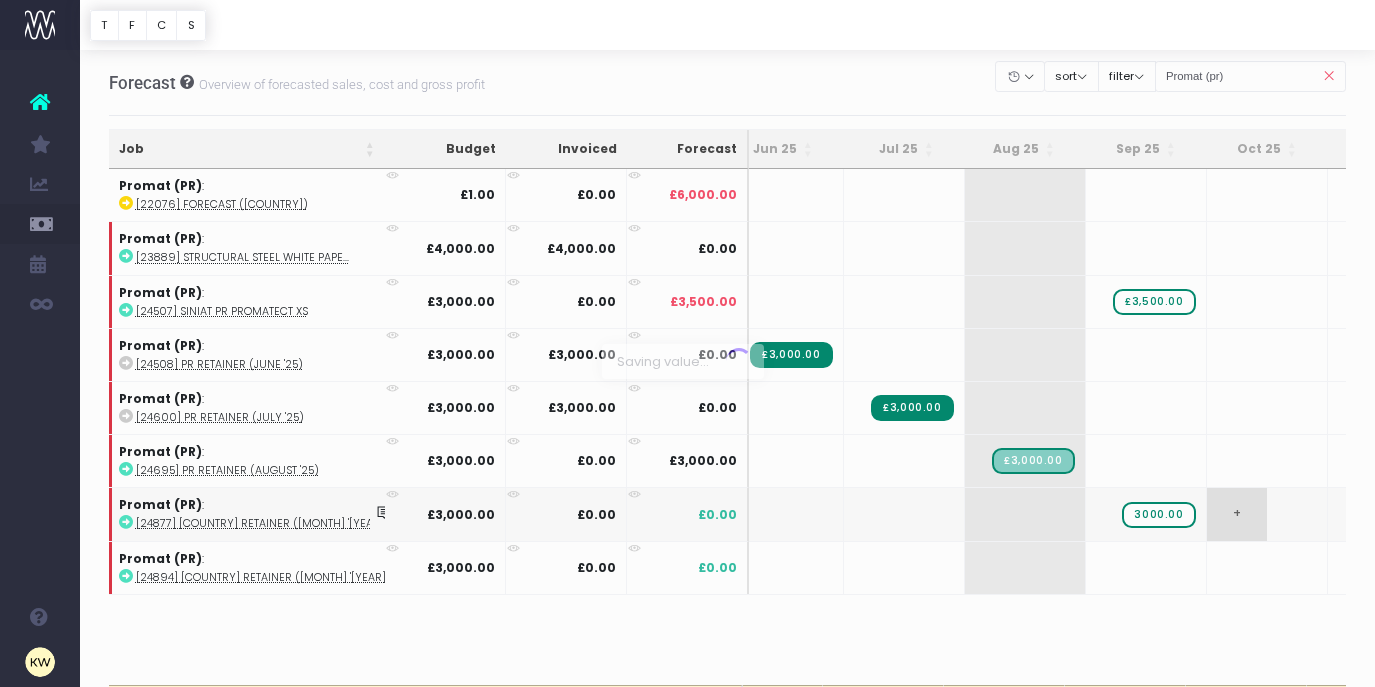 click on "Oh my... this is bad.  wayahead wasn't able to load this page. Please contact  support .
Go back
Account Warning
You are on a paid plan.
My Favourites
You have no favourites" at bounding box center [687, 343] 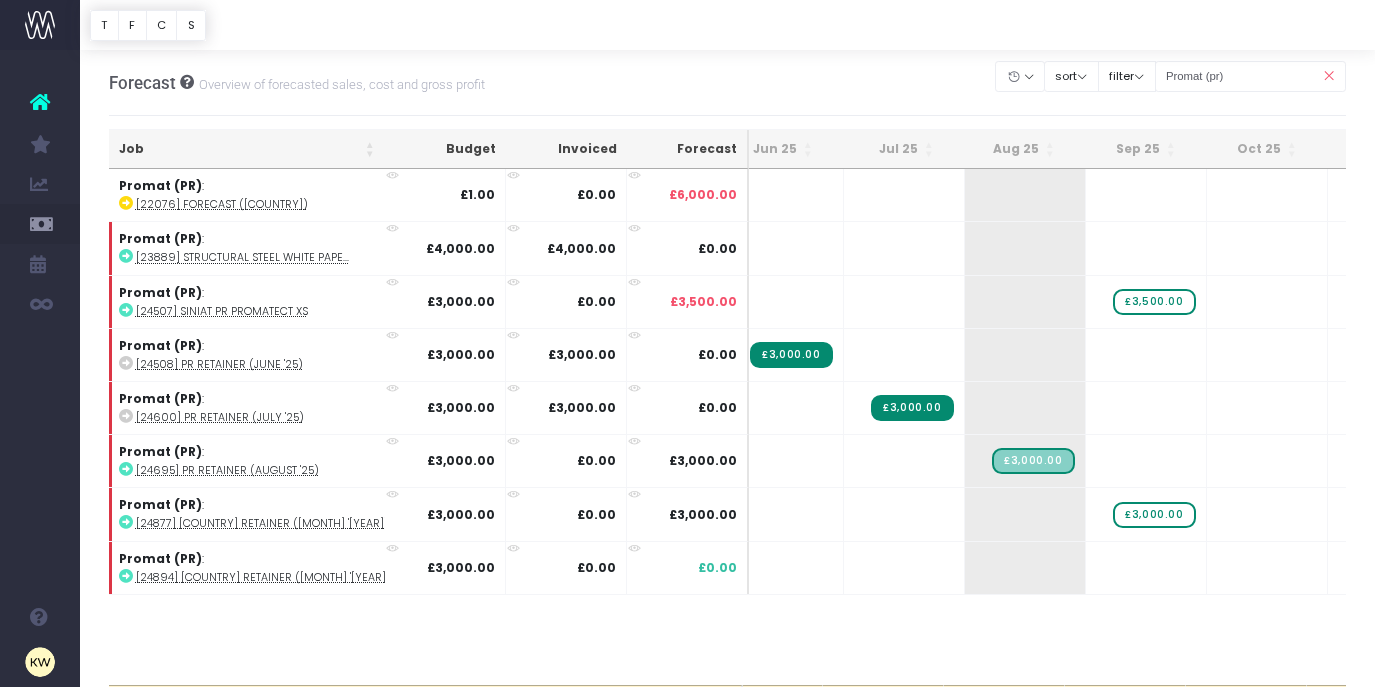 click on "+" at bounding box center (0, 0) 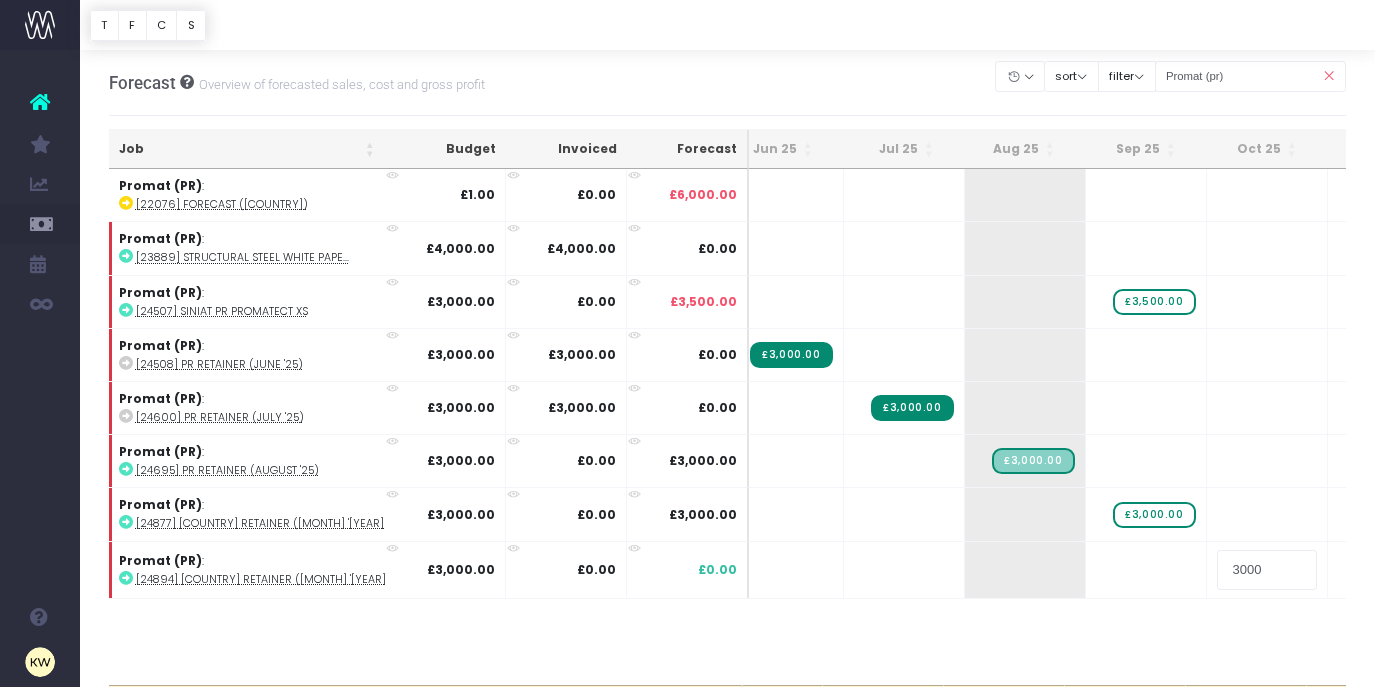 click on "Oh my... this is bad.  wayahead wasn't able to load this page. Please contact  support .
Go back
Account Warning
You are on a paid plan.
My Favourites
You have no favourites" at bounding box center [687, 343] 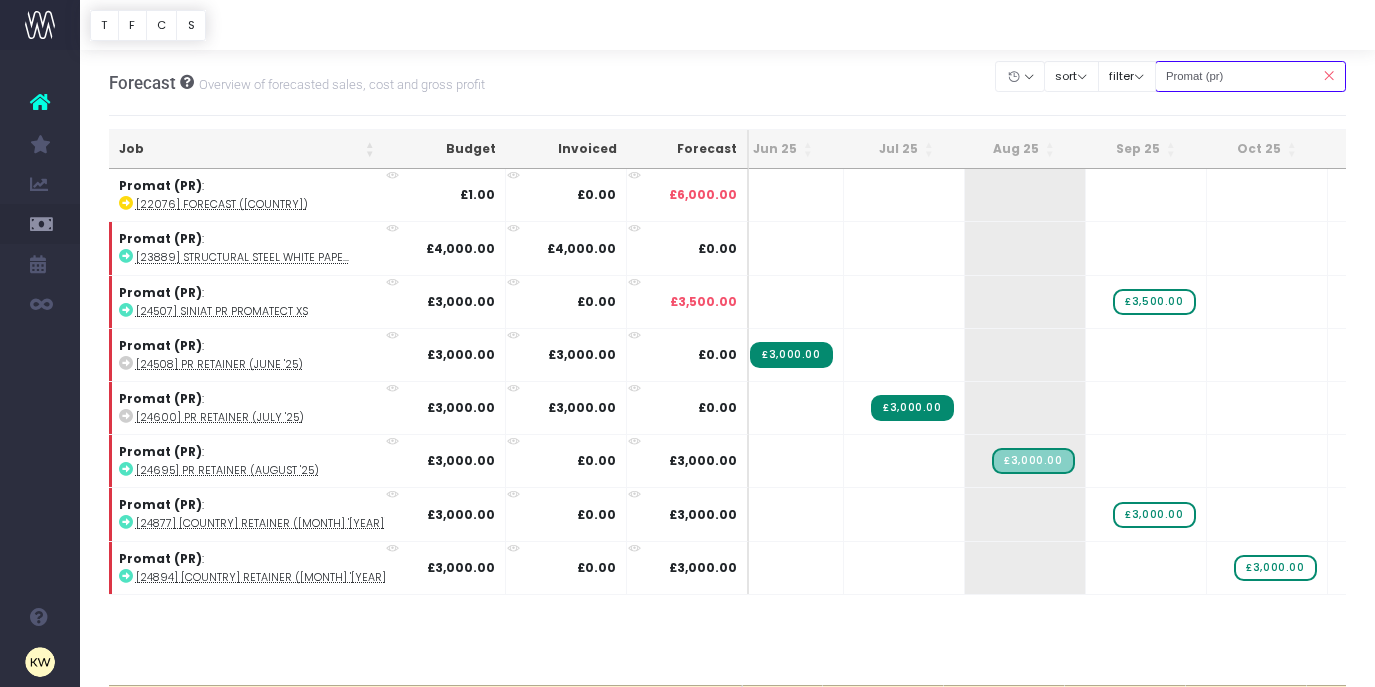 click on "Promat (pr)" at bounding box center (1251, 76) 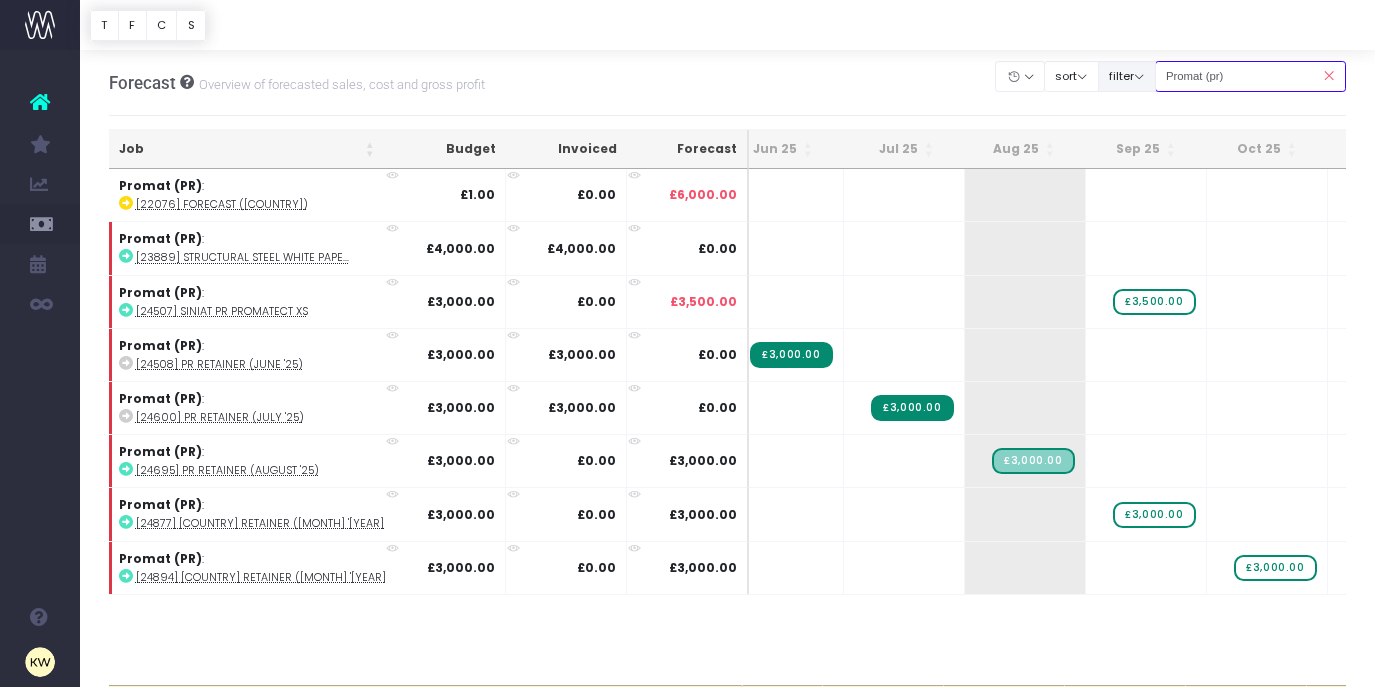 drag, startPoint x: 1169, startPoint y: 78, endPoint x: 1144, endPoint y: 75, distance: 25.179358 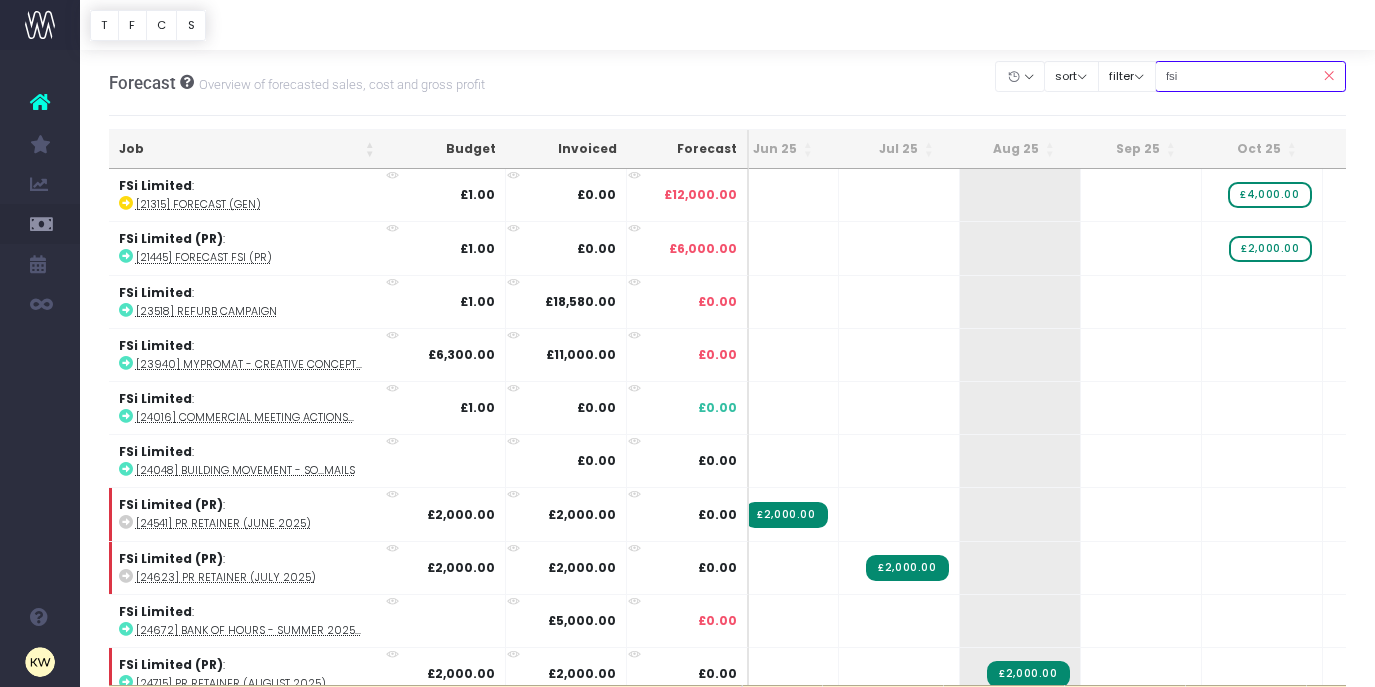 type on "fsi (pr)" 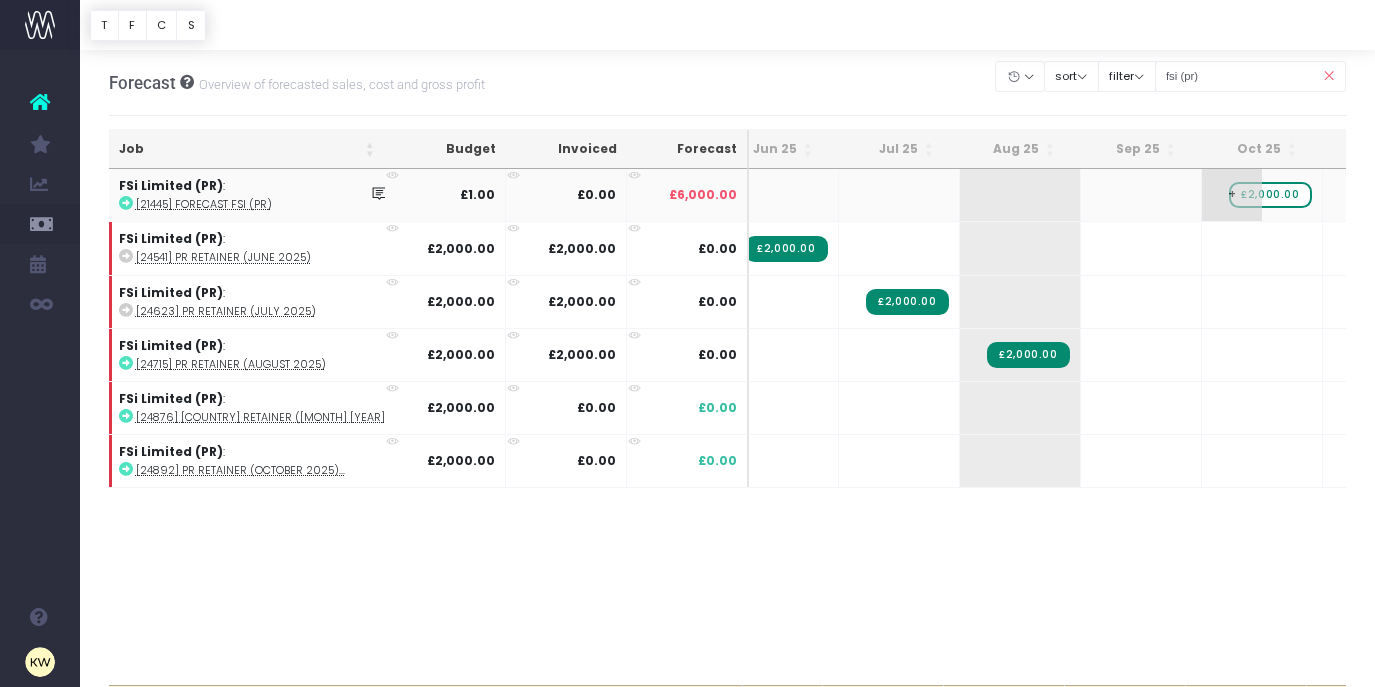 click on "£2,000.00" at bounding box center (1270, 195) 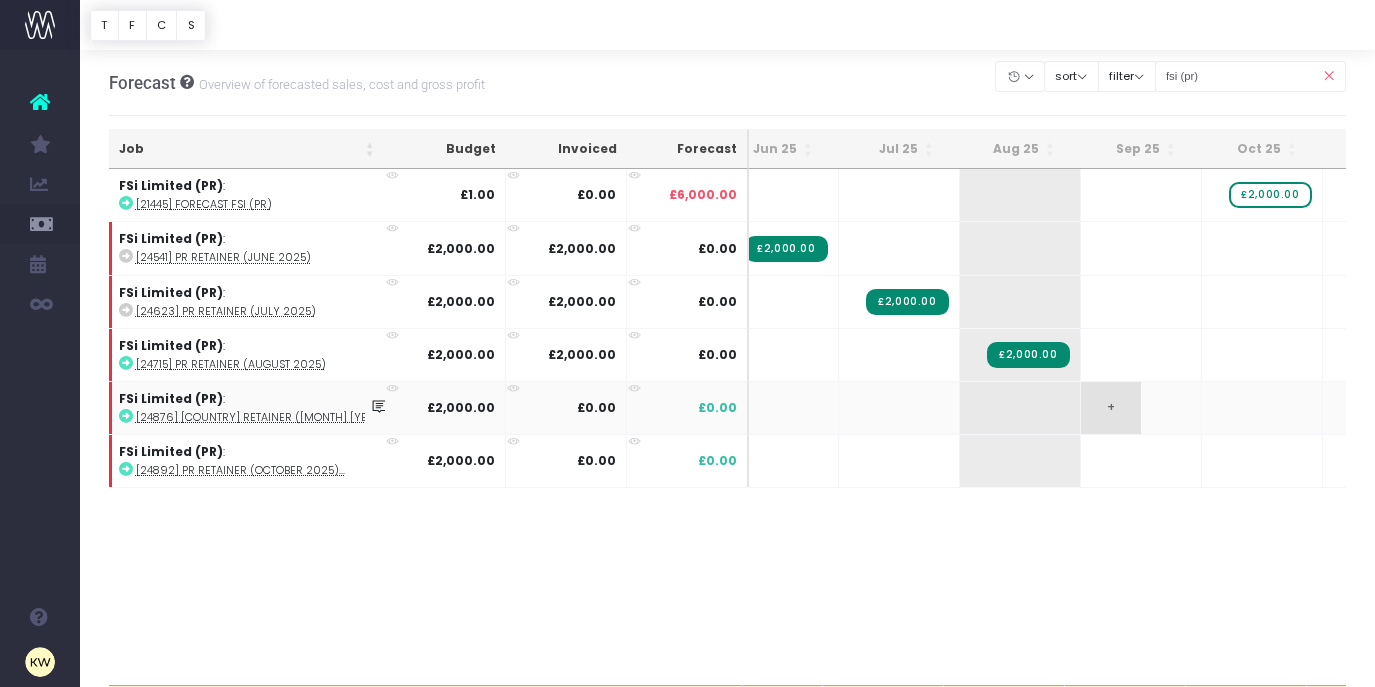 click on "+" at bounding box center [1111, 408] 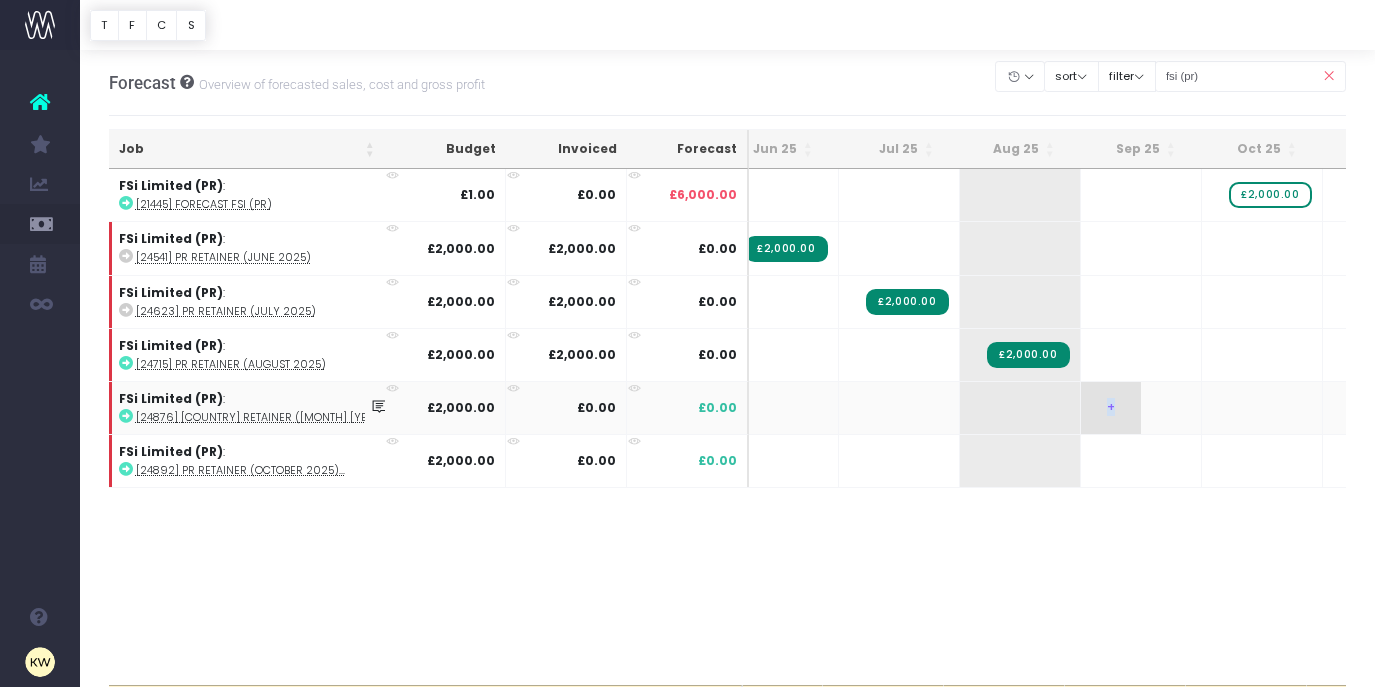 click on "+" at bounding box center (1111, 408) 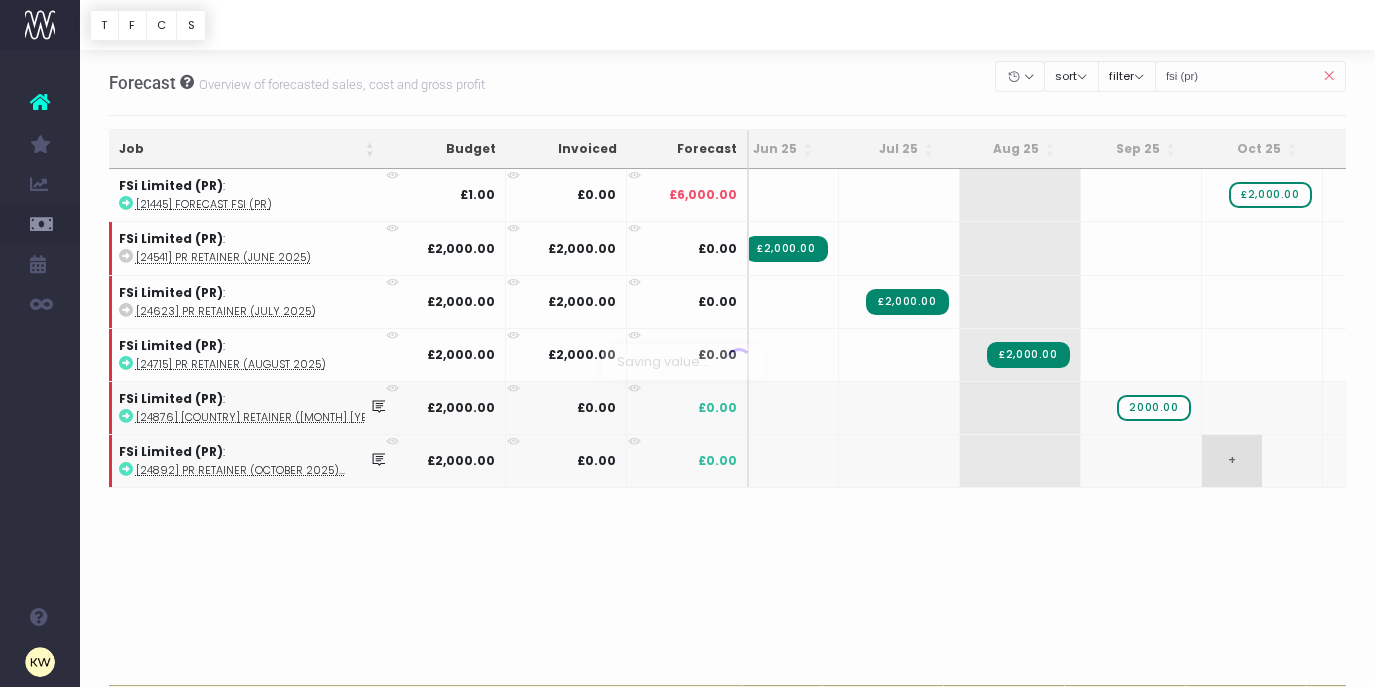 click on "Oh my... this is bad.  wayahead wasn't able to load this page. Please contact  support .
Go back
Account Warning
You are on a paid plan.
My Favourites
You have no favourites" at bounding box center (687, 343) 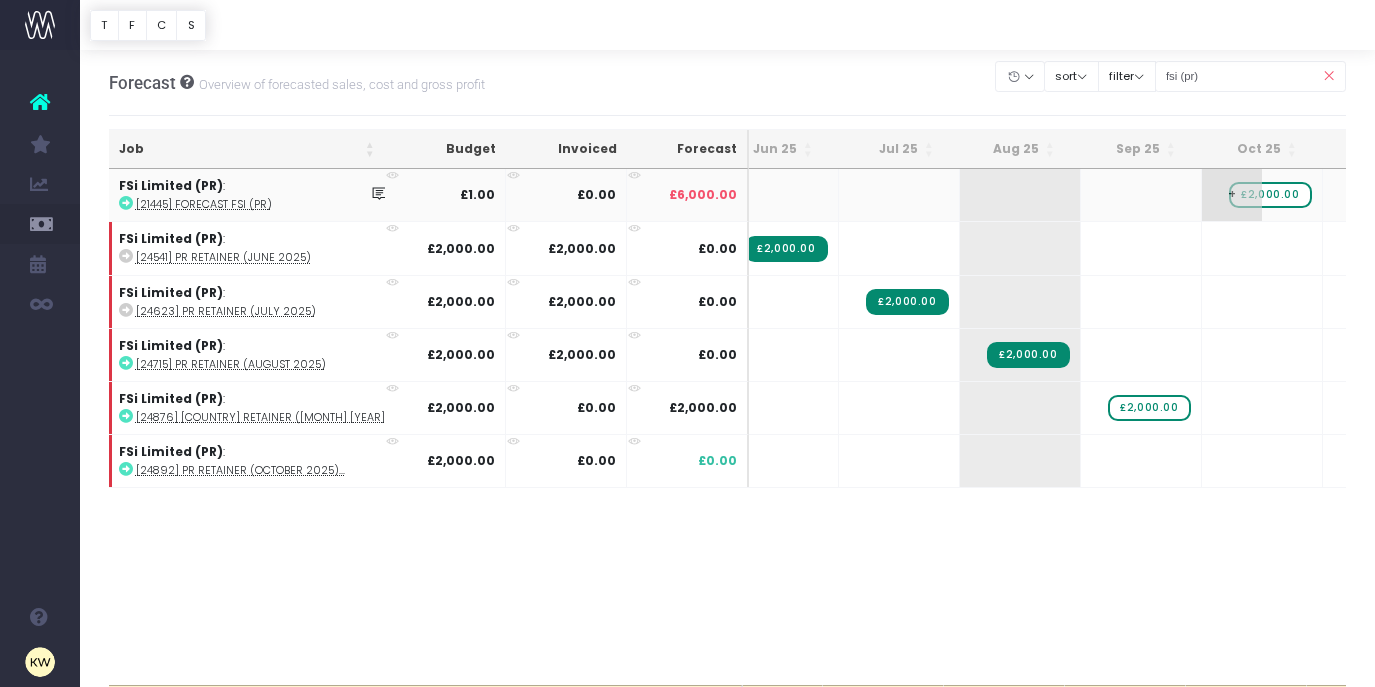 click on "£2,000.00" at bounding box center [1270, 195] 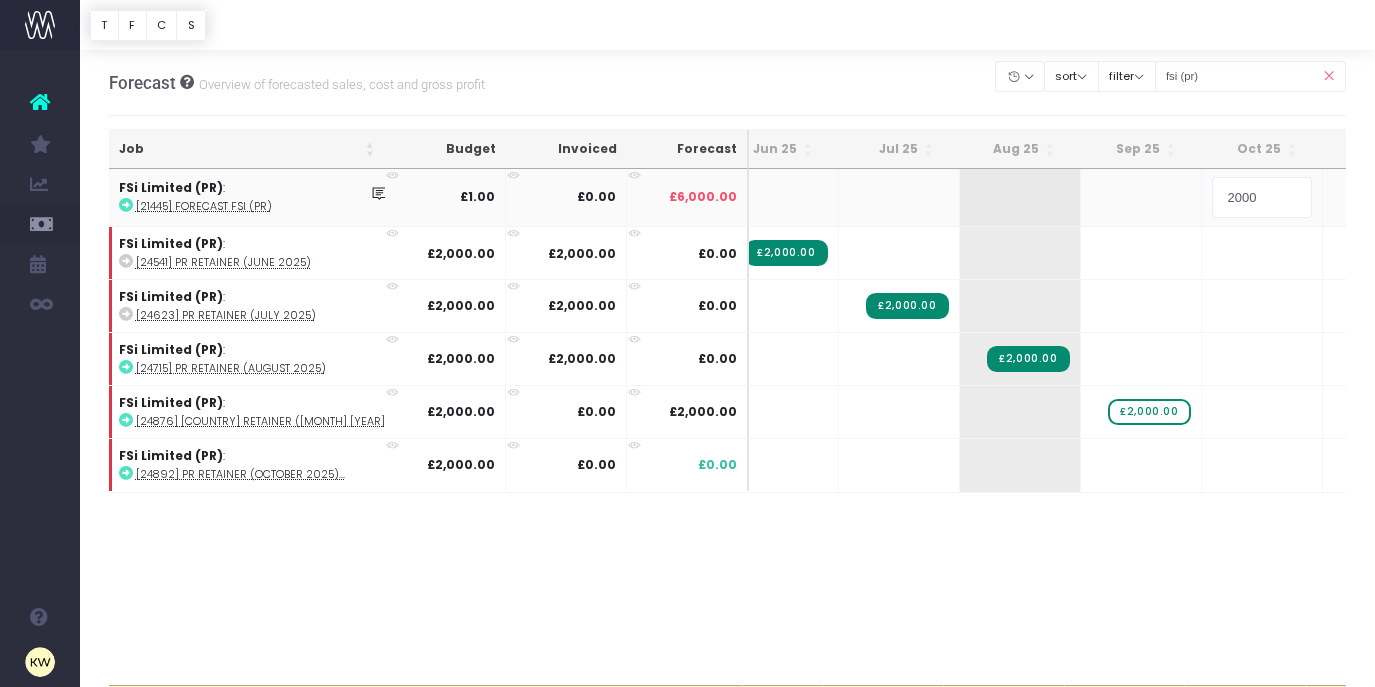 type 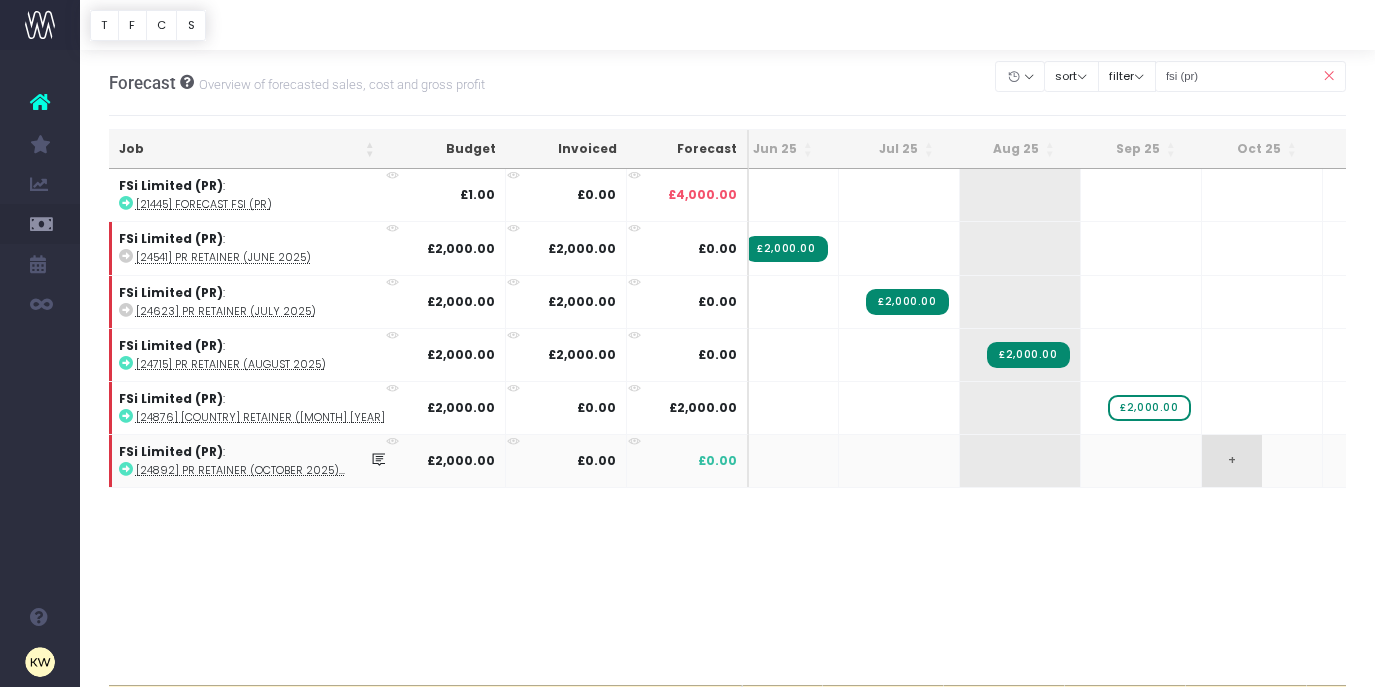 click on "+" at bounding box center [1232, 461] 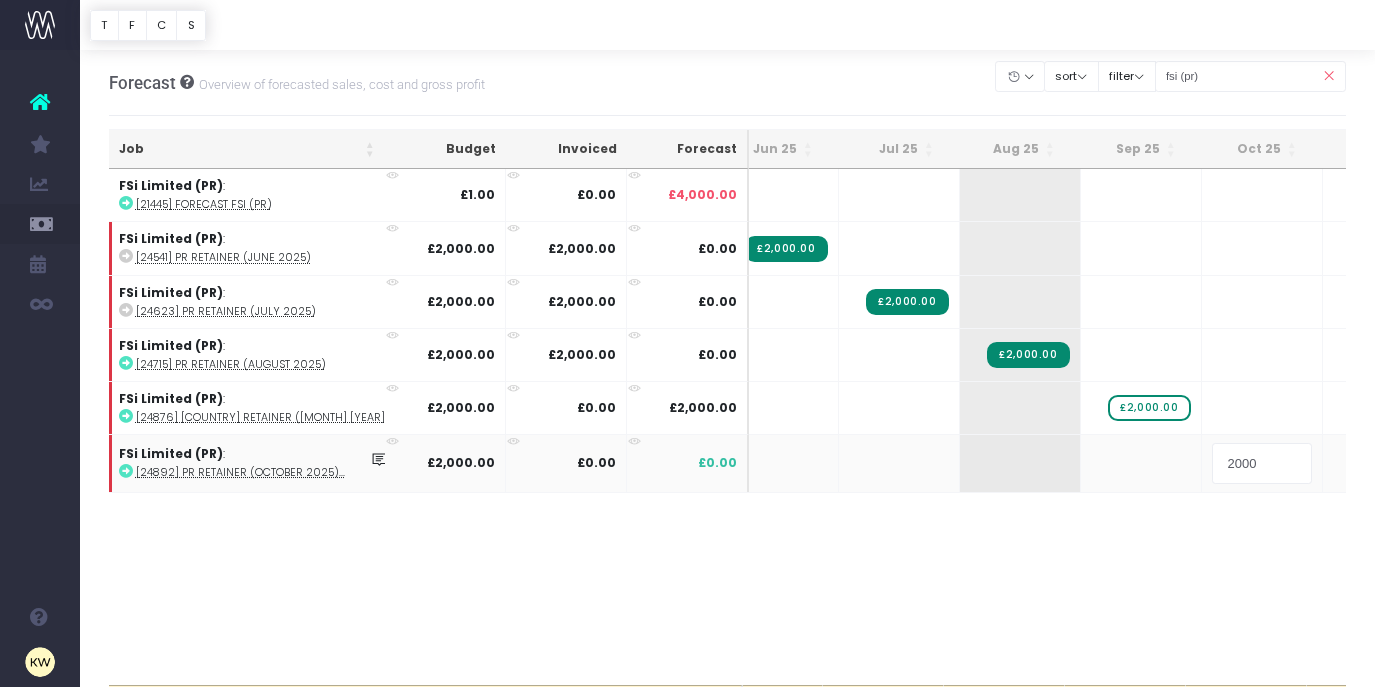 click on "Oh my... this is bad.  wayahead wasn't able to load this page. Please contact  support .
Go back
Account Warning
You are on a paid plan.
My Favourites
You have no favourites" at bounding box center (687, 343) 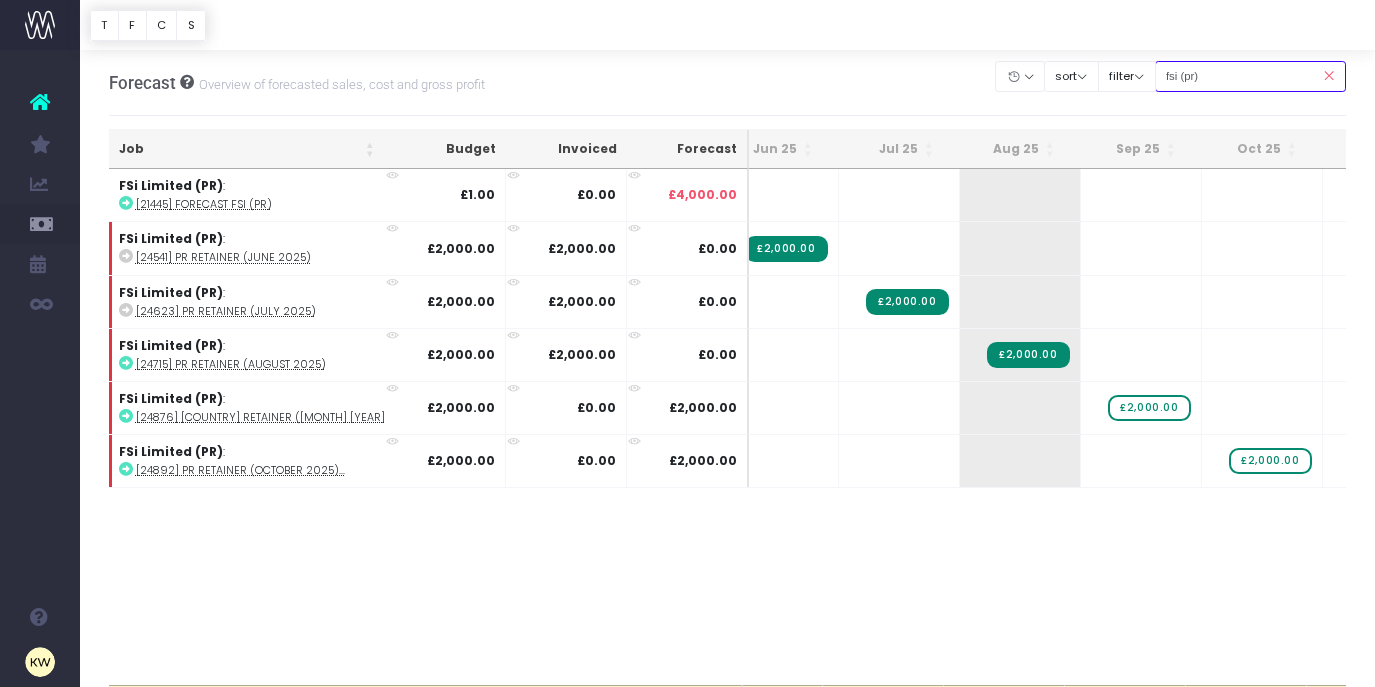 click on "fsi (pr)" at bounding box center (1251, 76) 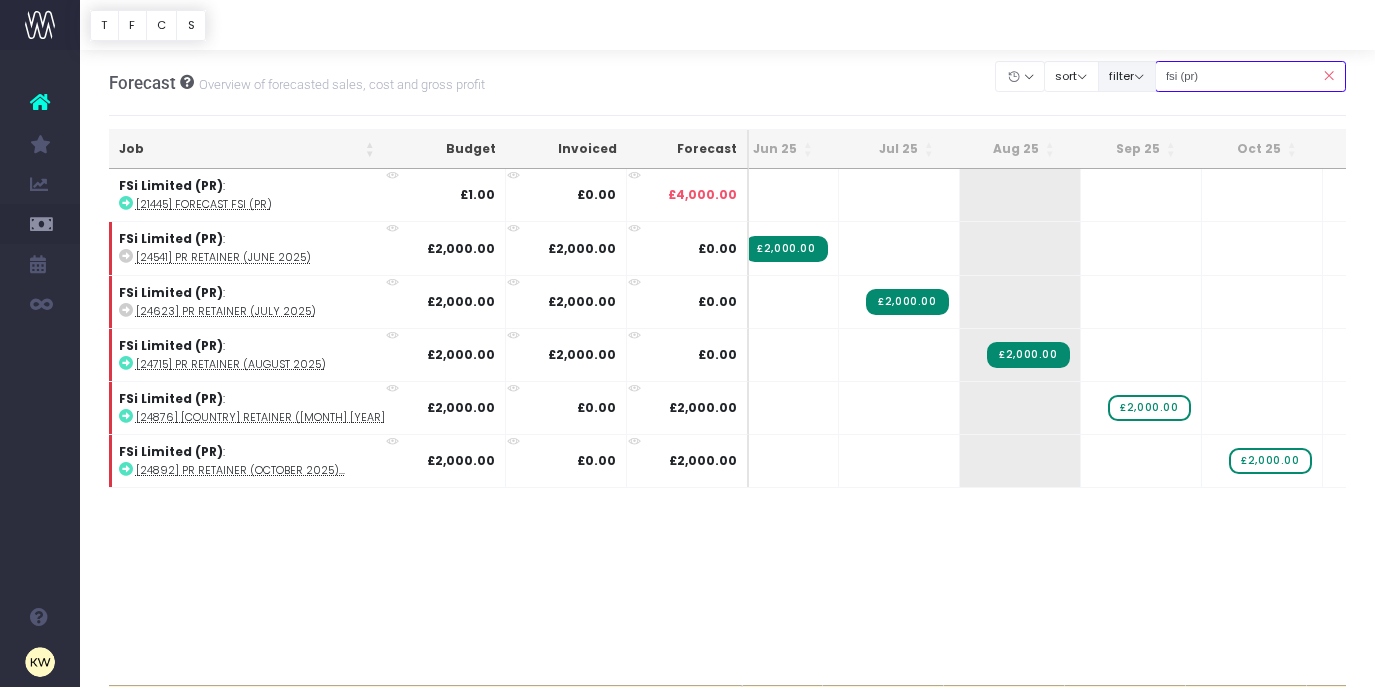 drag, startPoint x: 1249, startPoint y: 77, endPoint x: 1156, endPoint y: 75, distance: 93.0215 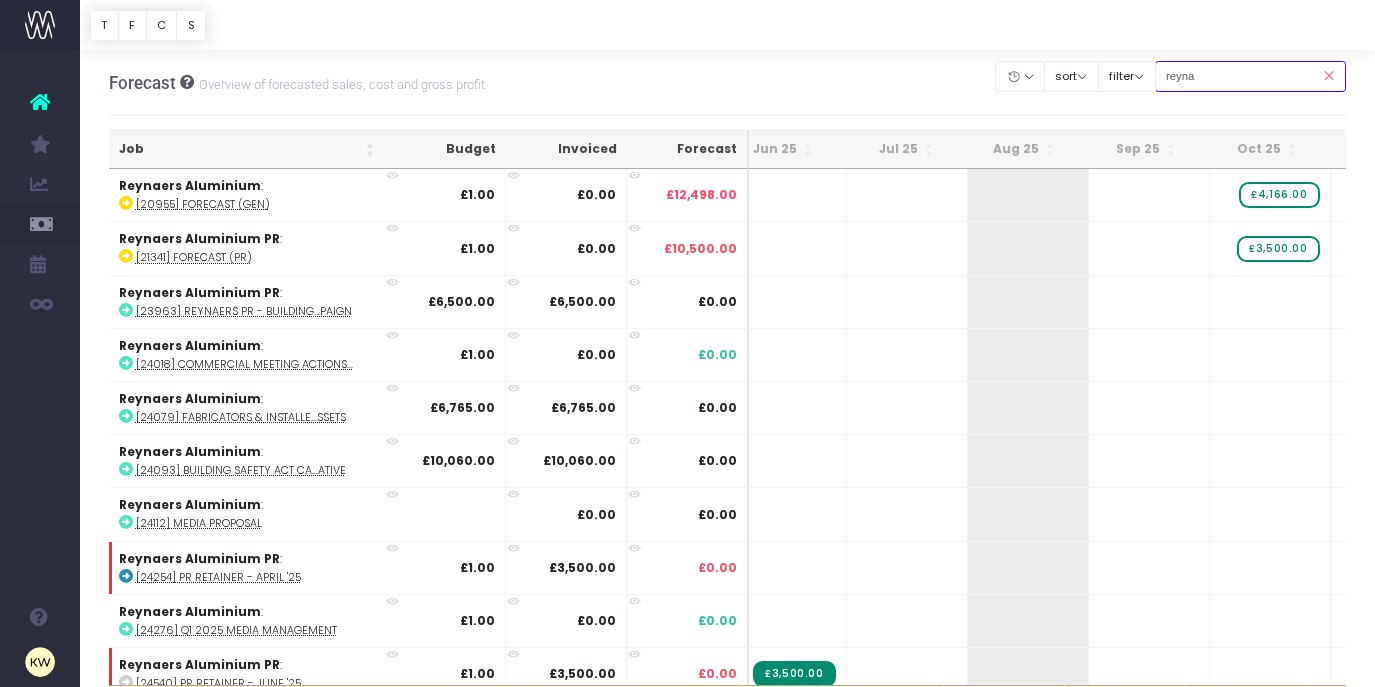 type on "reynaers pr" 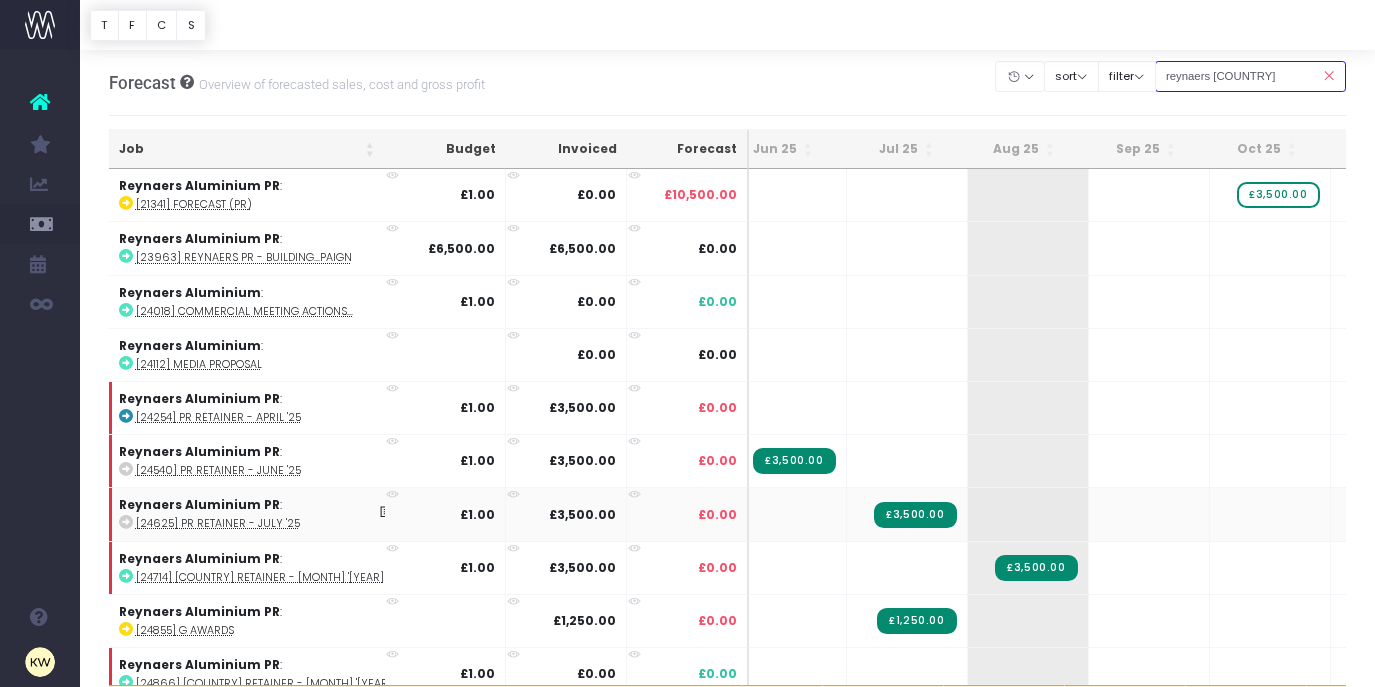 scroll, scrollTop: 0, scrollLeft: 136, axis: horizontal 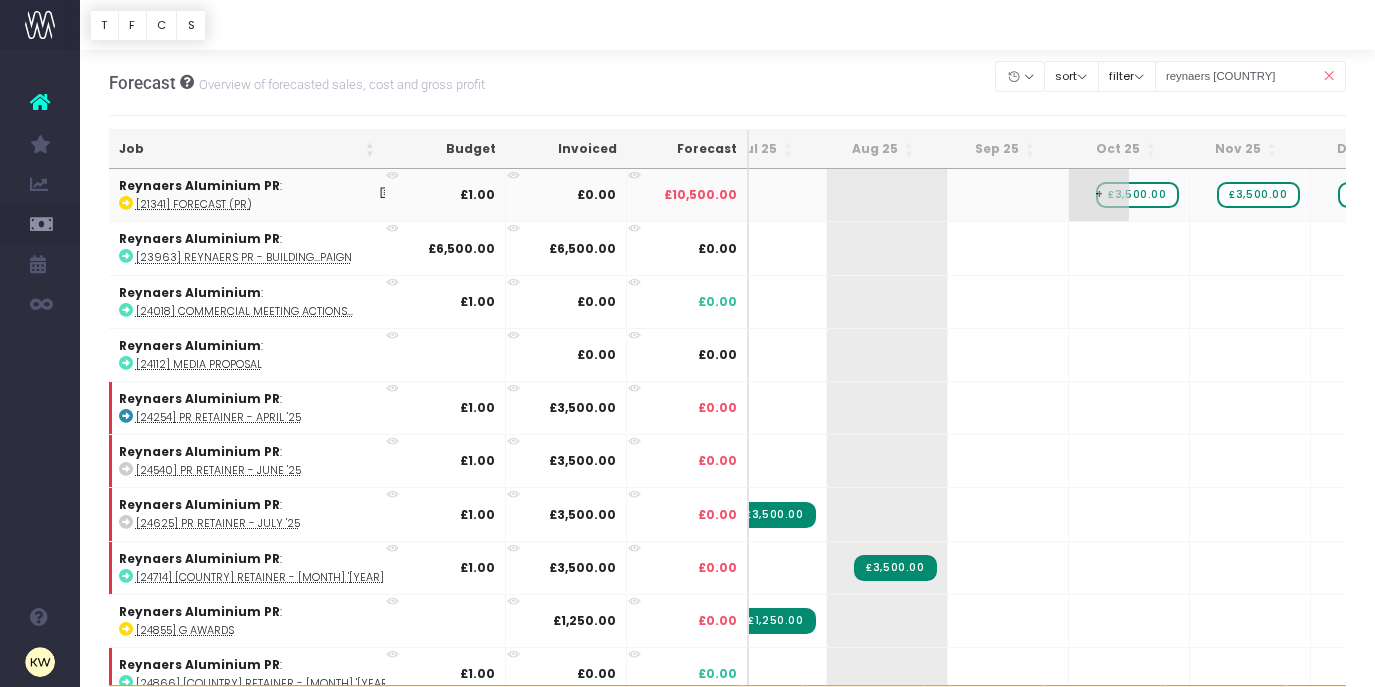 click on "£3,500.00" at bounding box center [1137, 195] 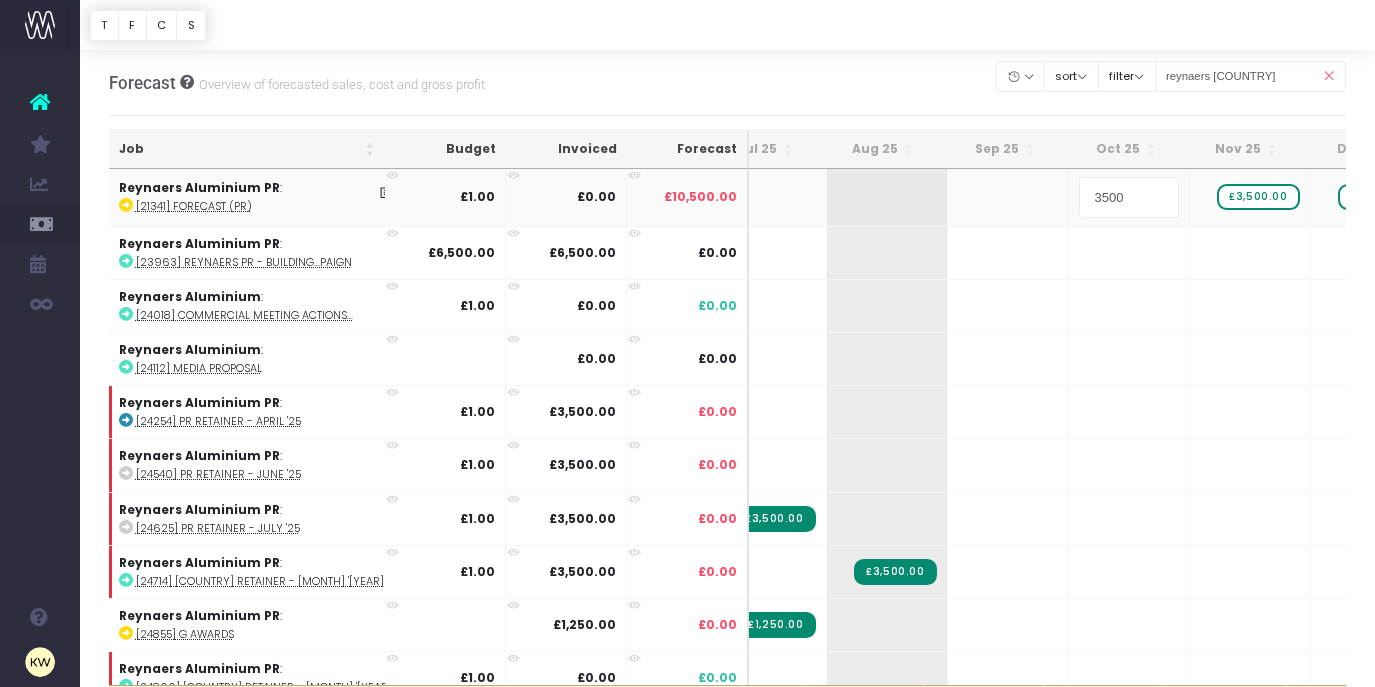 type 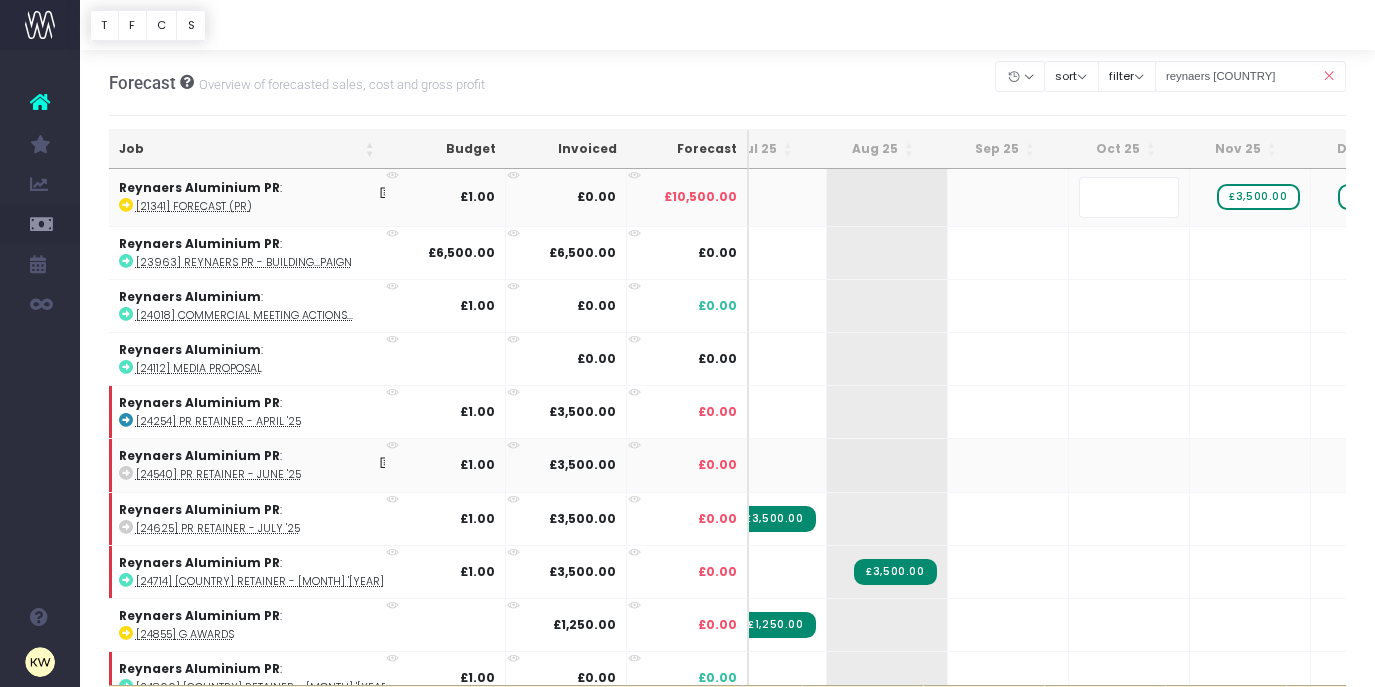 scroll, scrollTop: 72, scrollLeft: 189, axis: both 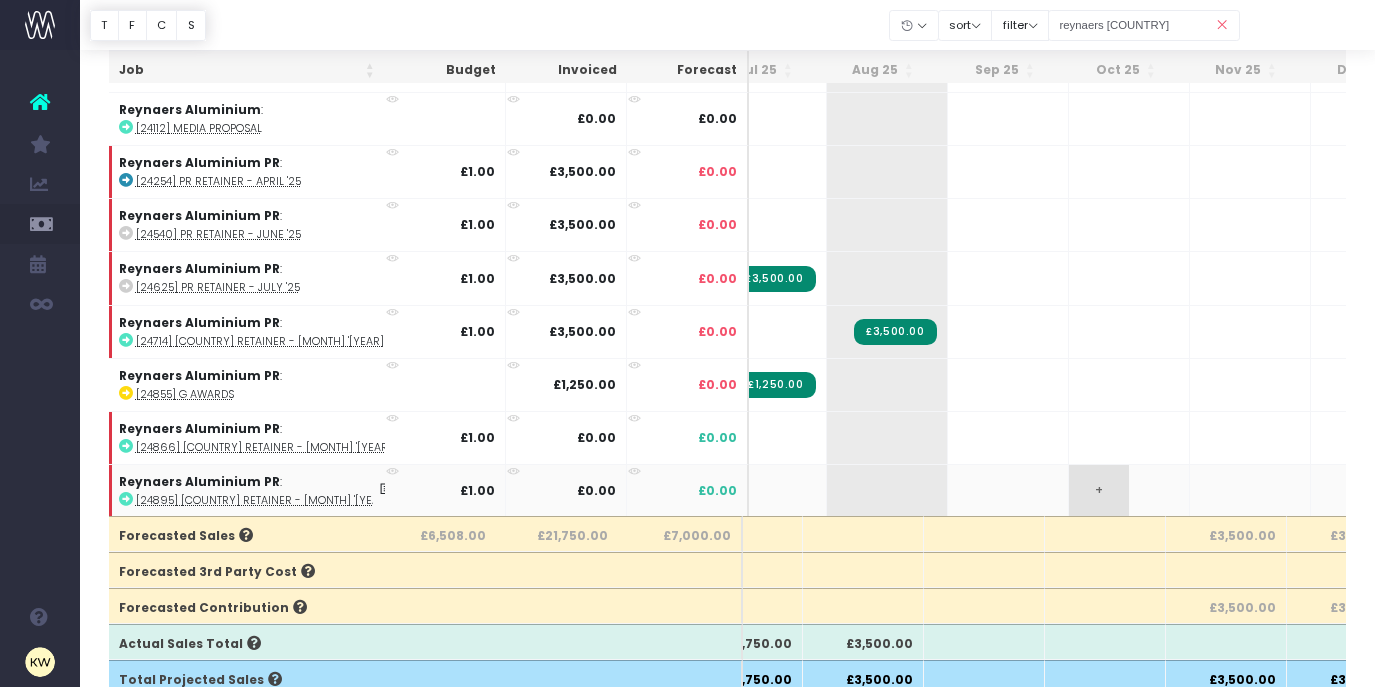 click on "+" at bounding box center (1099, 491) 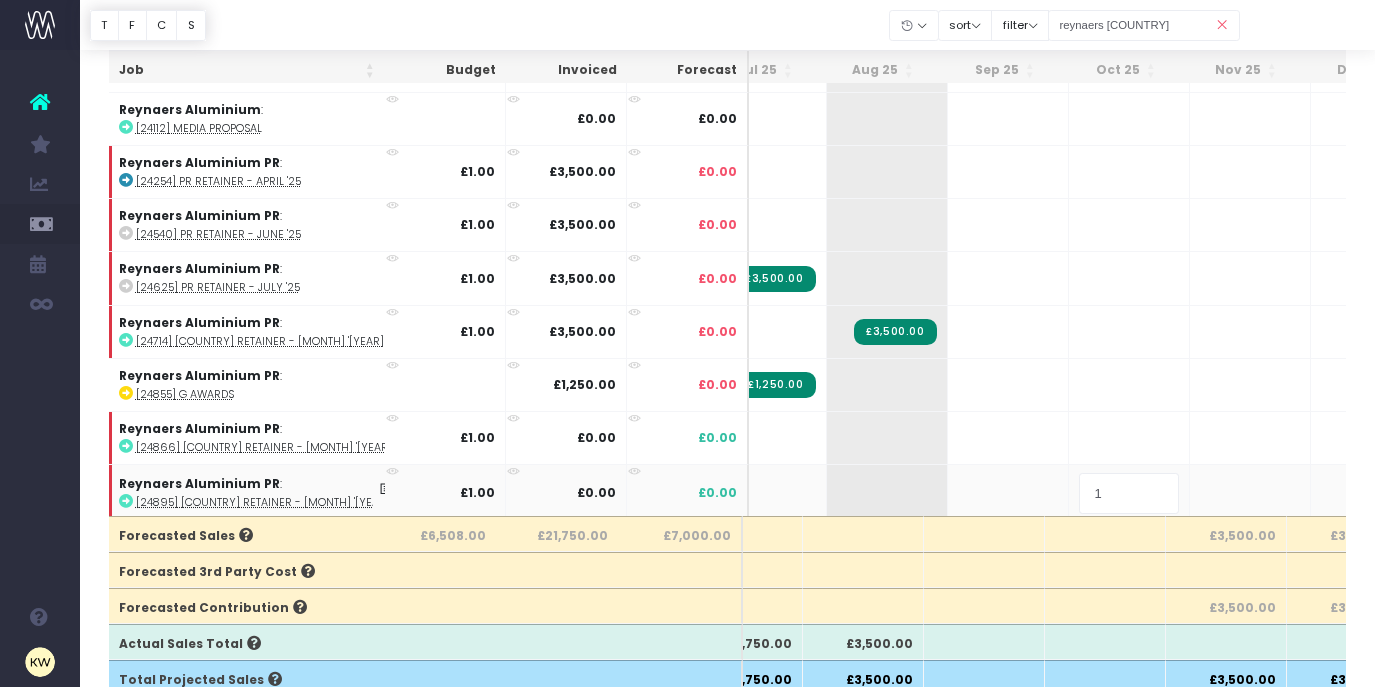 type on "3500" 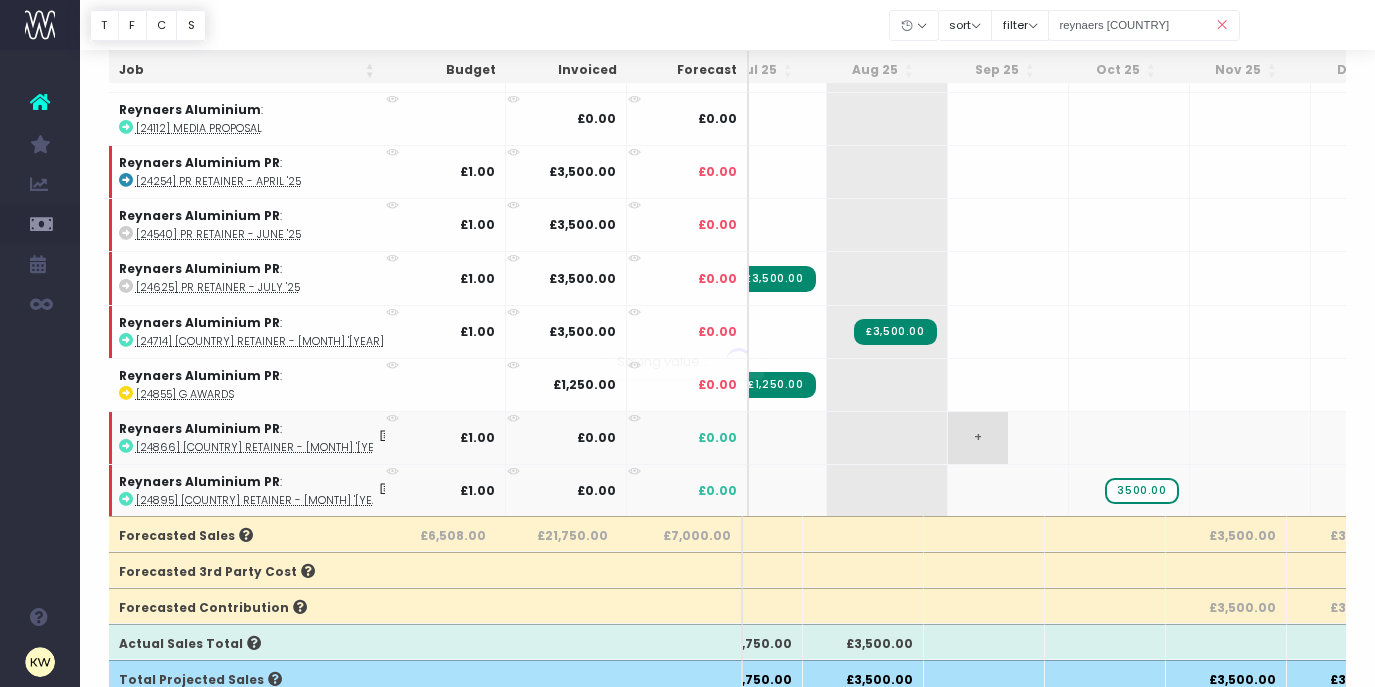 click on "Oh my... this is bad.  wayahead wasn't able to load this page. Please contact  support .
Go back
Account Warning
You are on a paid plan.
My Favourites
You have no favourites" at bounding box center (687, 174) 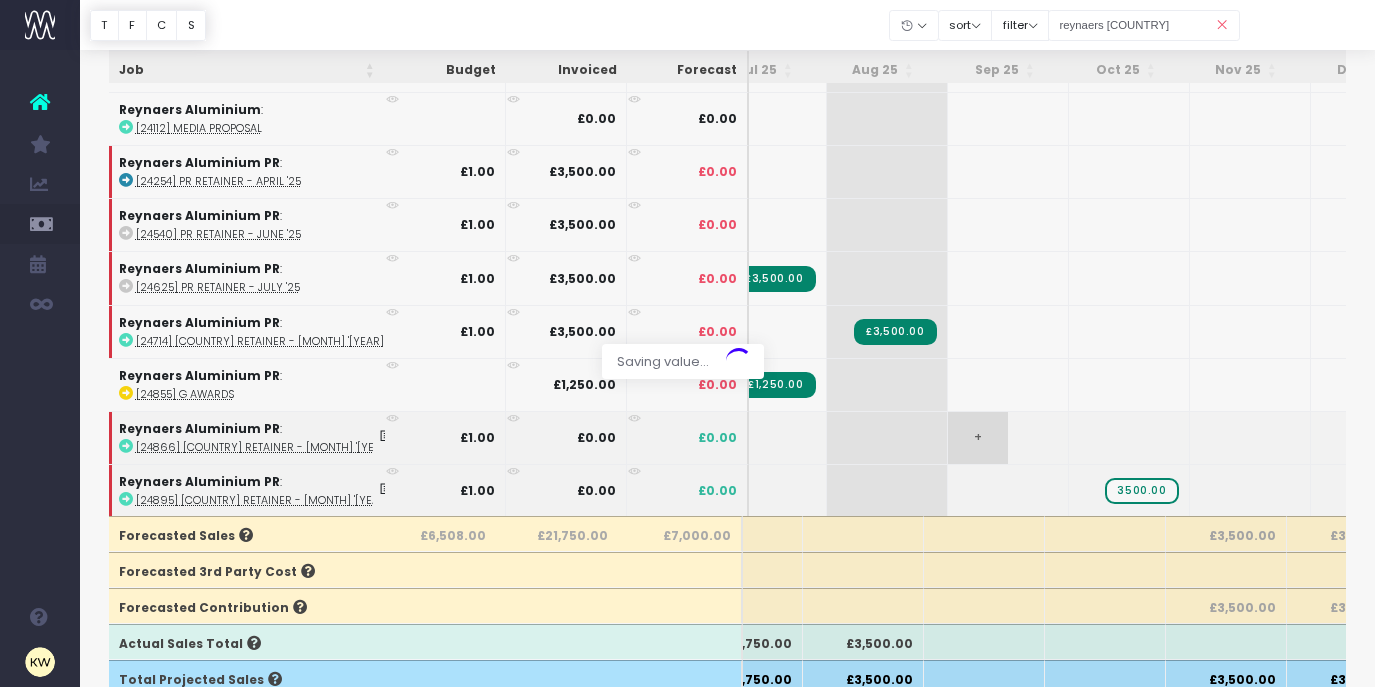 click at bounding box center [687, 343] 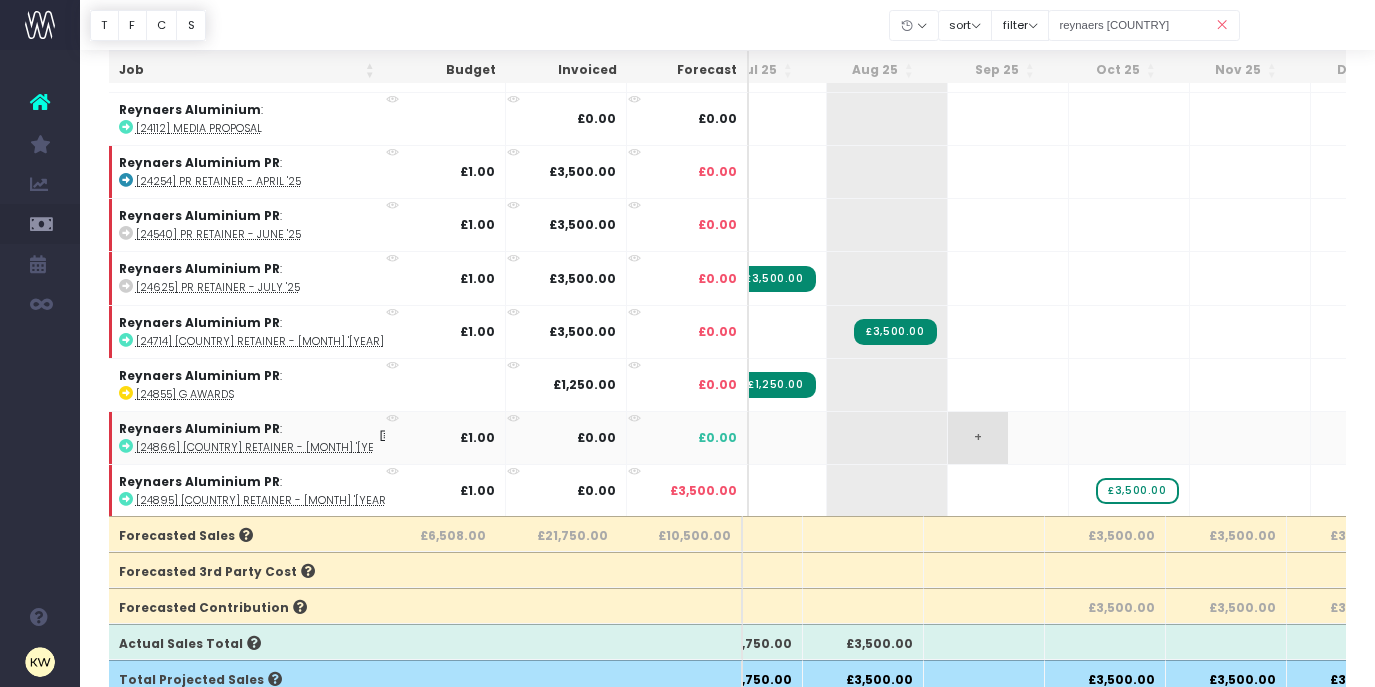 click on "+" at bounding box center [978, 438] 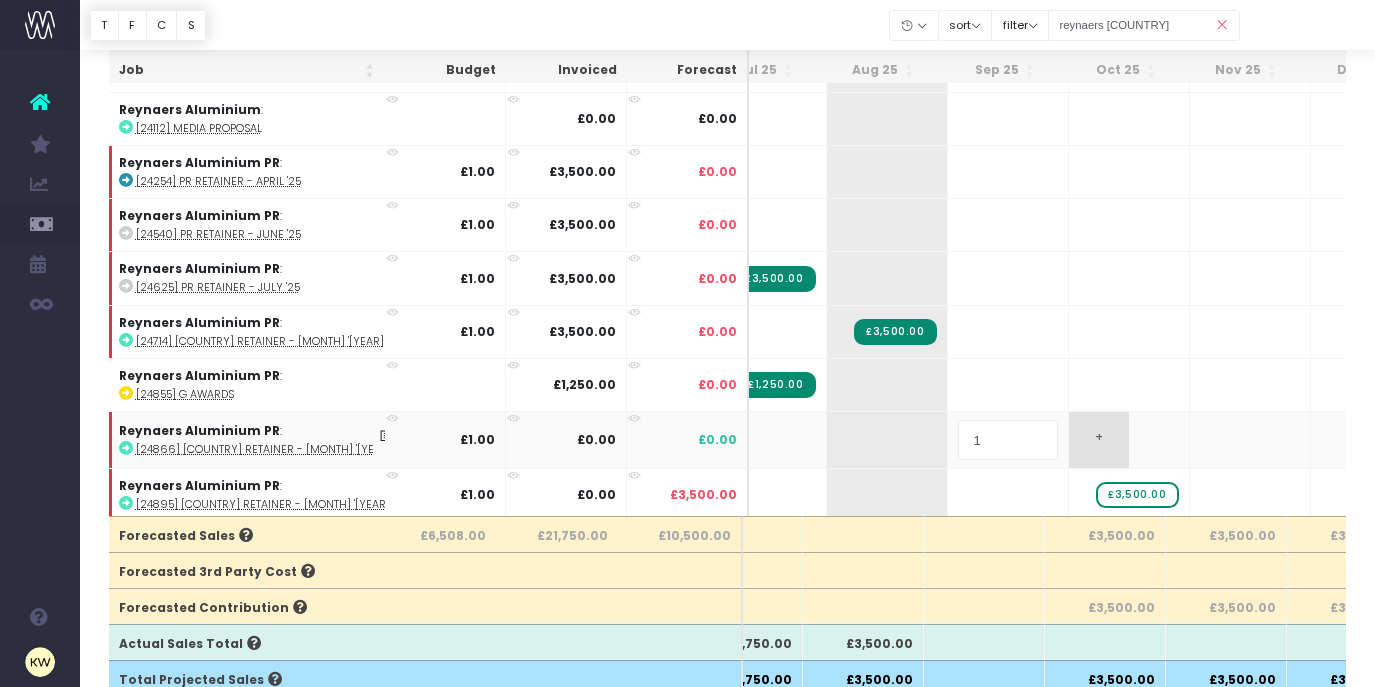 type on "3500" 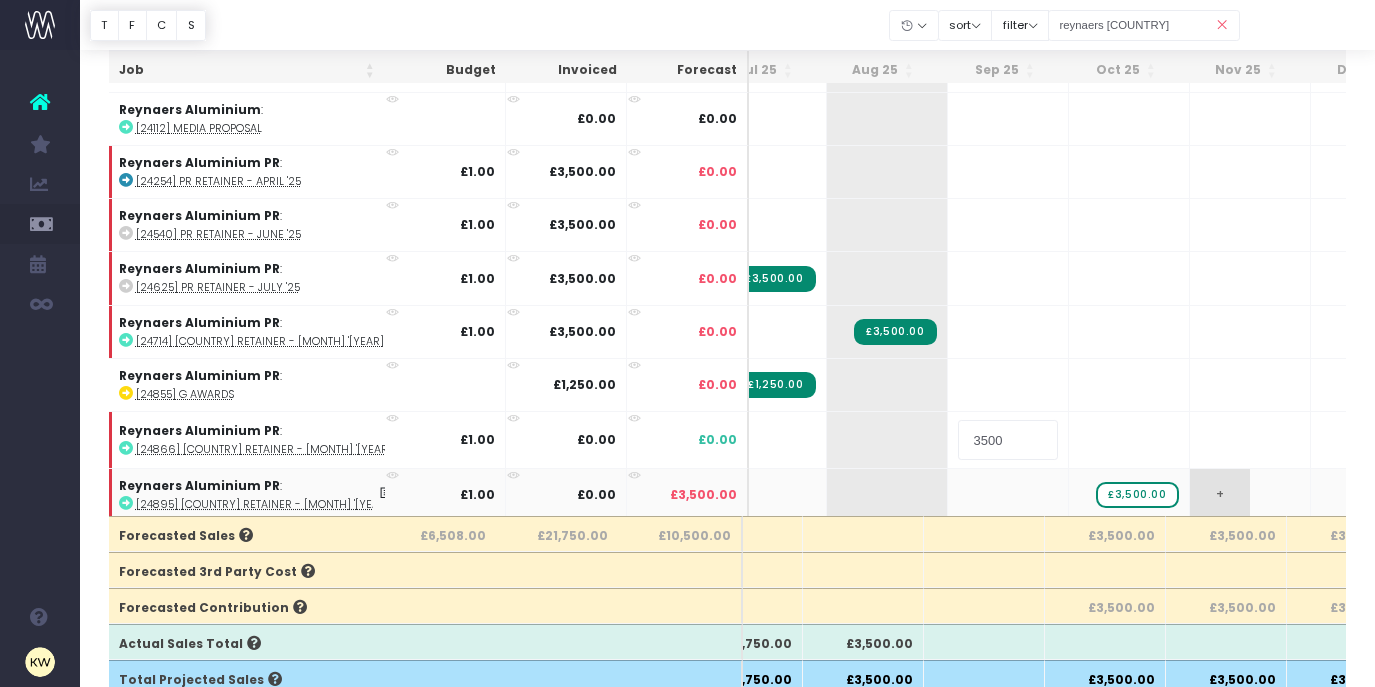 click on "Oh my... this is bad.  wayahead wasn't able to load this page. Please contact  support .
Go back
Account Warning
You are on a paid plan.
My Favourites
You have no favourites" at bounding box center (687, 174) 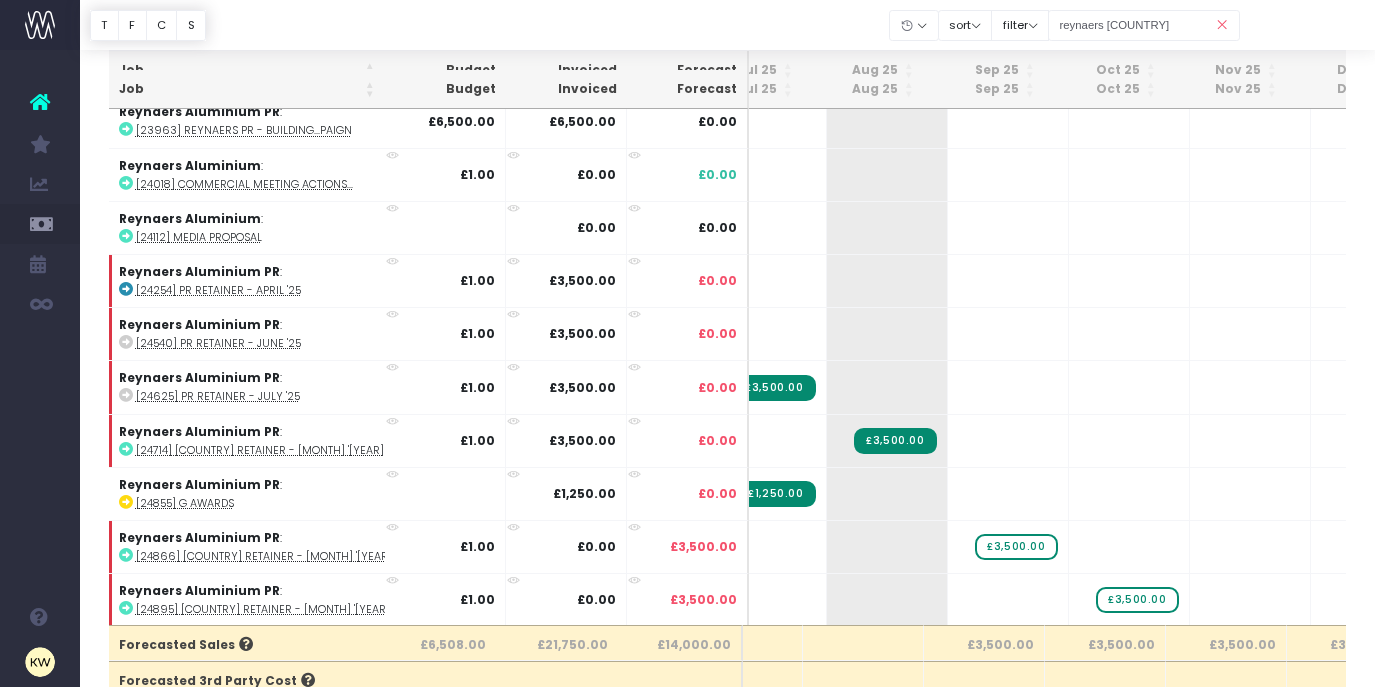 scroll, scrollTop: 0, scrollLeft: 0, axis: both 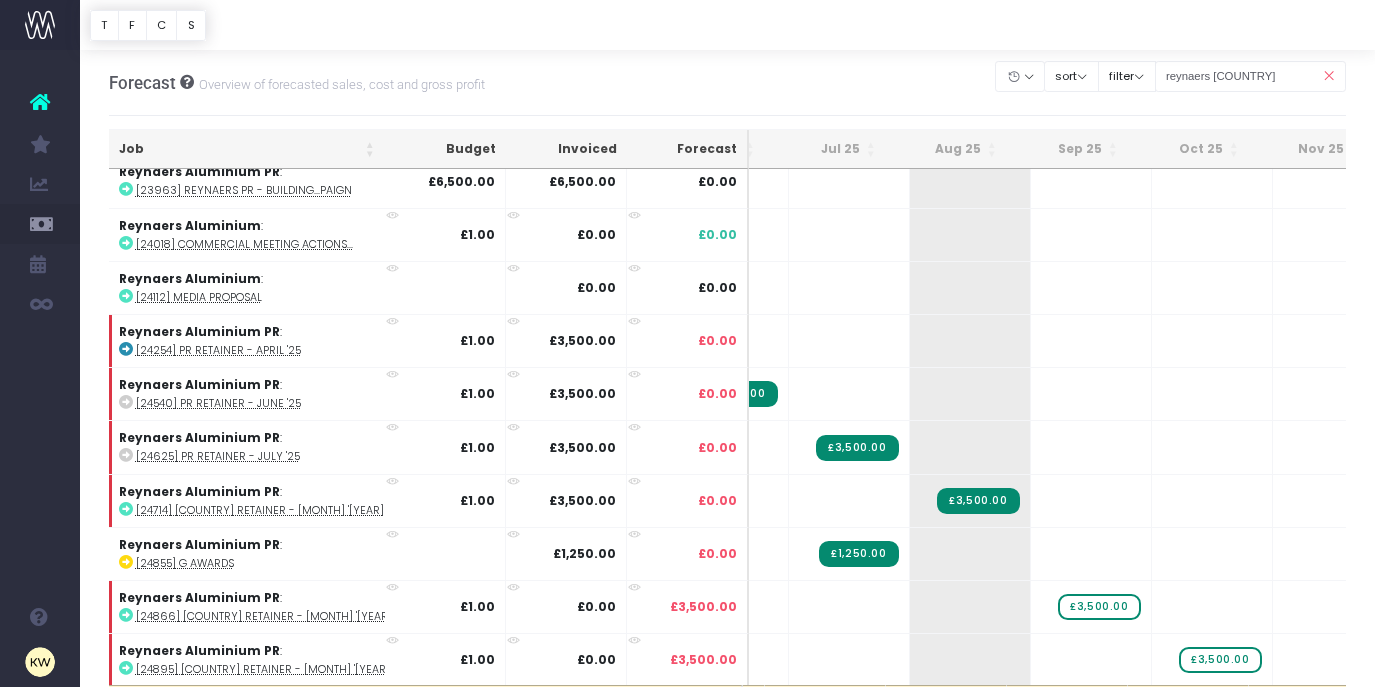 drag, startPoint x: 1326, startPoint y: 80, endPoint x: 1234, endPoint y: 72, distance: 92.34717 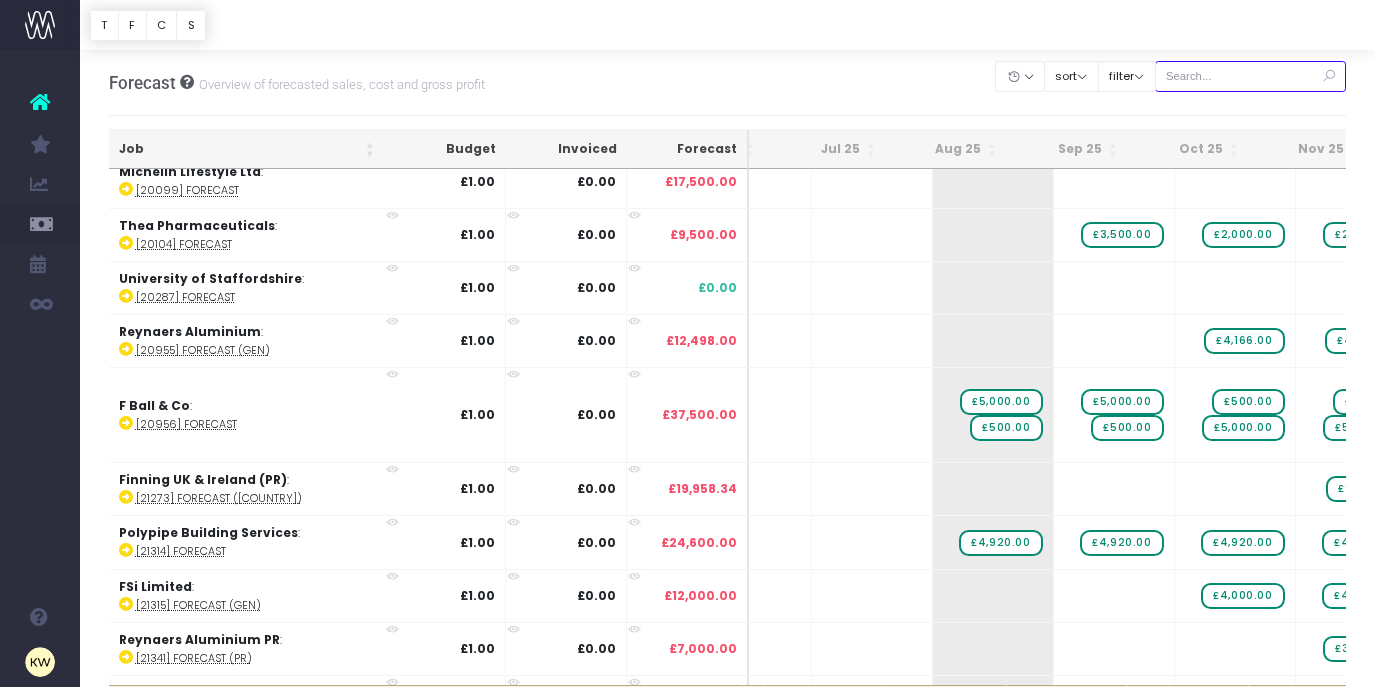 click at bounding box center [1251, 76] 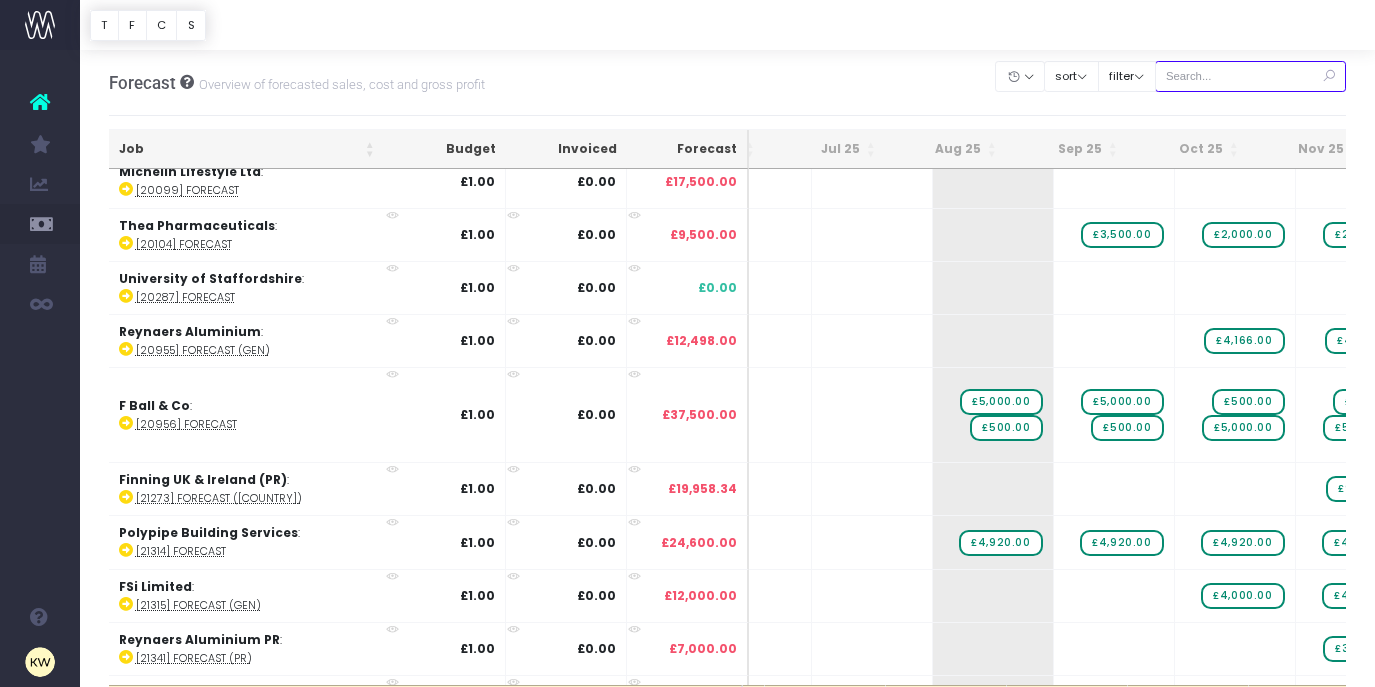 click at bounding box center [1251, 76] 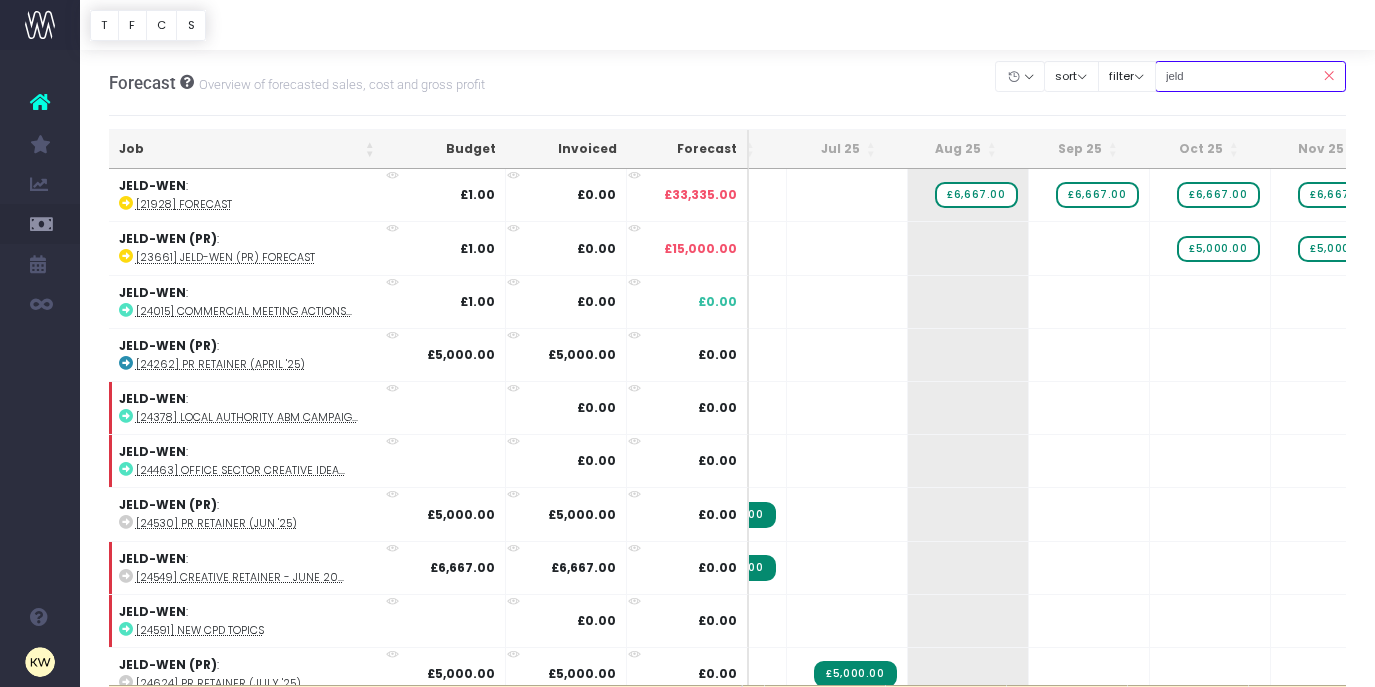 type on "jeld-wen (pr)" 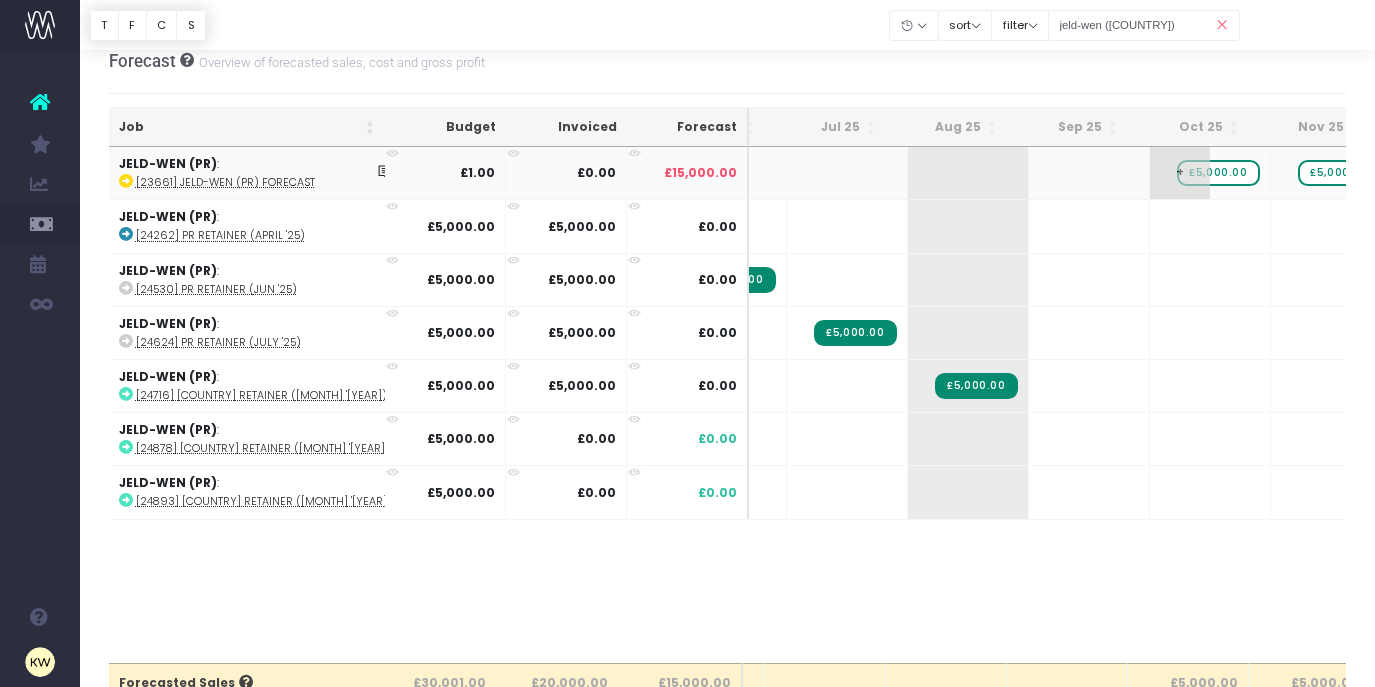 click on "£5,000.00" at bounding box center (1218, 173) 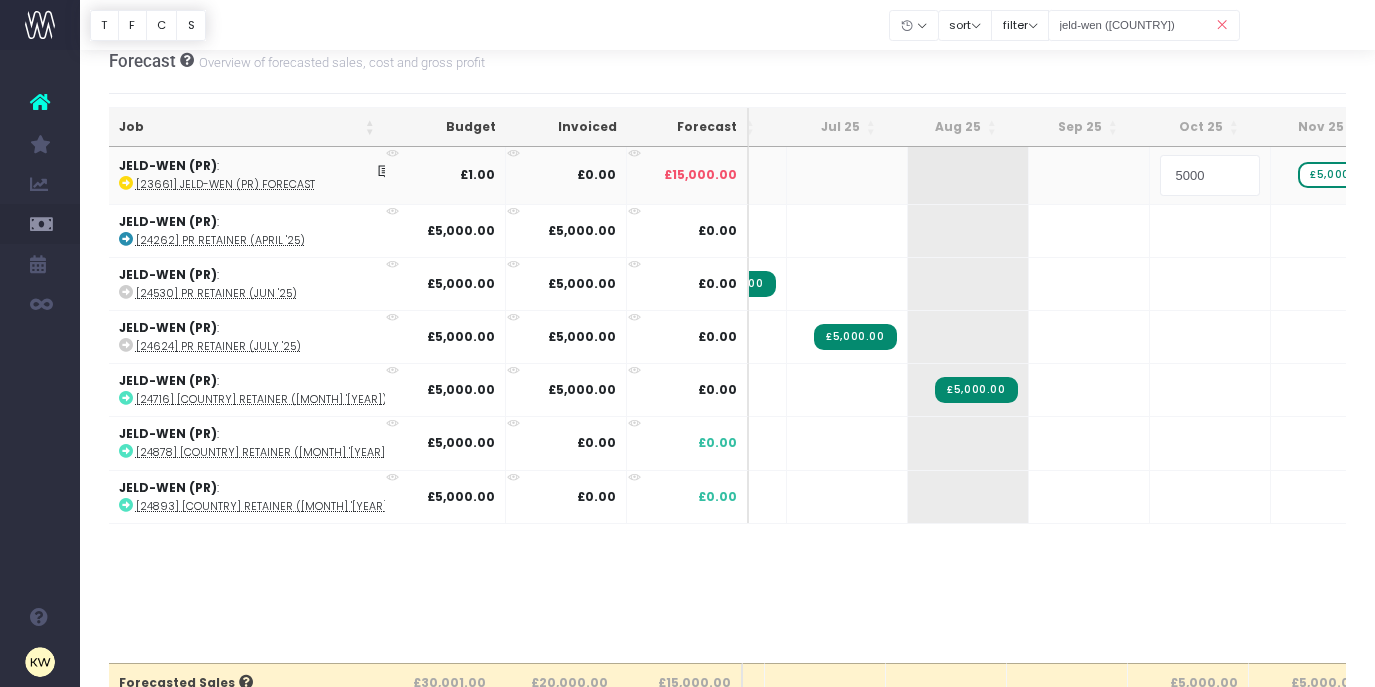 type 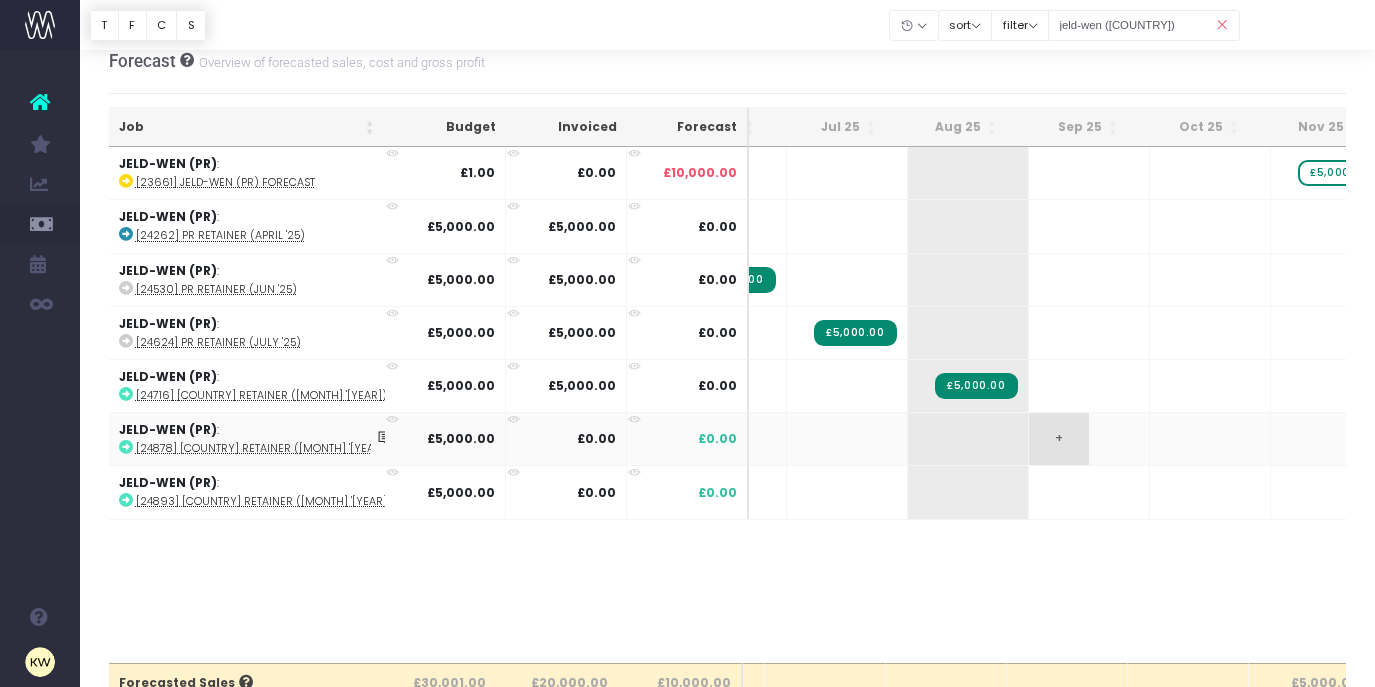 click on "+" at bounding box center (1059, 439) 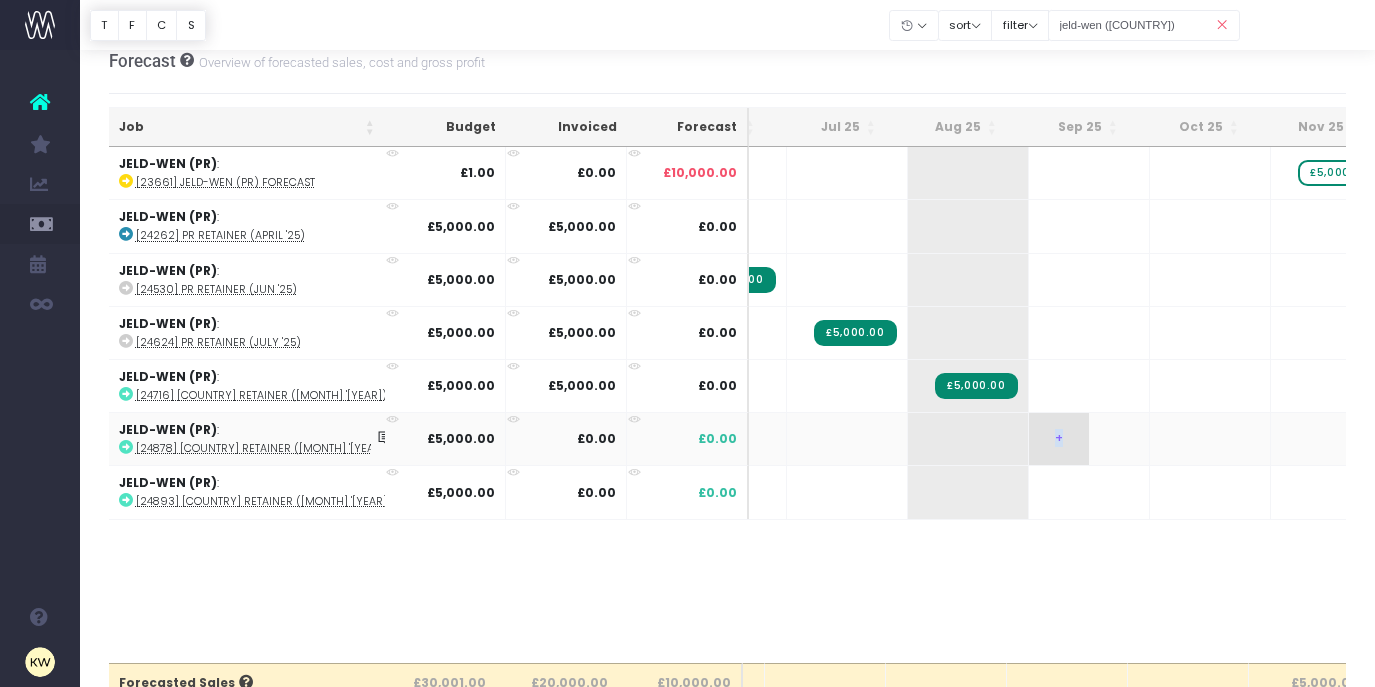 click on "+" at bounding box center [1059, 439] 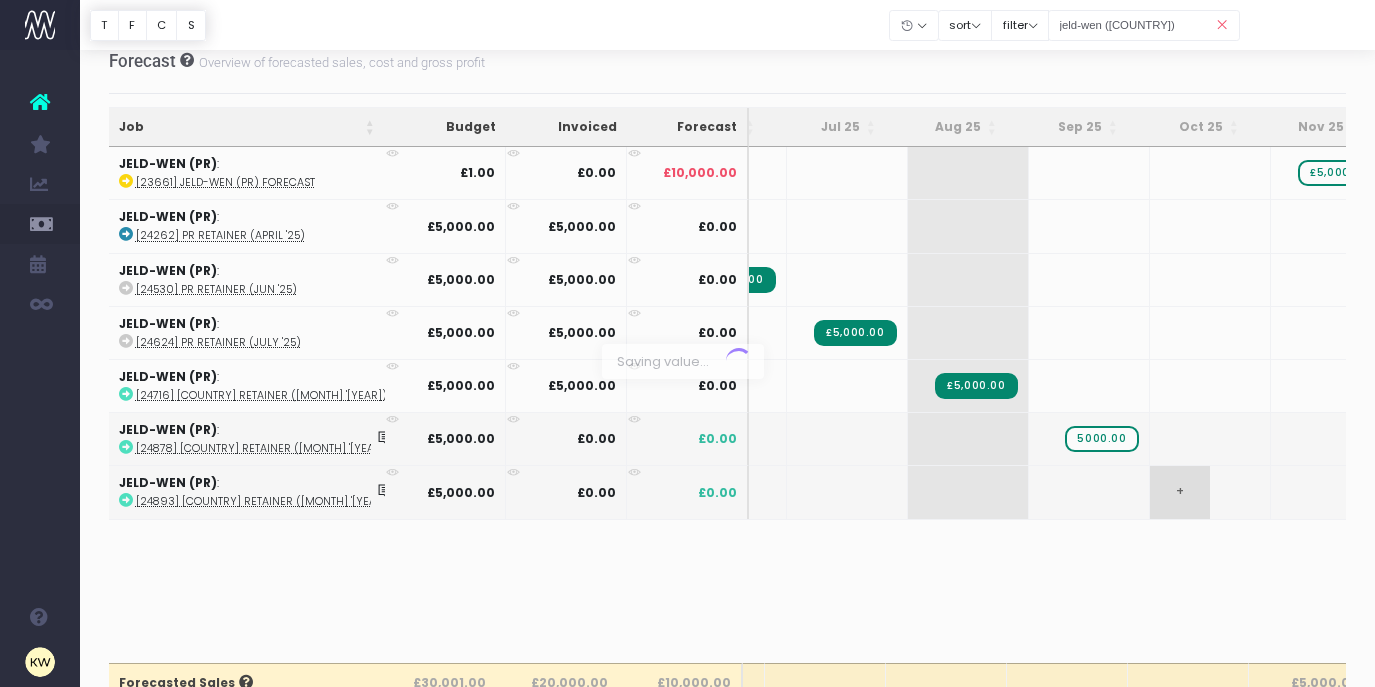 click on "Oh my... this is bad.  wayahead wasn't able to load this page. Please contact  support .
Go back
Account Warning
You are on a paid plan.
My Favourites
You have no favourites" at bounding box center [687, 321] 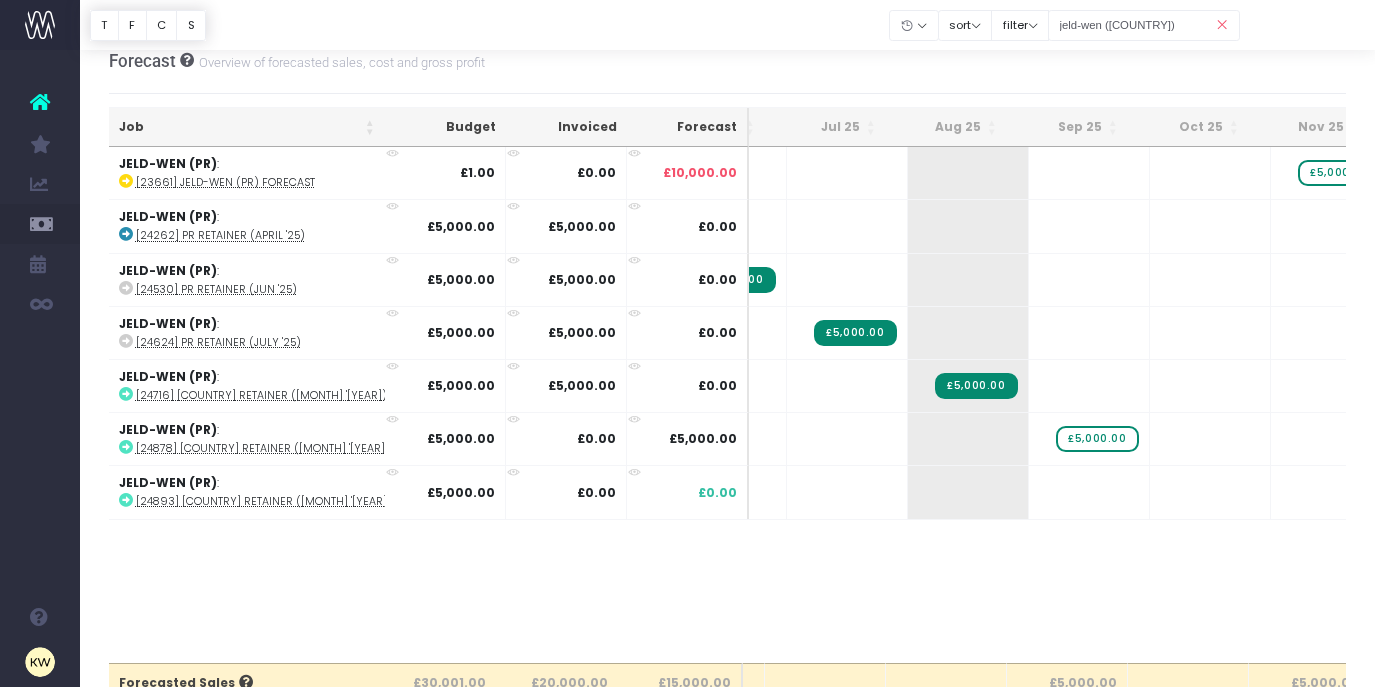 click on "+" at bounding box center [0, 0] 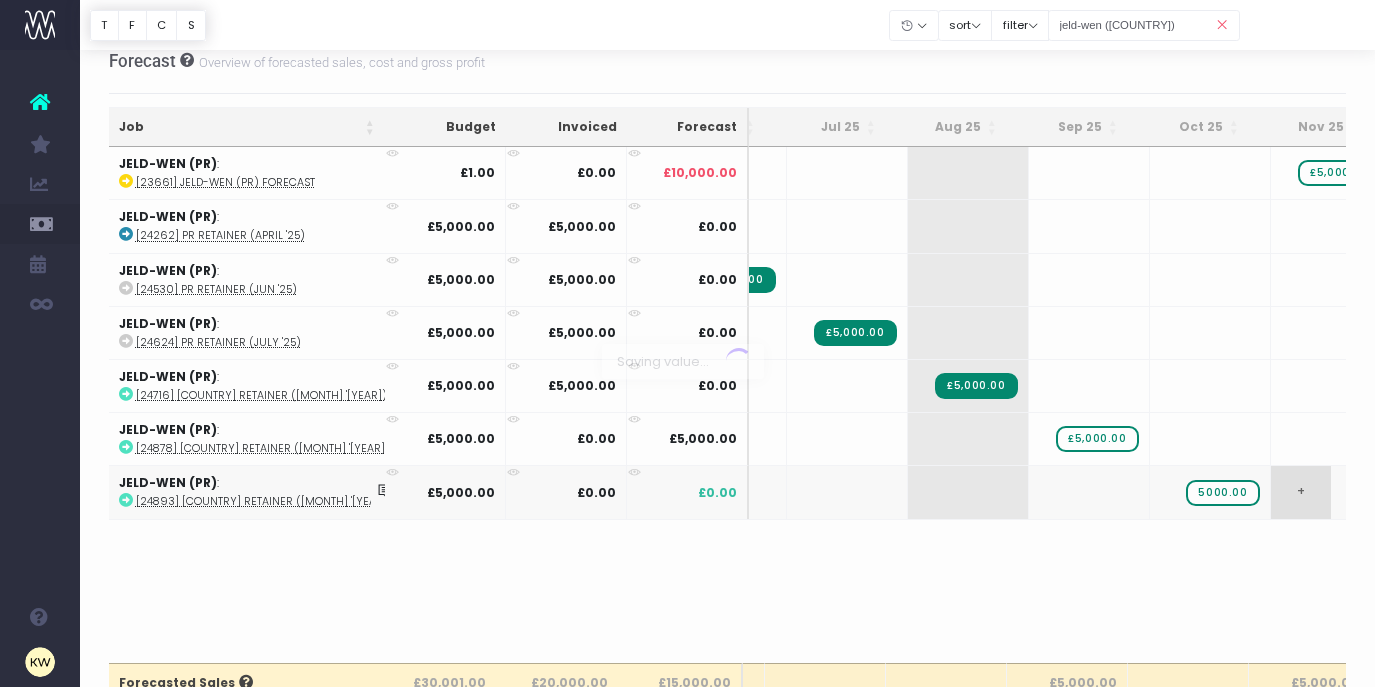 click on "Oh my... this is bad.  wayahead wasn't able to load this page. Please contact  support .
Go back
Account Warning
You are on a paid plan.
My Favourites
You have no favourites" at bounding box center [687, 321] 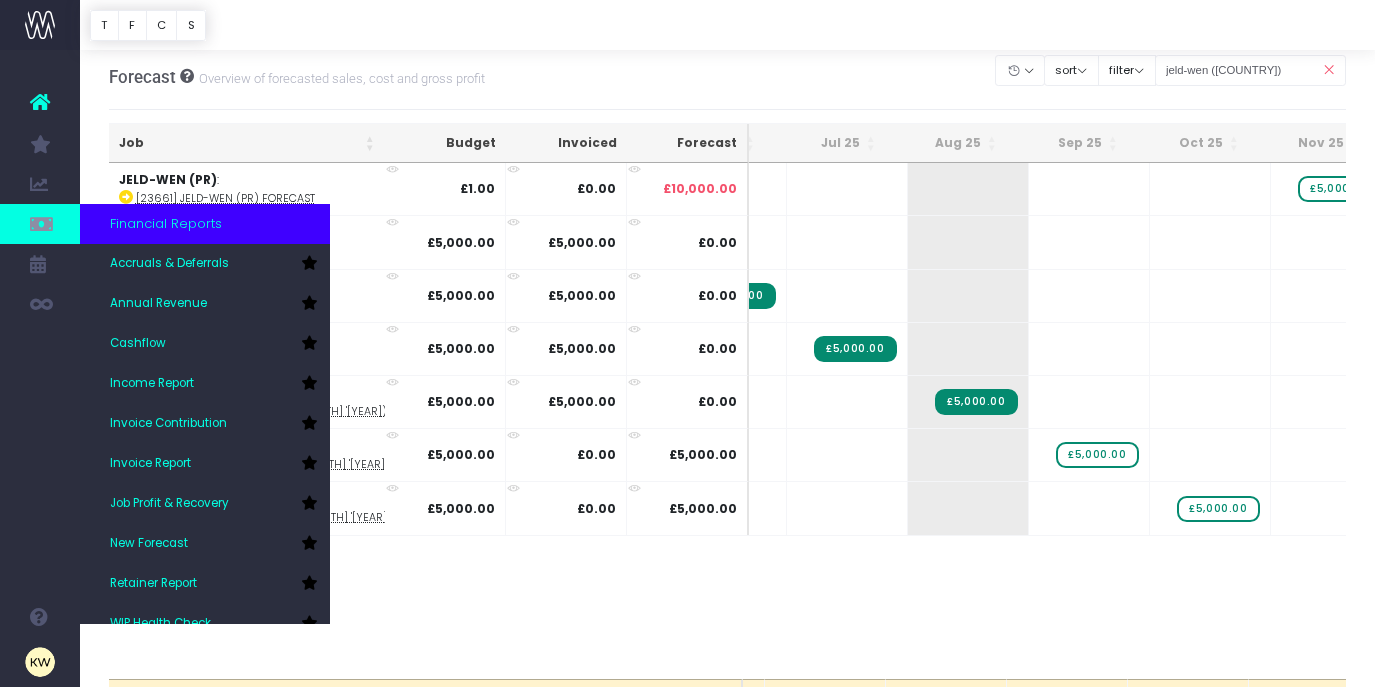 scroll, scrollTop: 9, scrollLeft: 0, axis: vertical 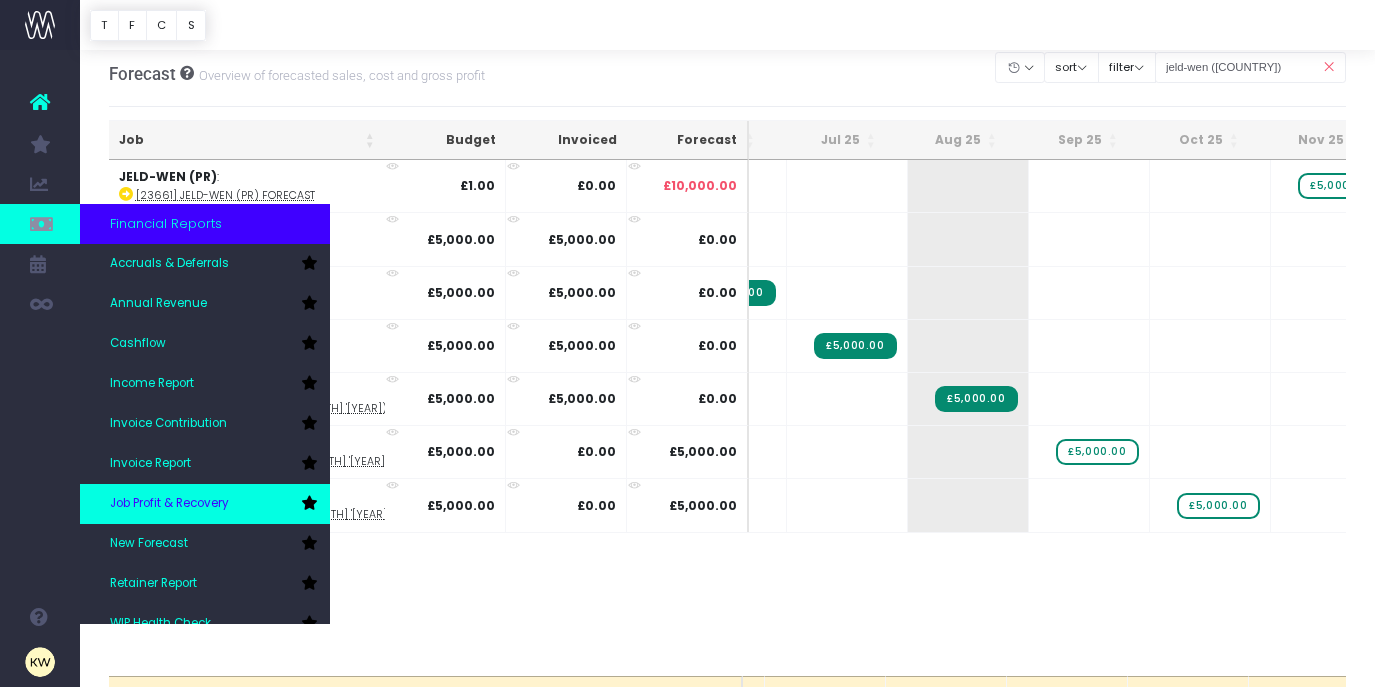 click on "Job Profit & Recovery" at bounding box center (205, 504) 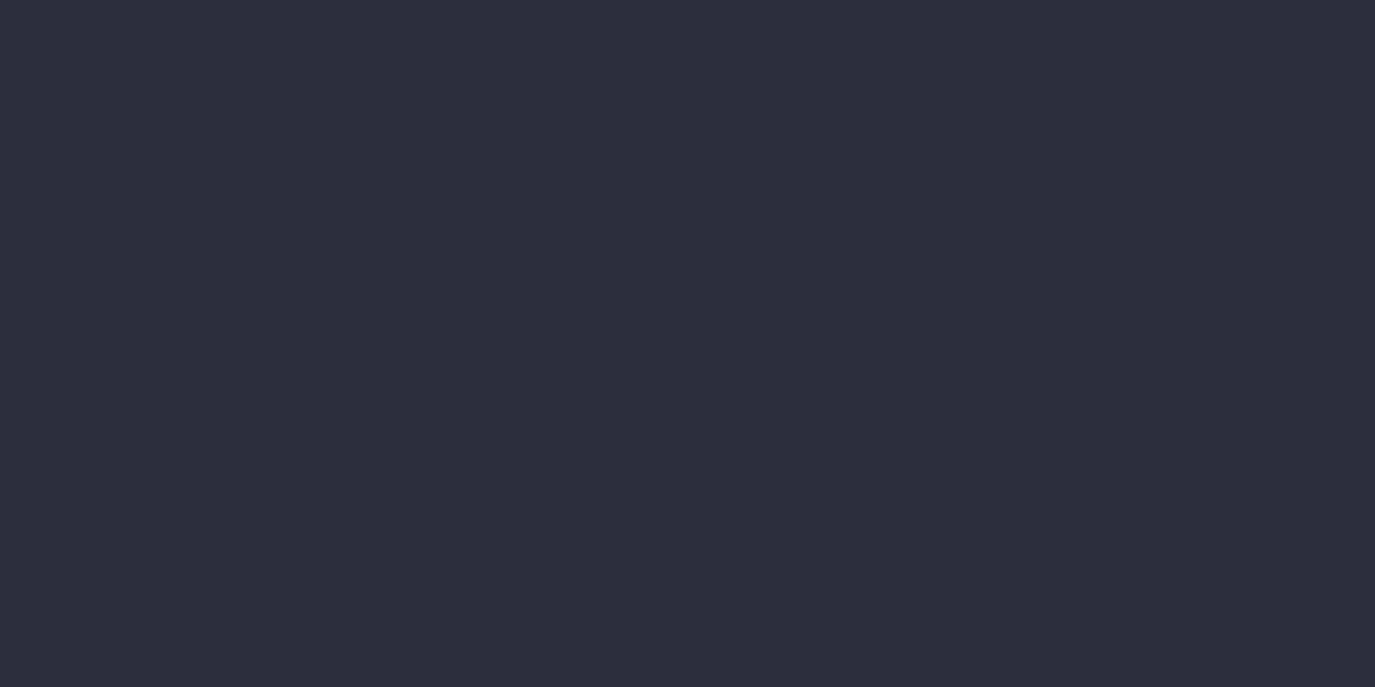 scroll, scrollTop: 0, scrollLeft: 0, axis: both 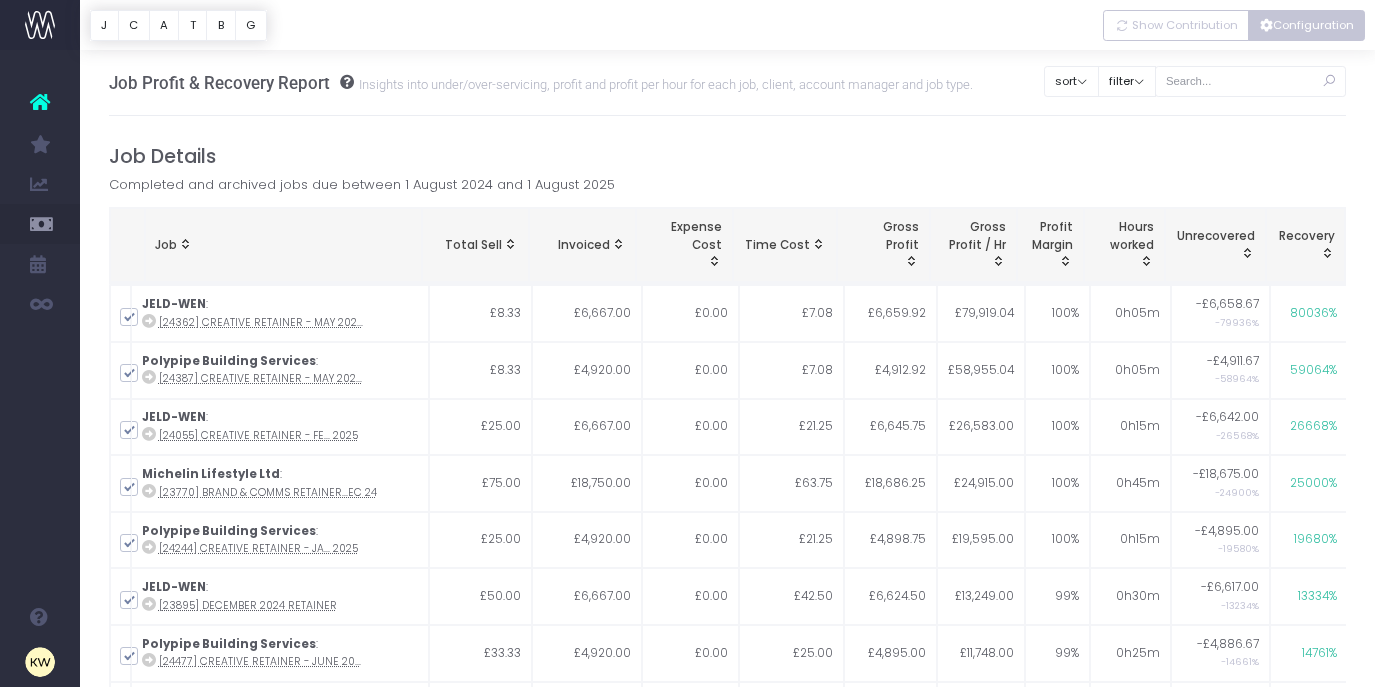 click on "Configuration" at bounding box center [1306, 25] 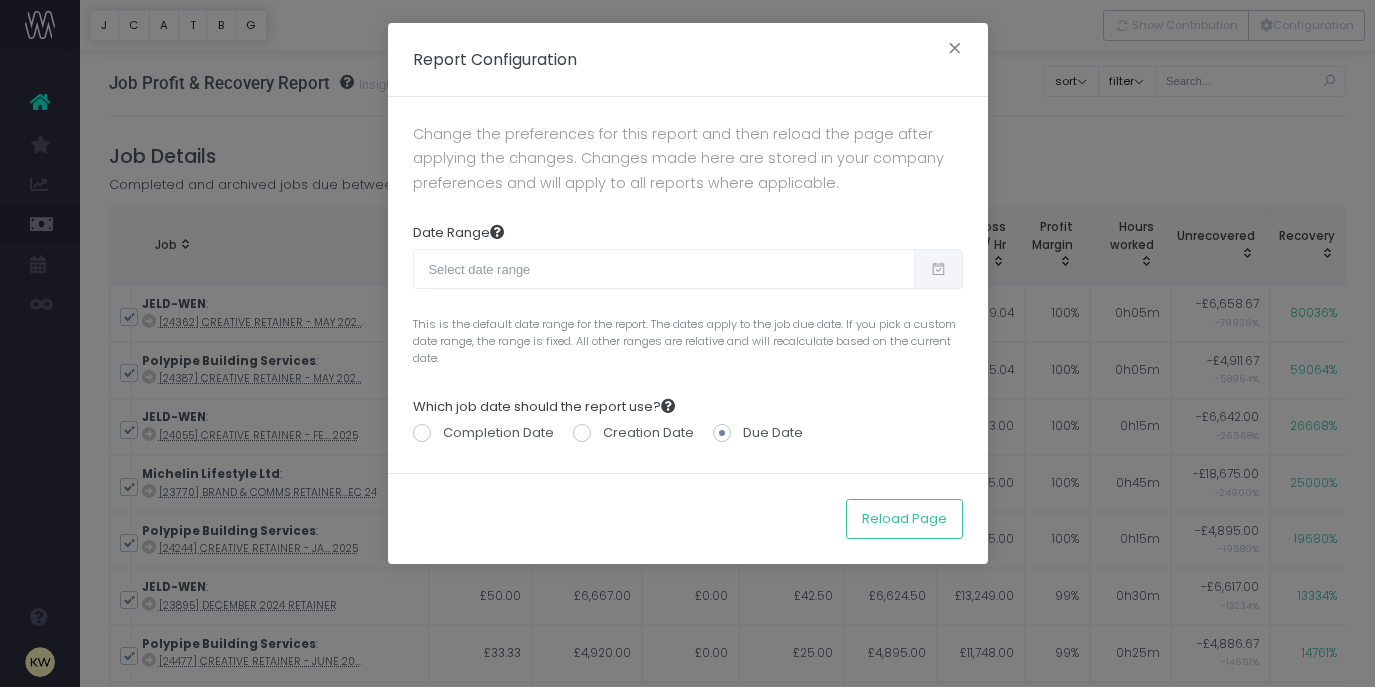 click at bounding box center [938, 269] 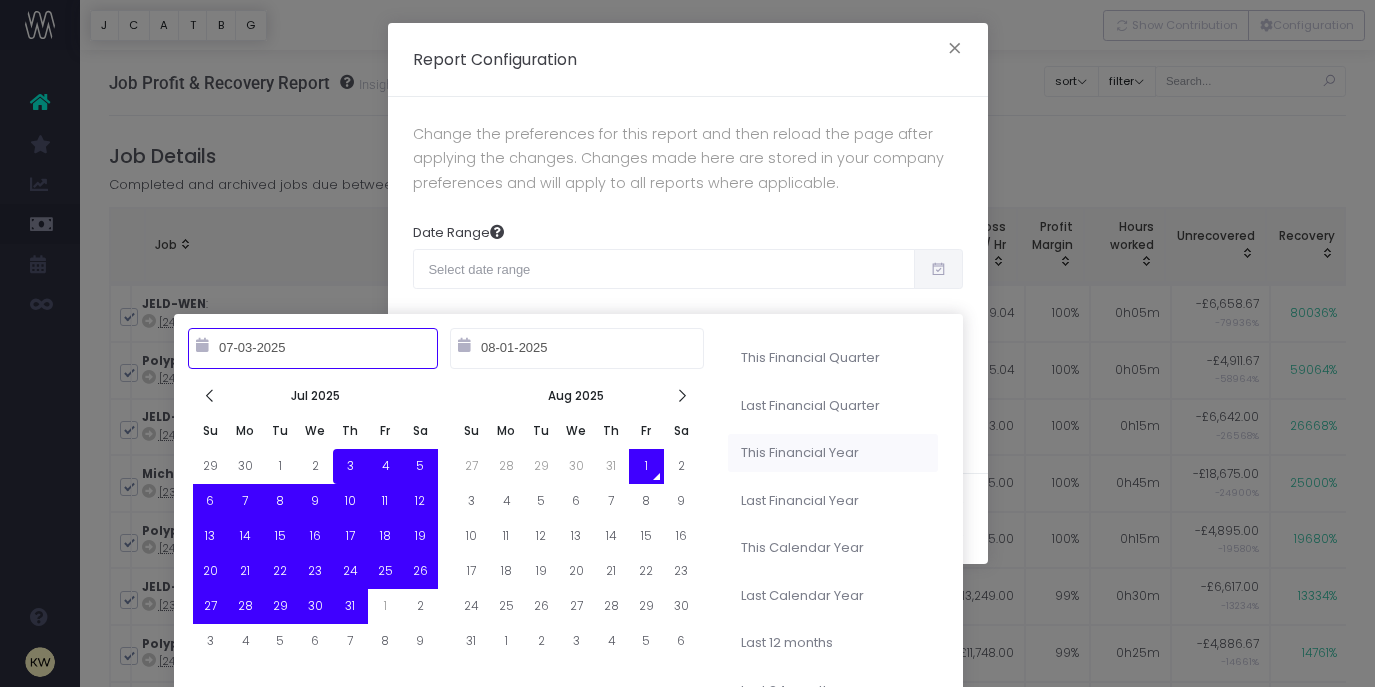 type on "10-01-2024" 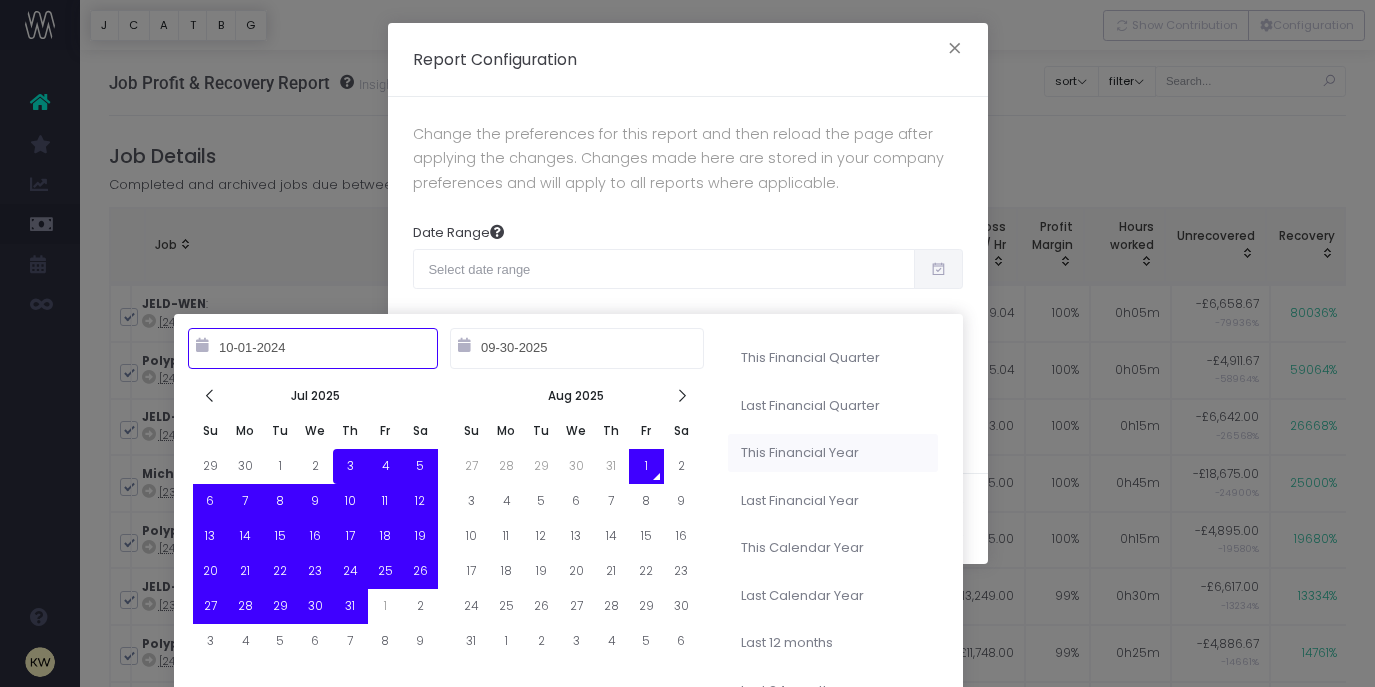 click on "This Financial Year" at bounding box center [833, 453] 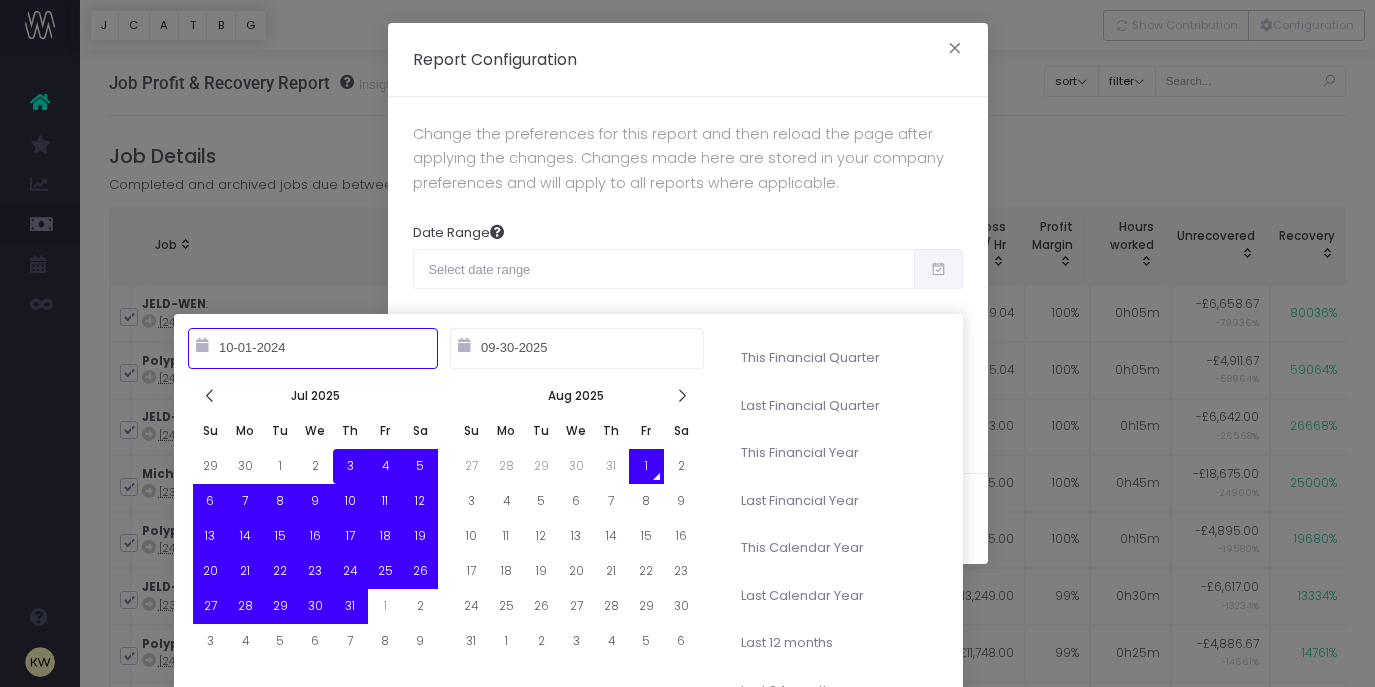 type on "Oct 1st 2024 – Sep 30th 2025" 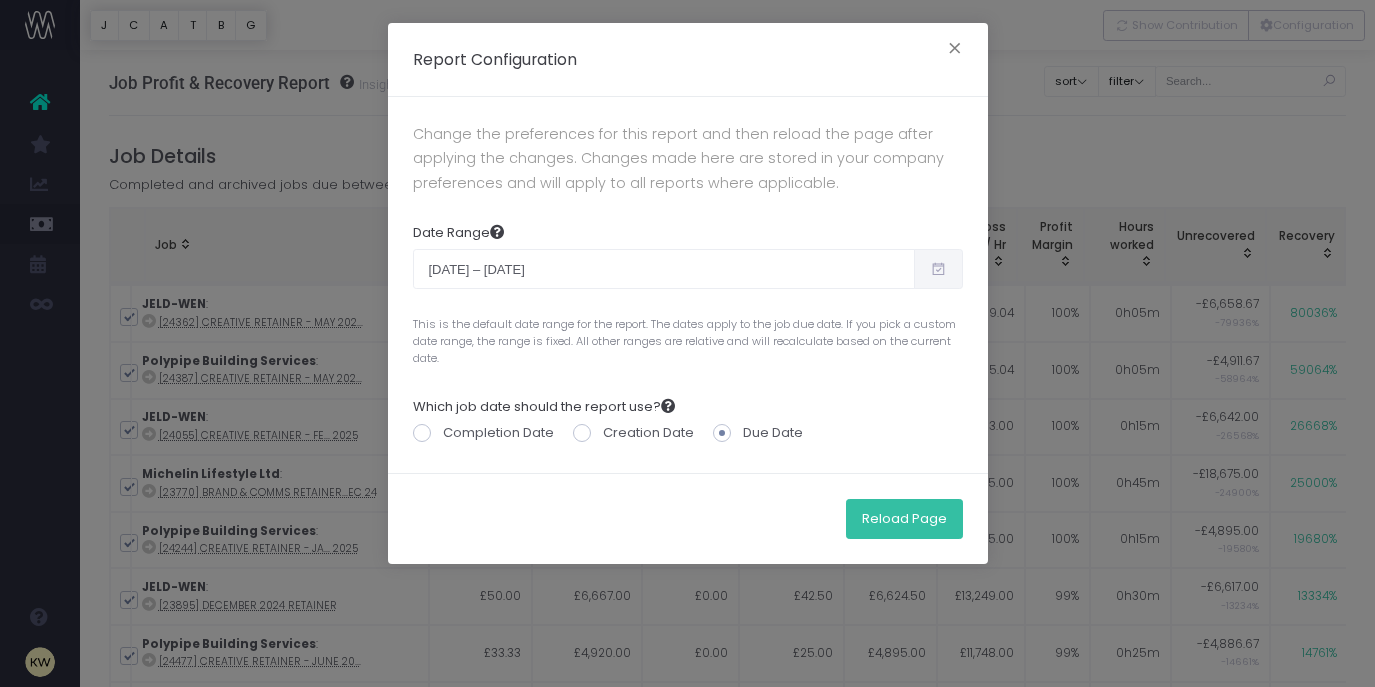 click on "Reload Page" at bounding box center (904, 519) 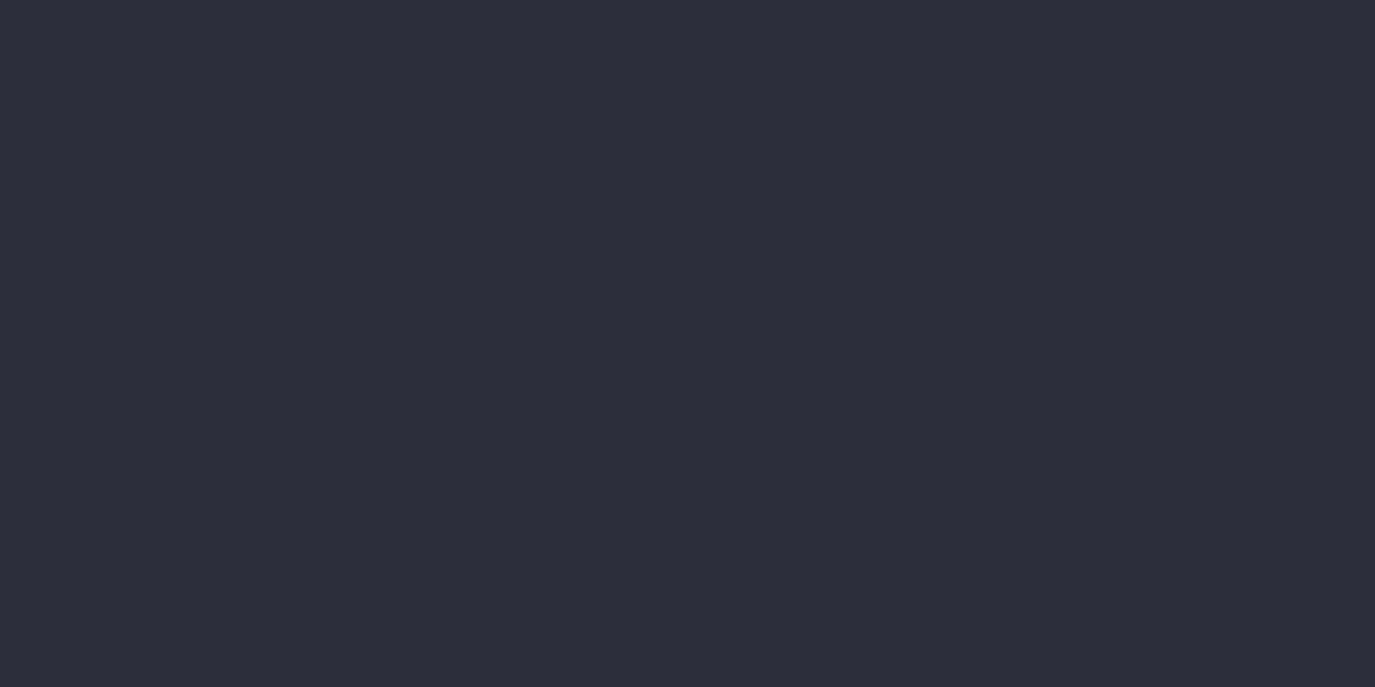 scroll, scrollTop: 0, scrollLeft: 0, axis: both 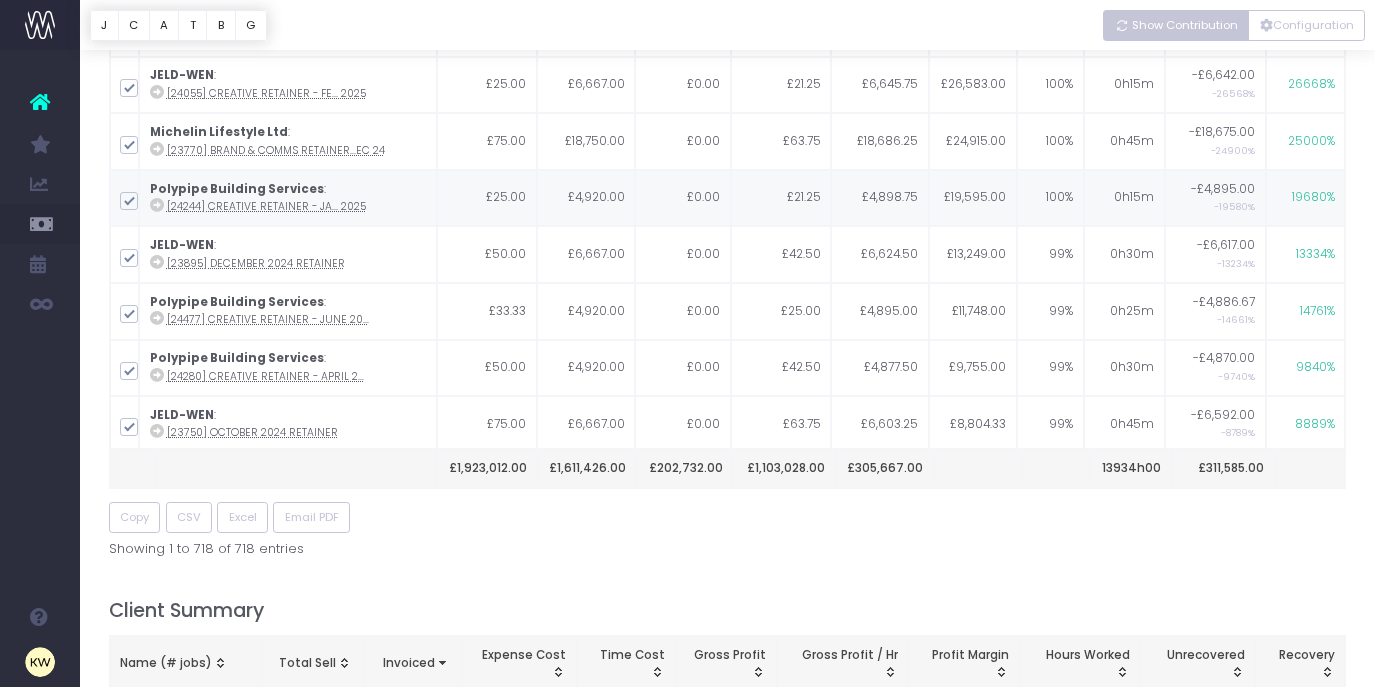 drag, startPoint x: 1172, startPoint y: 32, endPoint x: 1326, endPoint y: 299, distance: 308.22882 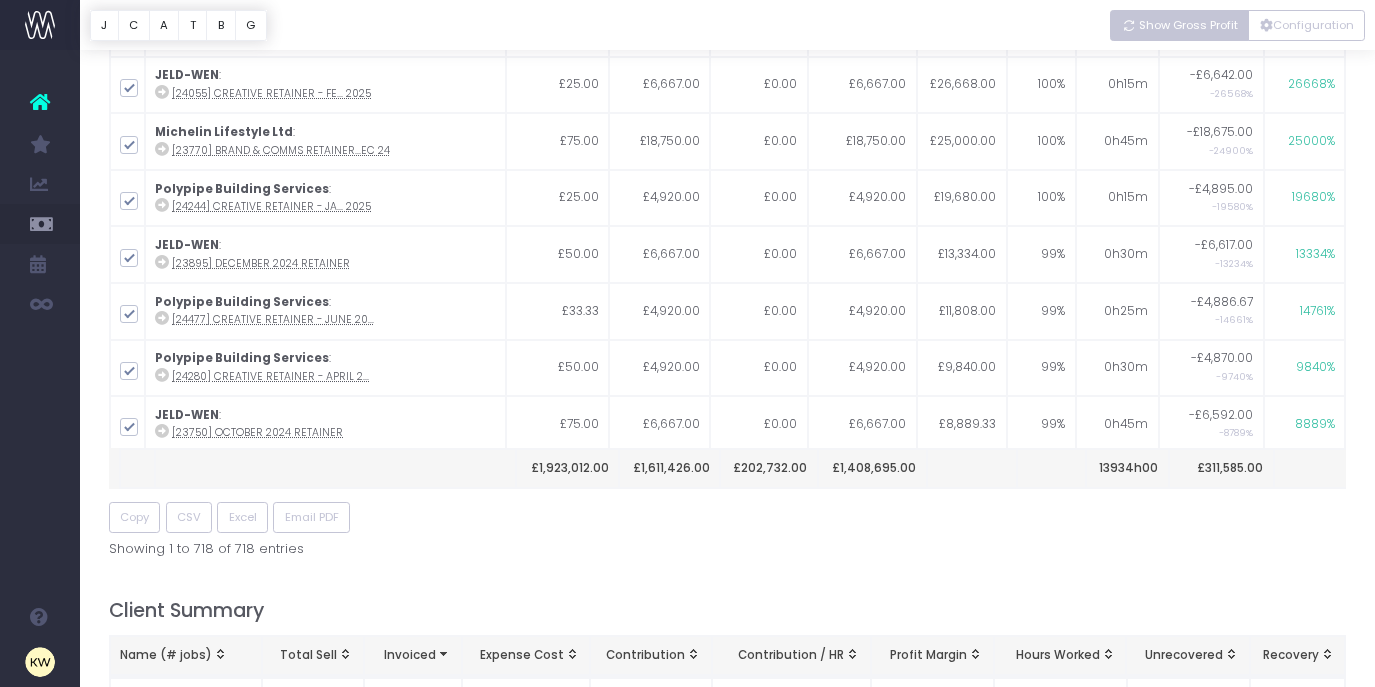 scroll, scrollTop: 0, scrollLeft: 0, axis: both 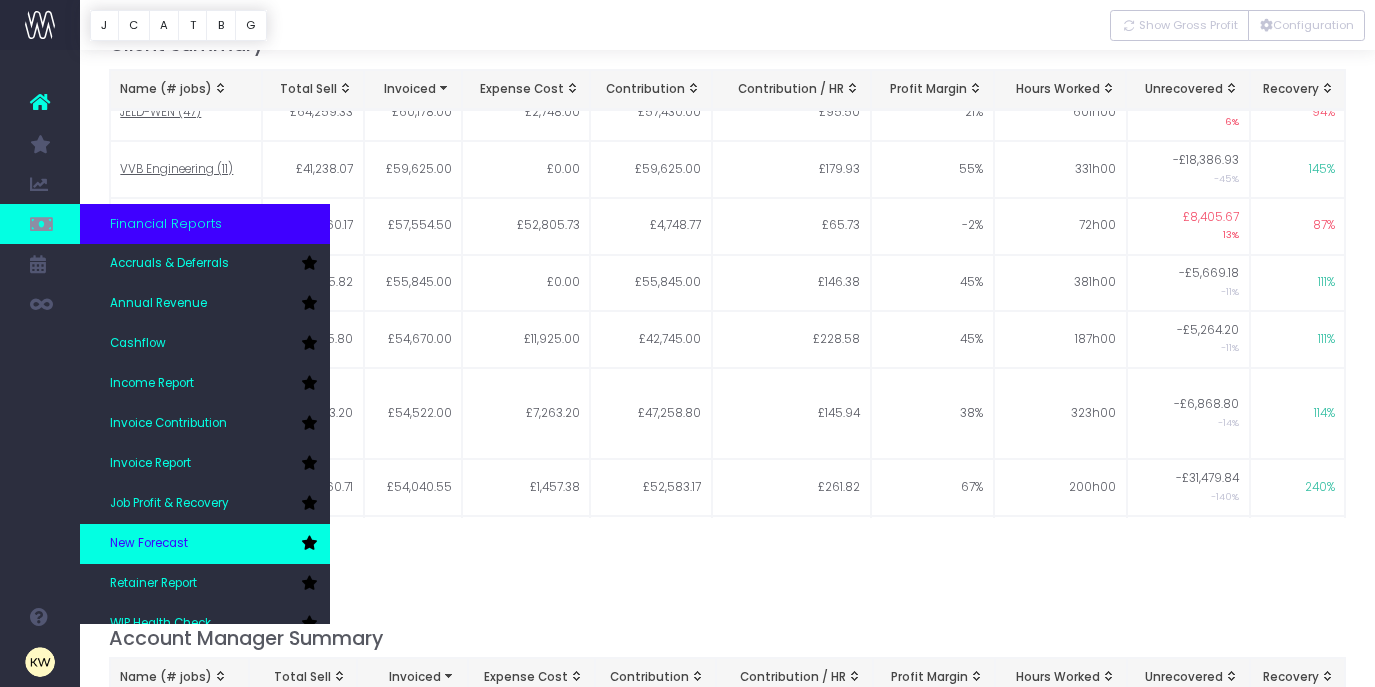 click on "New Forecast" at bounding box center [205, 544] 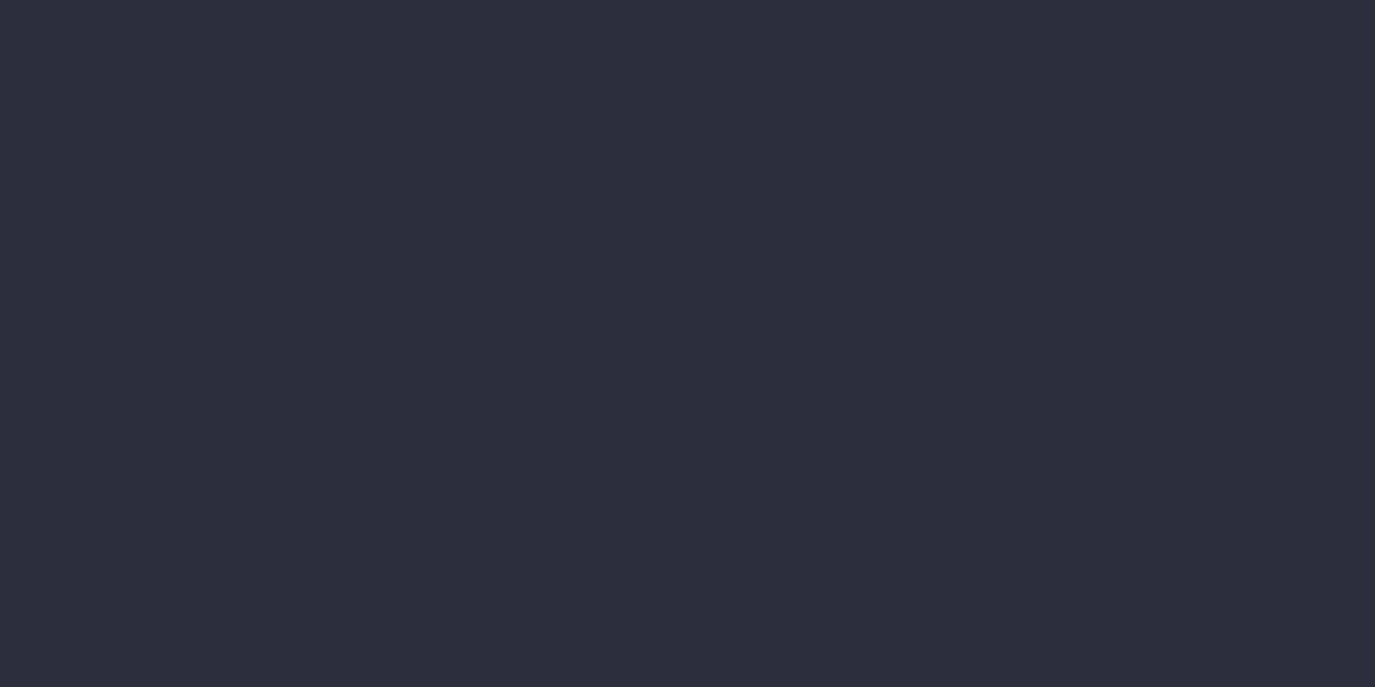 scroll, scrollTop: 0, scrollLeft: 0, axis: both 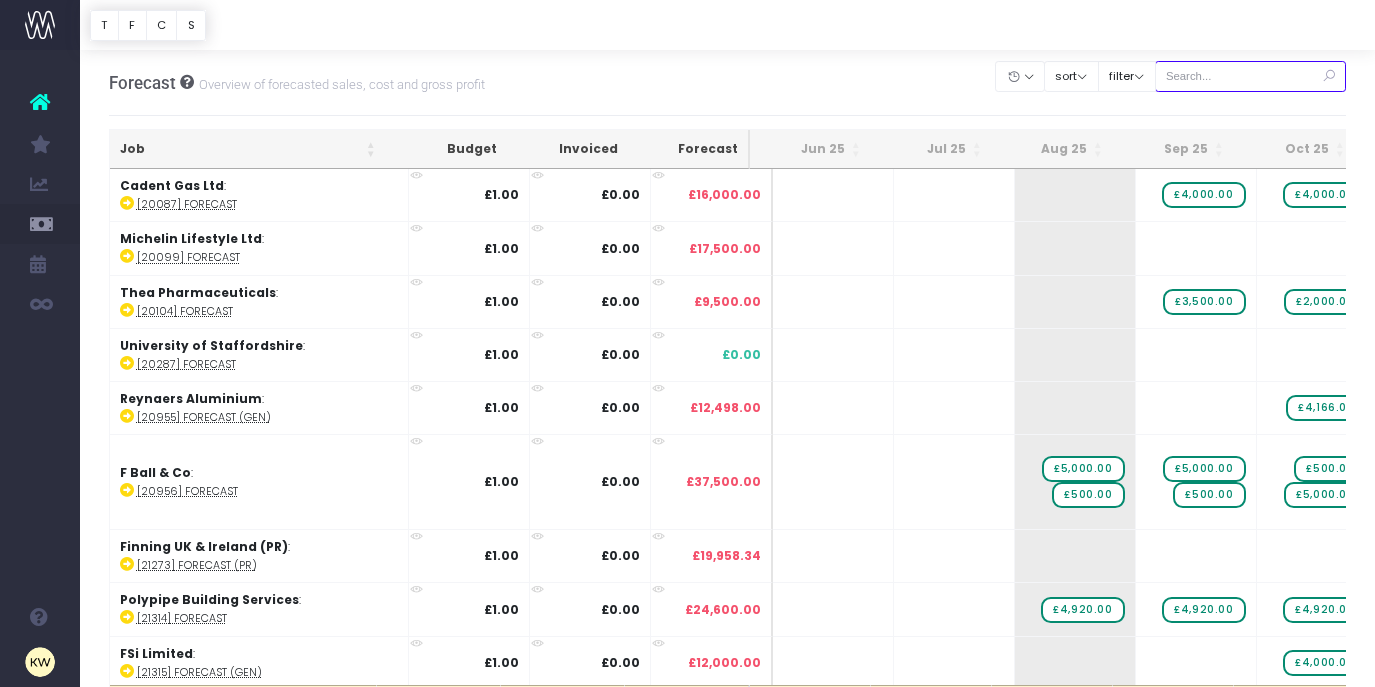 click at bounding box center (1251, 76) 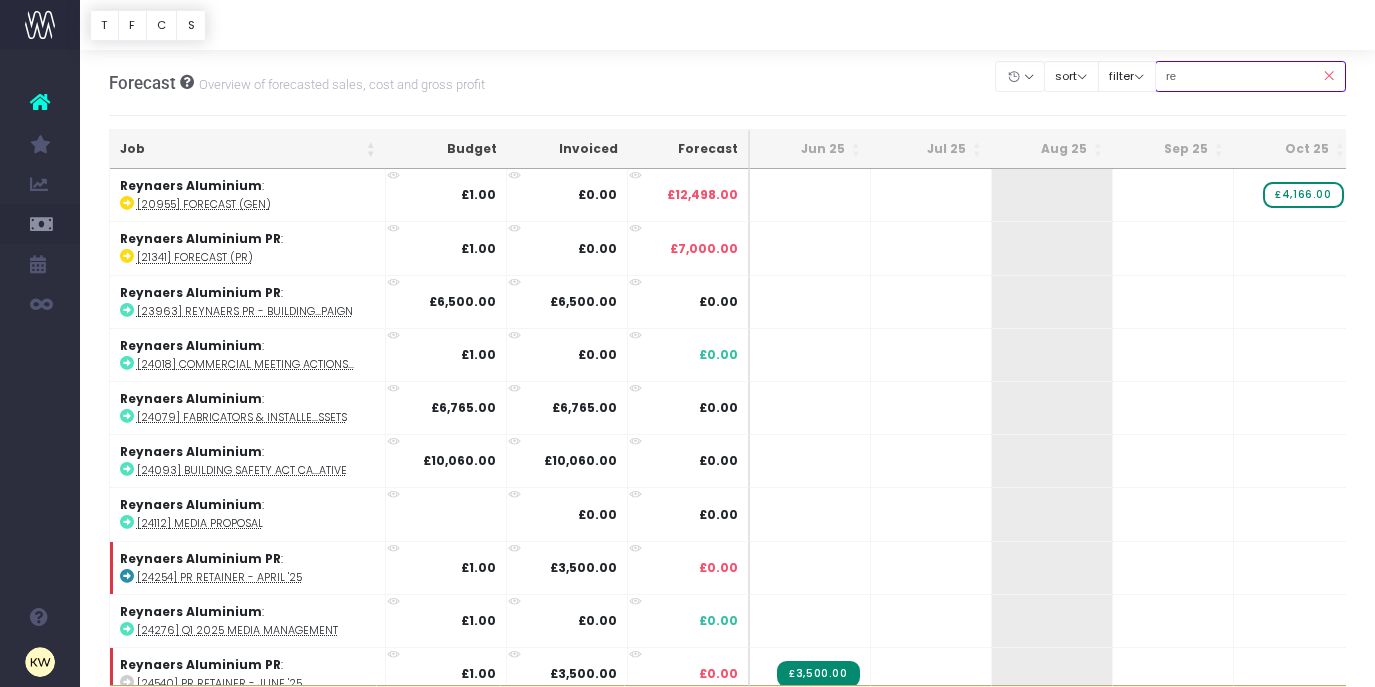 type on "r" 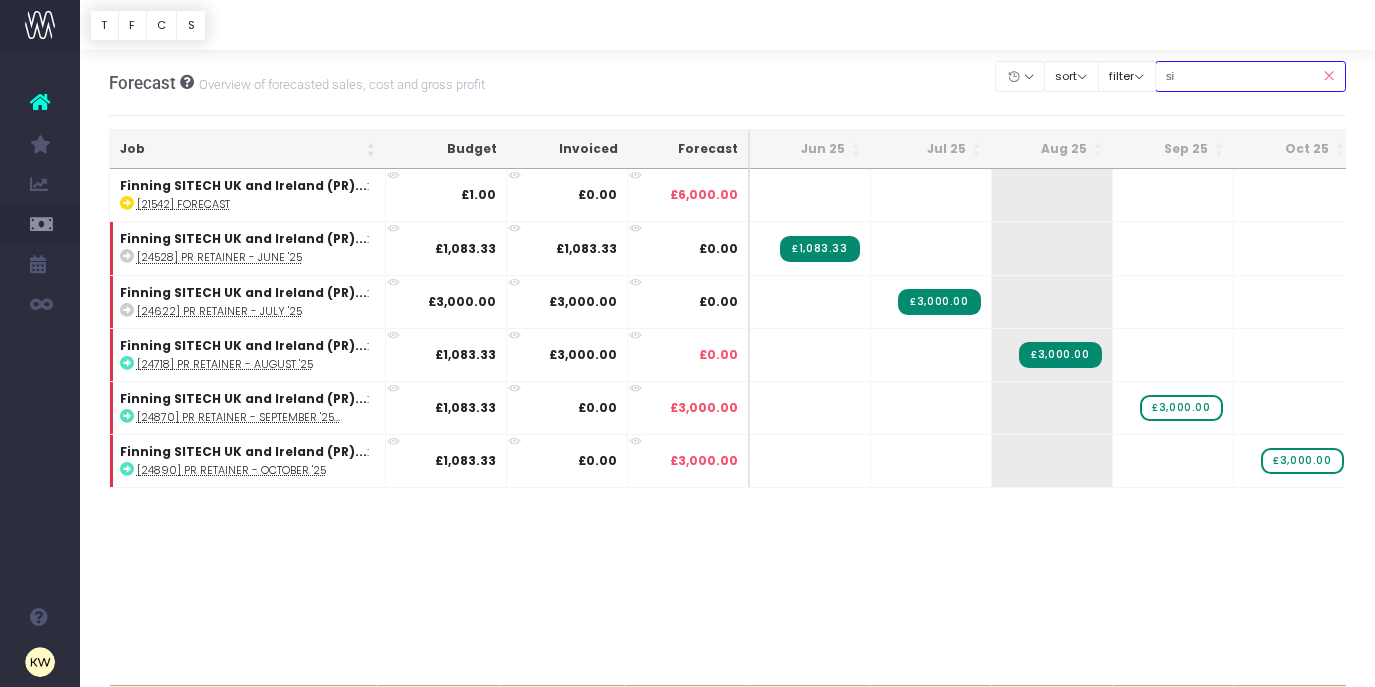 type on "s" 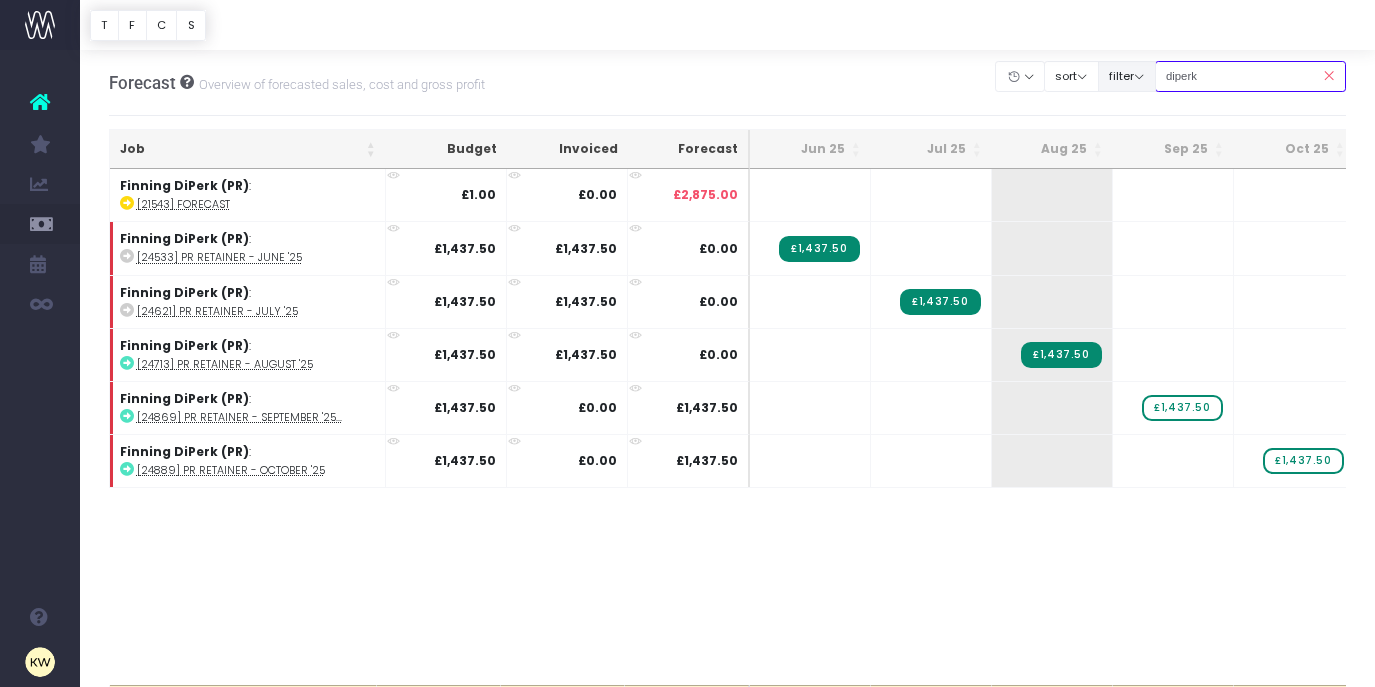 drag, startPoint x: 1248, startPoint y: 68, endPoint x: 1166, endPoint y: 64, distance: 82.0975 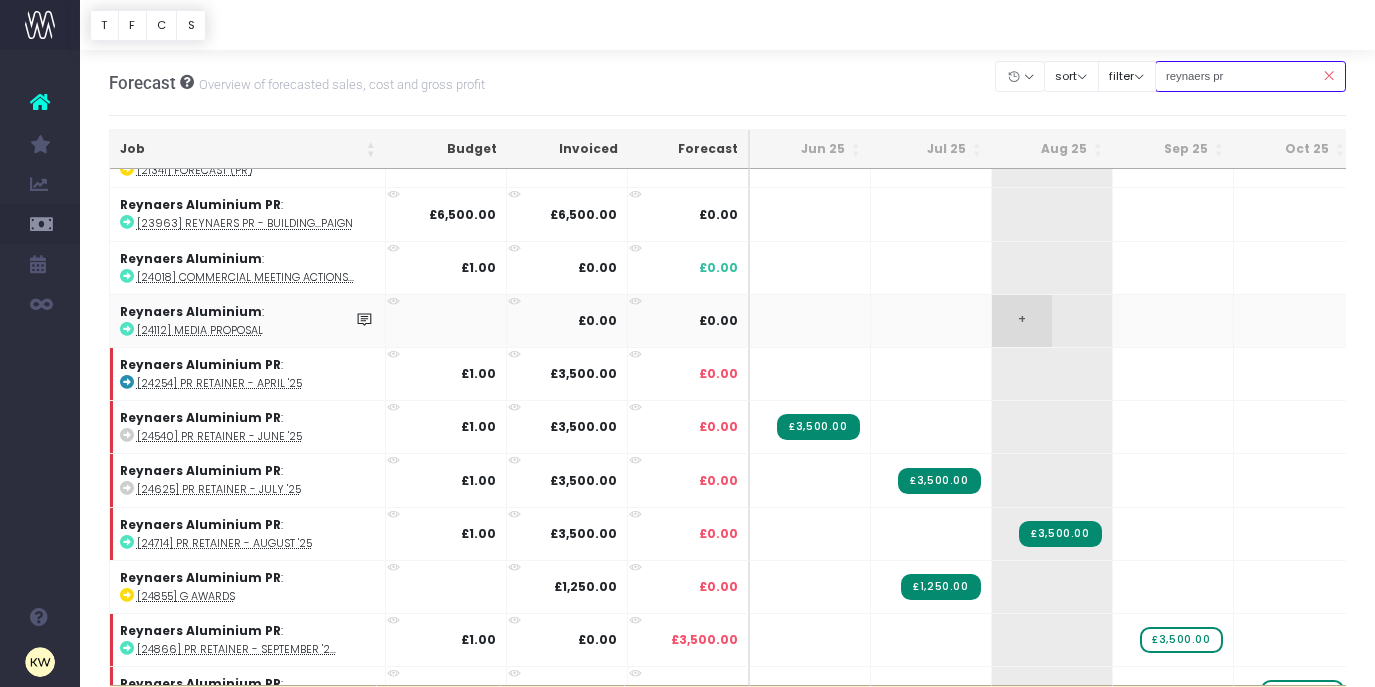 scroll, scrollTop: 62, scrollLeft: 0, axis: vertical 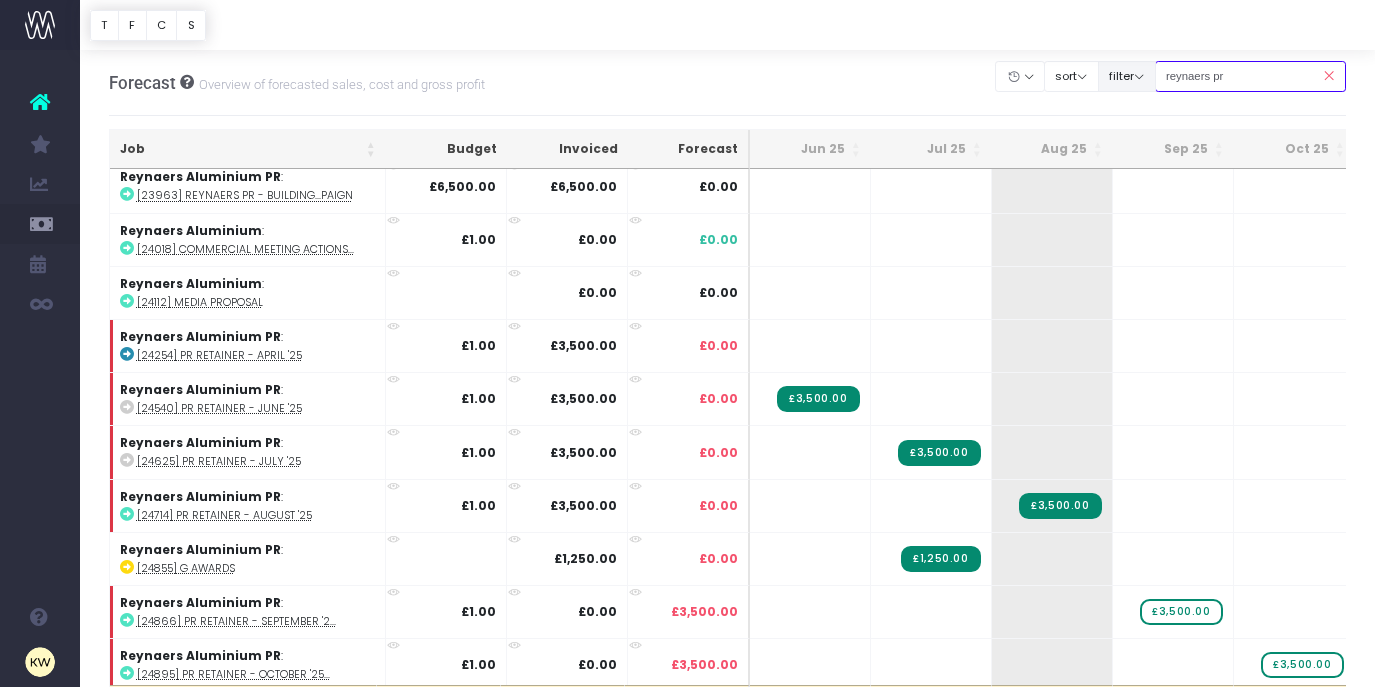 drag, startPoint x: 1268, startPoint y: 81, endPoint x: 1179, endPoint y: 79, distance: 89.02247 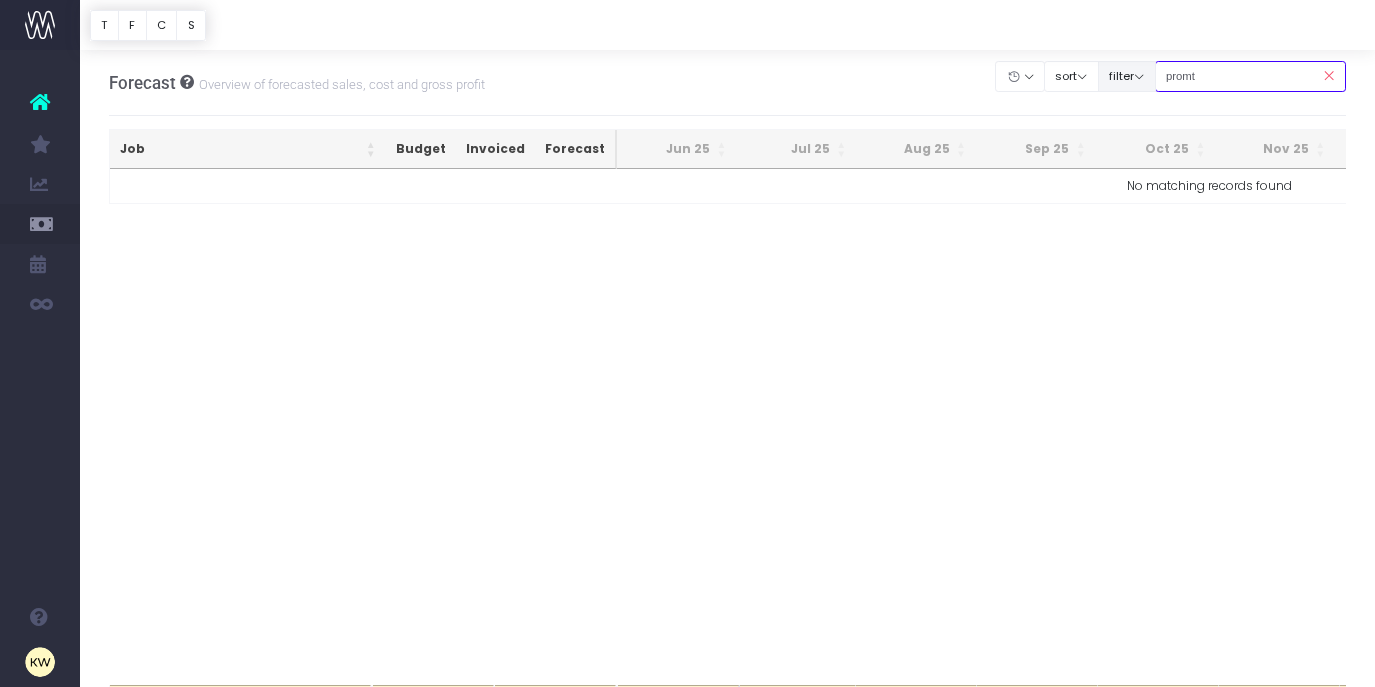 scroll, scrollTop: 0, scrollLeft: 0, axis: both 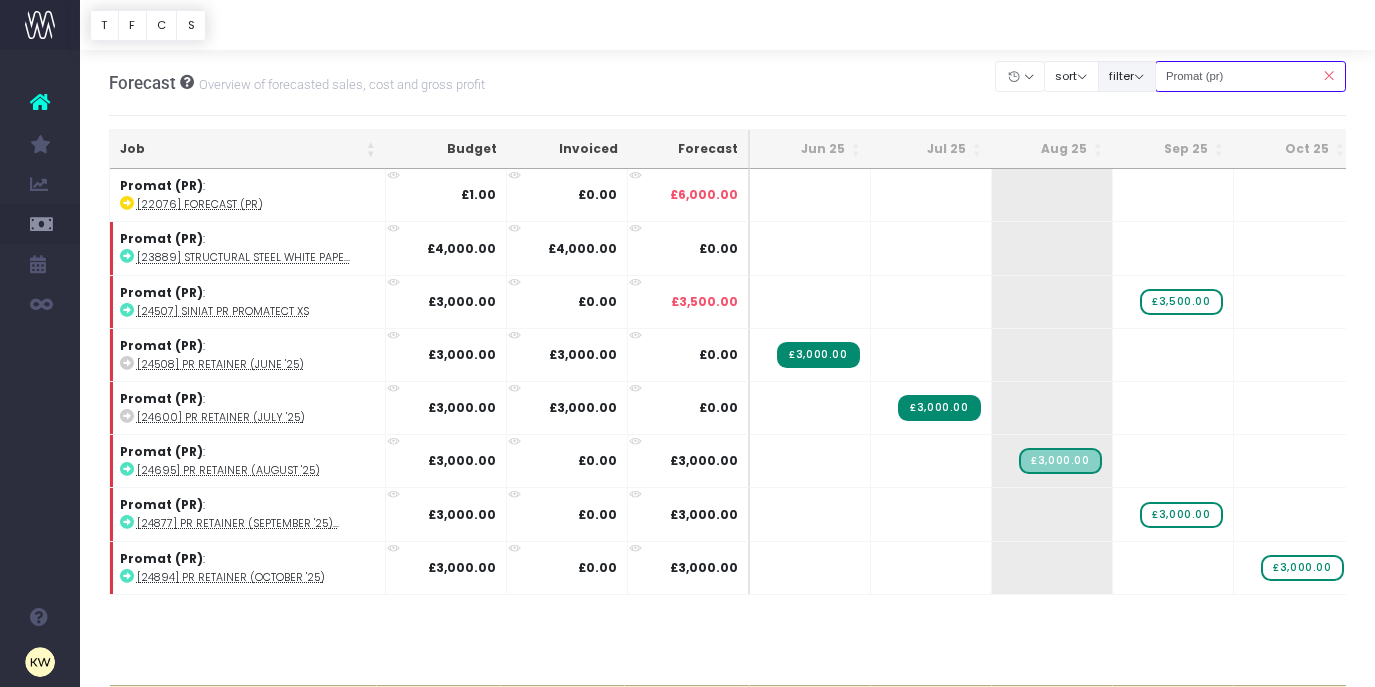 drag, startPoint x: 1260, startPoint y: 80, endPoint x: 1182, endPoint y: 80, distance: 78 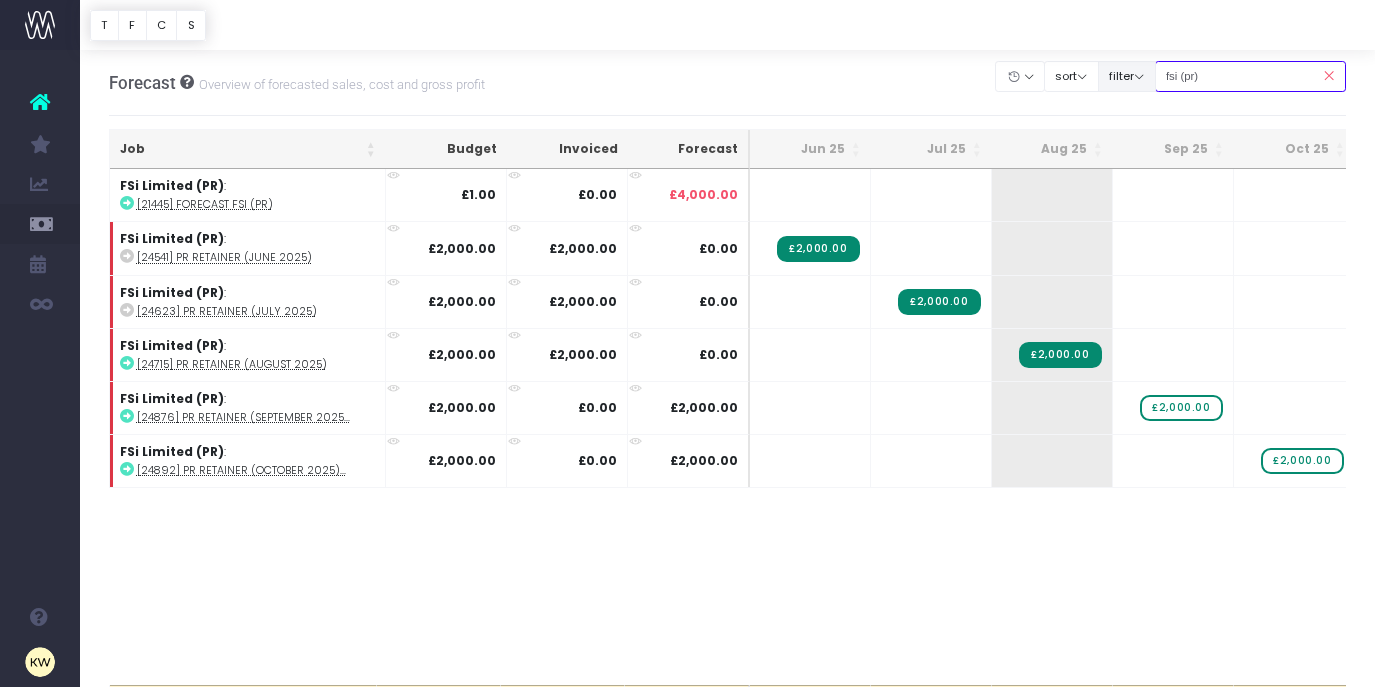drag, startPoint x: 1239, startPoint y: 72, endPoint x: 1138, endPoint y: 68, distance: 101.07918 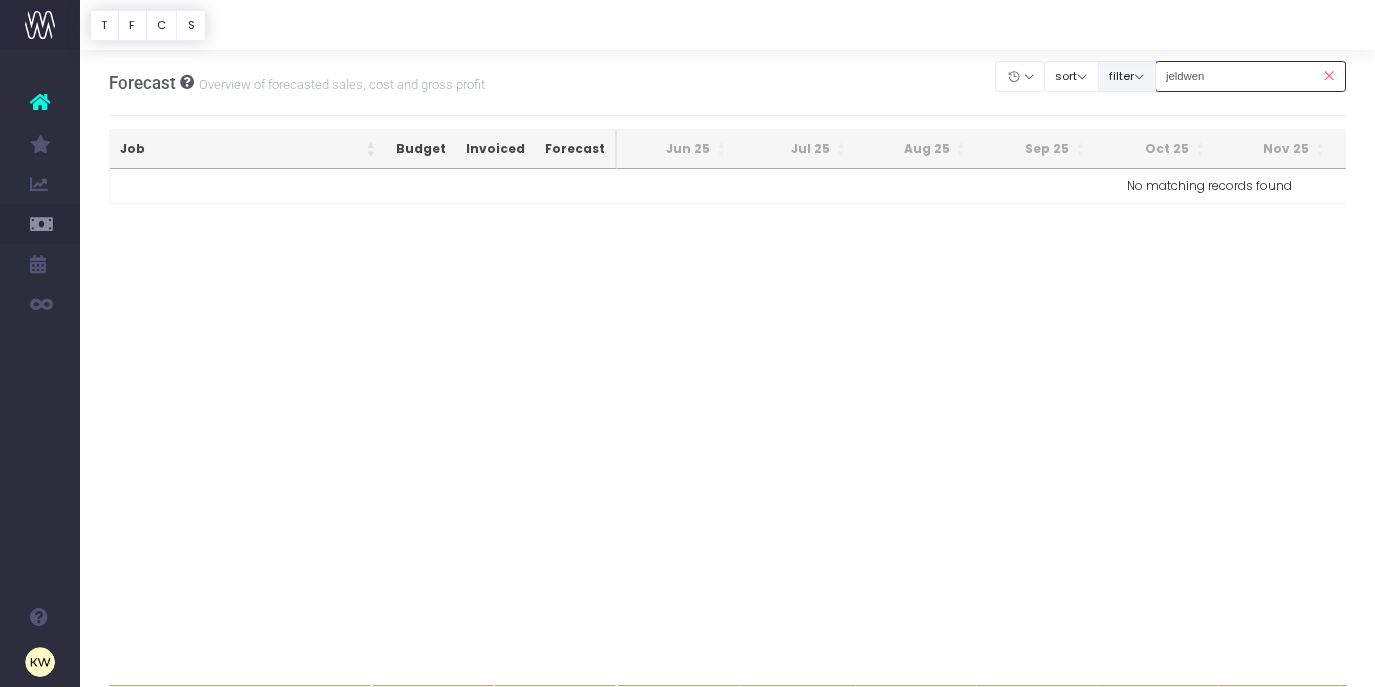 drag, startPoint x: 1216, startPoint y: 72, endPoint x: 1166, endPoint y: 71, distance: 50.01 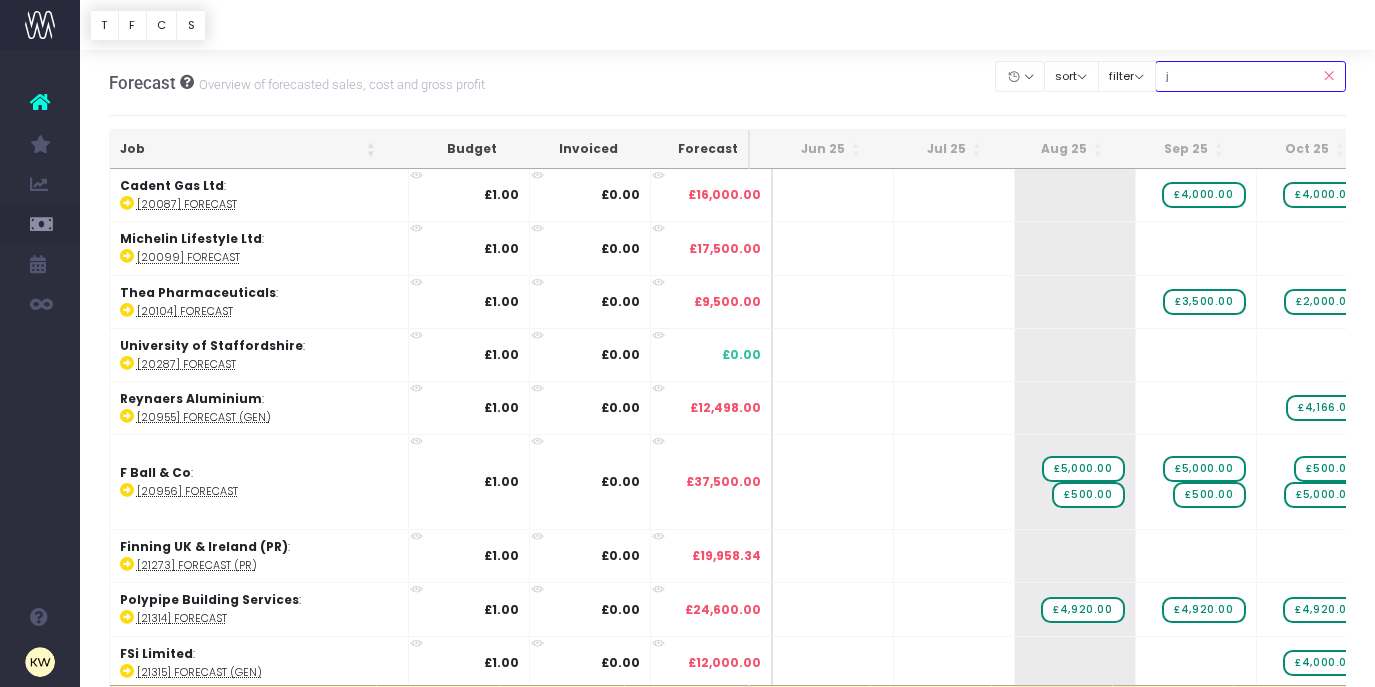 type on "jeld-wen (pr)" 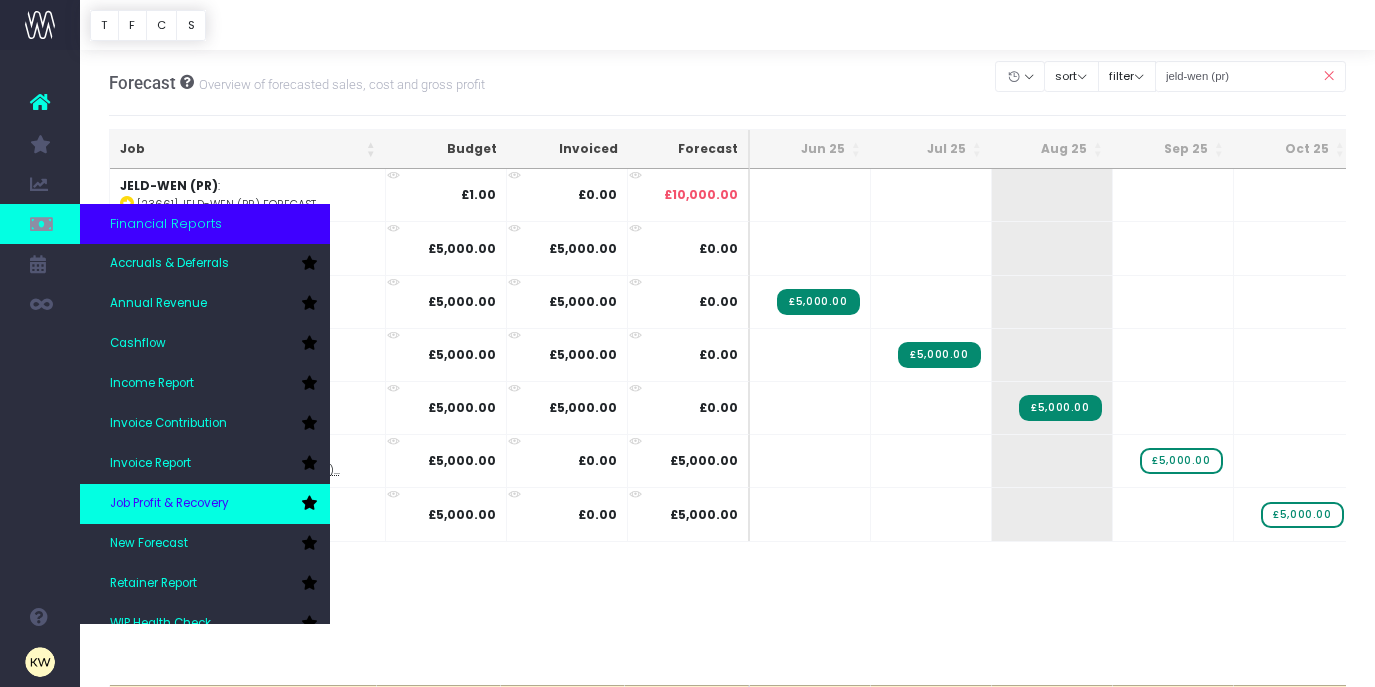 click on "Job Profit & Recovery" at bounding box center (169, 504) 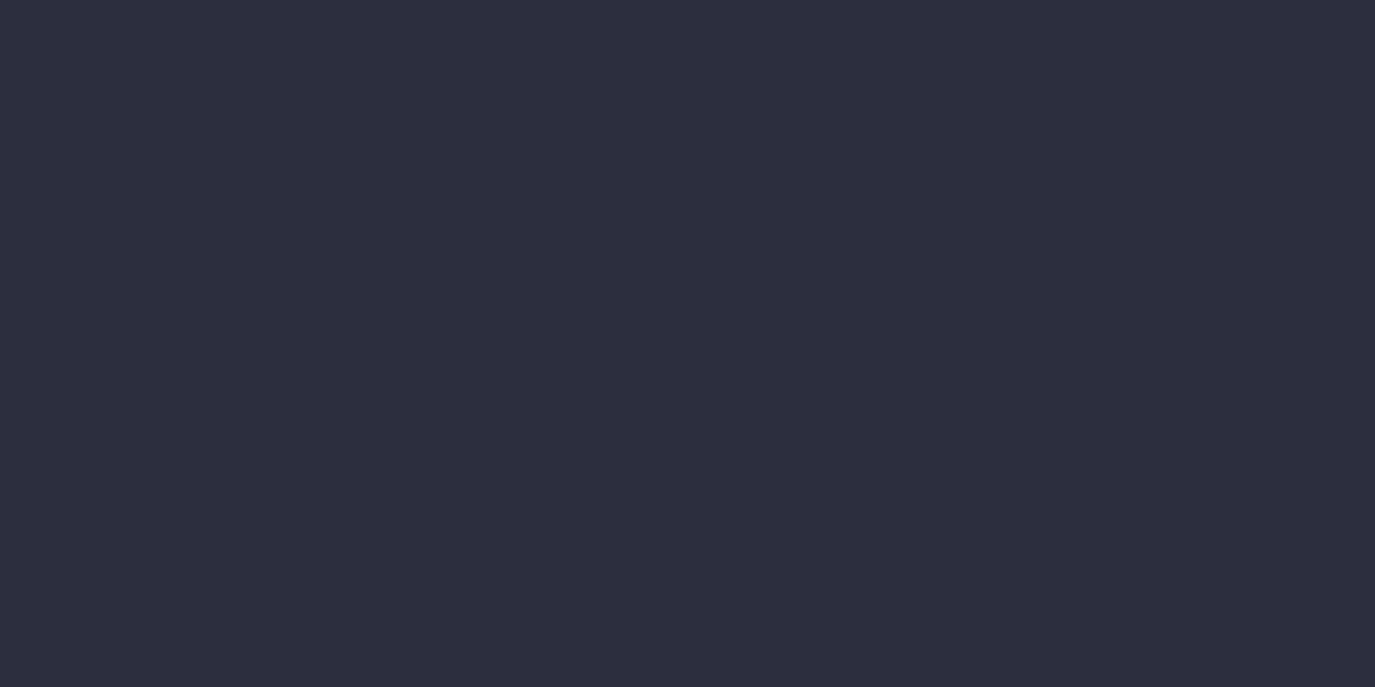 scroll, scrollTop: 0, scrollLeft: 0, axis: both 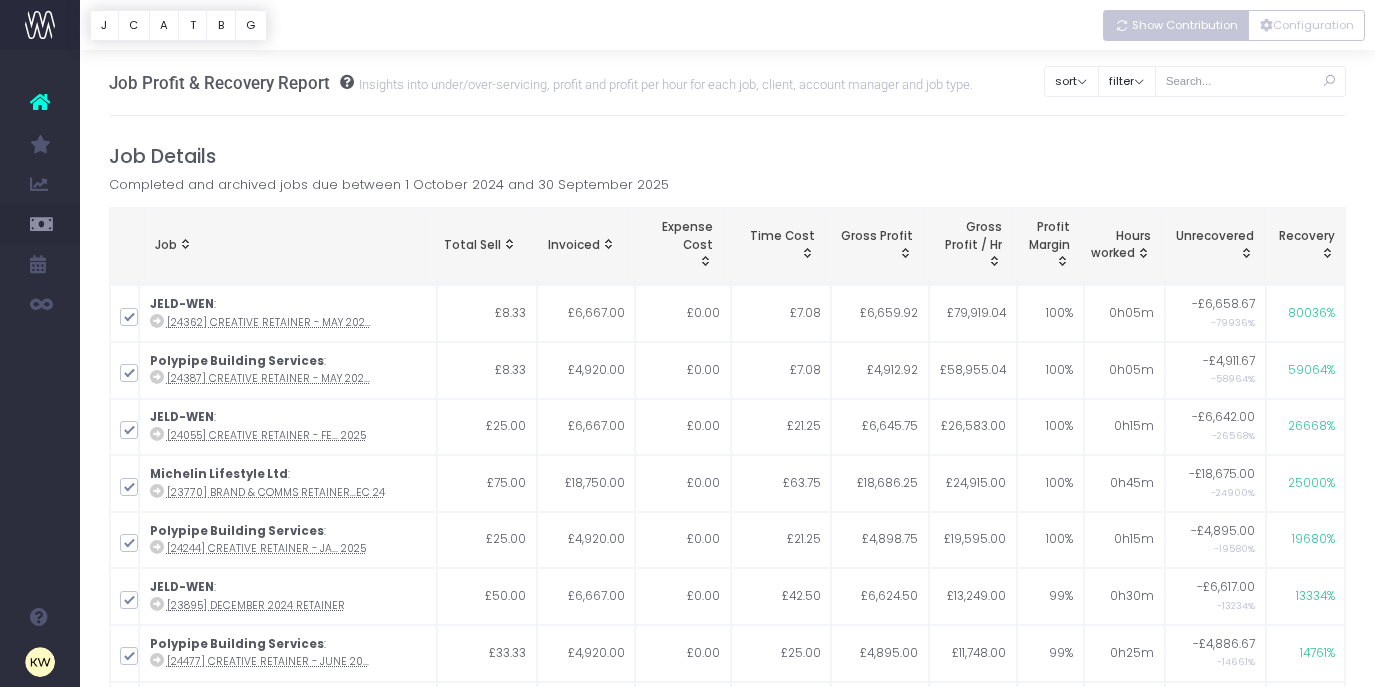 click on "Show Contribution" at bounding box center (1176, 25) 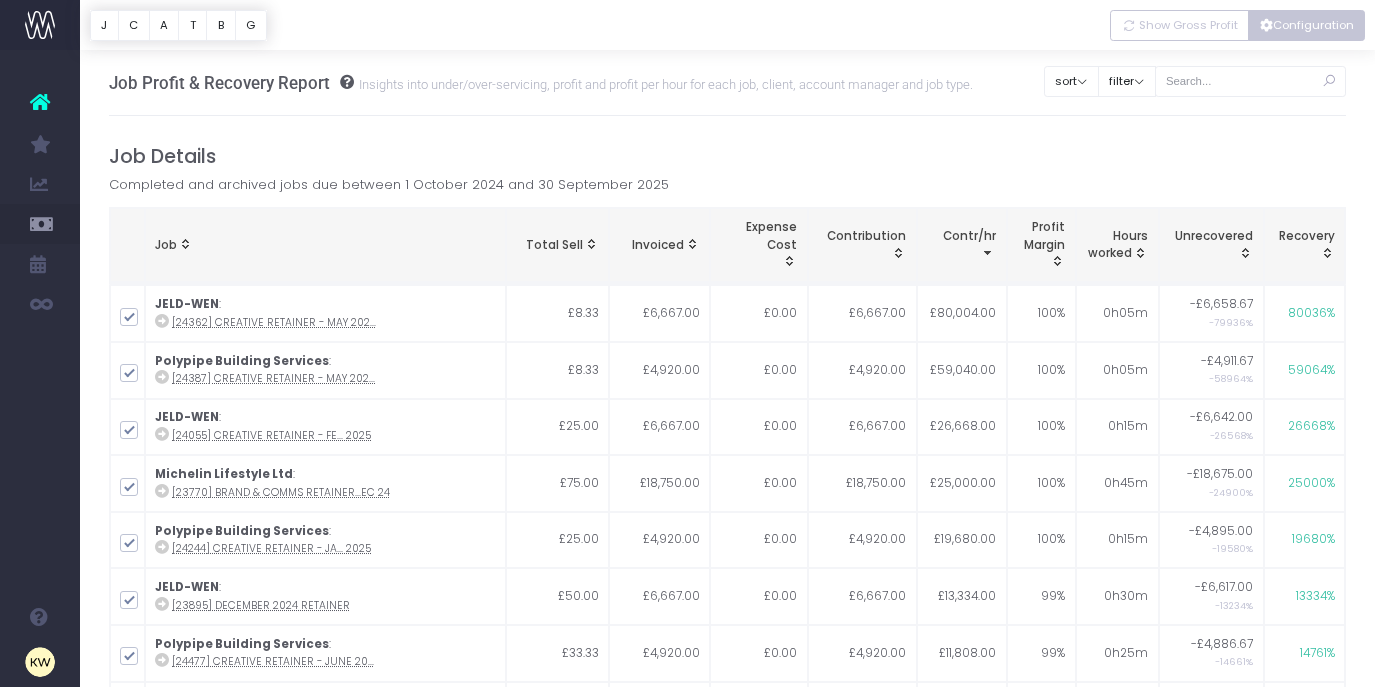 click on "Configuration" at bounding box center (1306, 25) 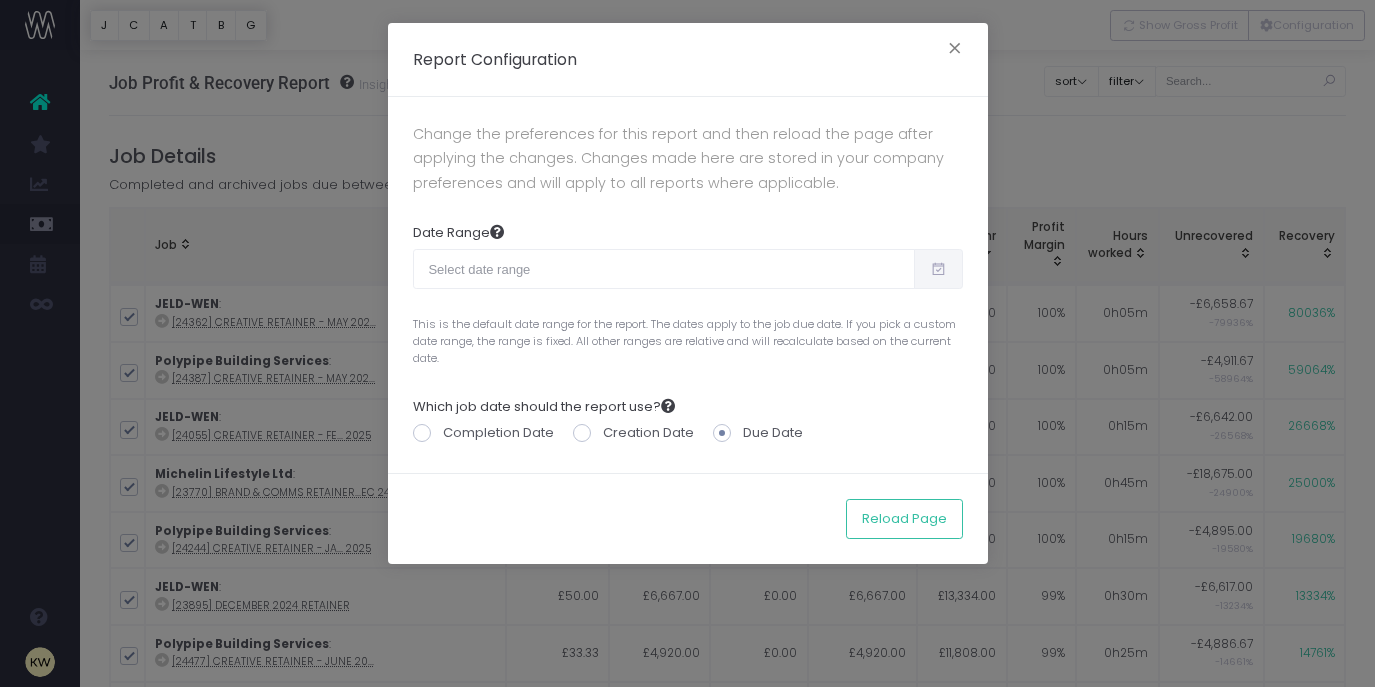 click at bounding box center [938, 269] 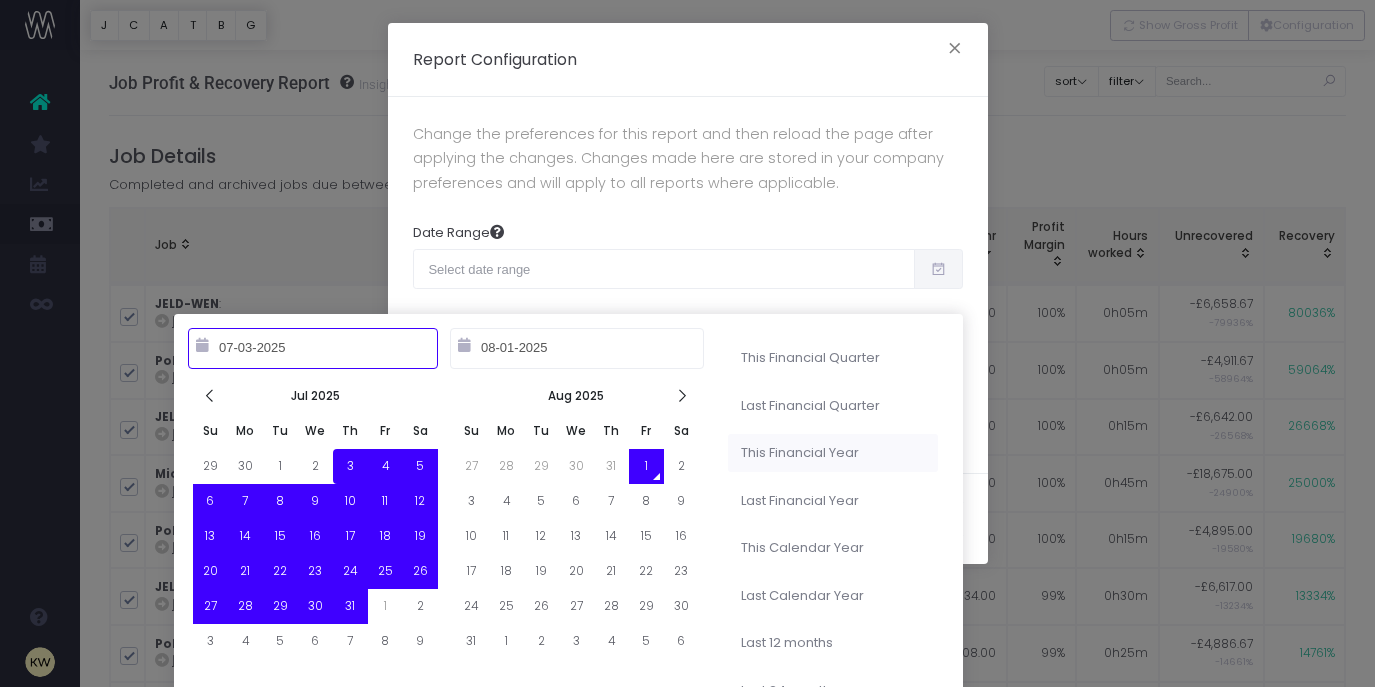 type on "[DATE]" 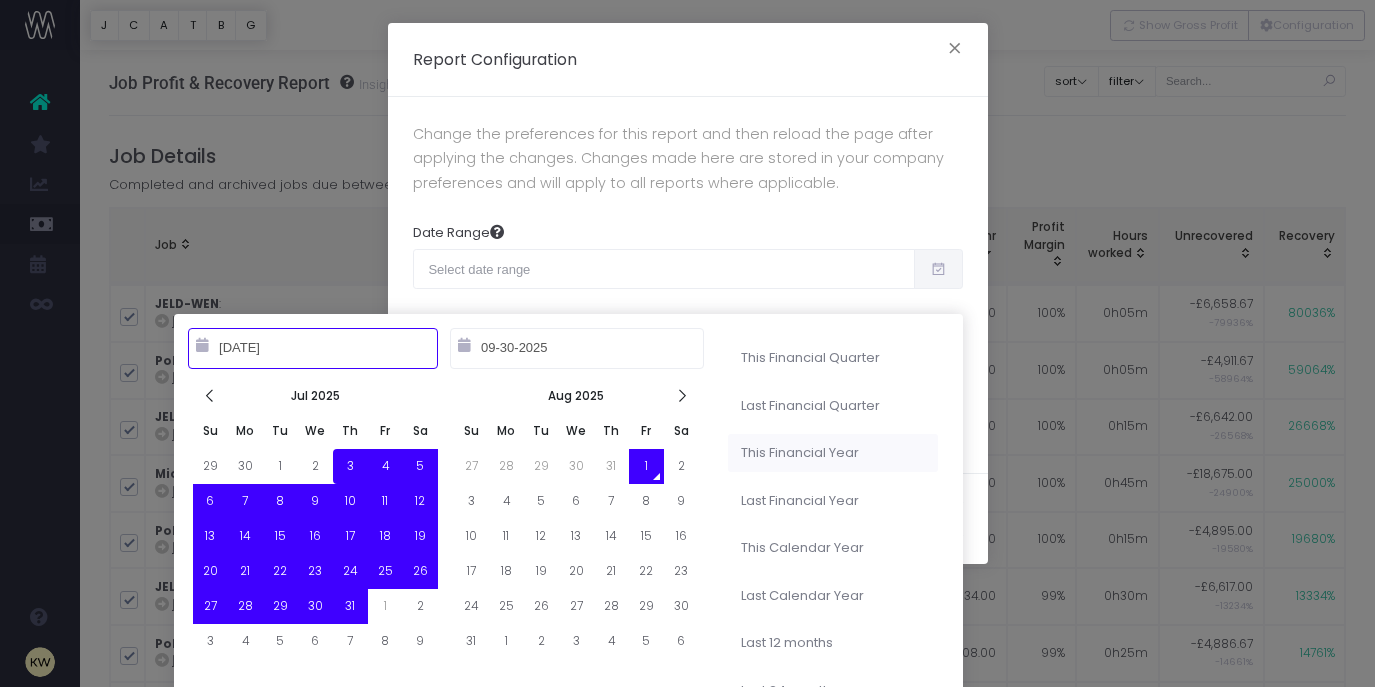 type on "04-01-2025" 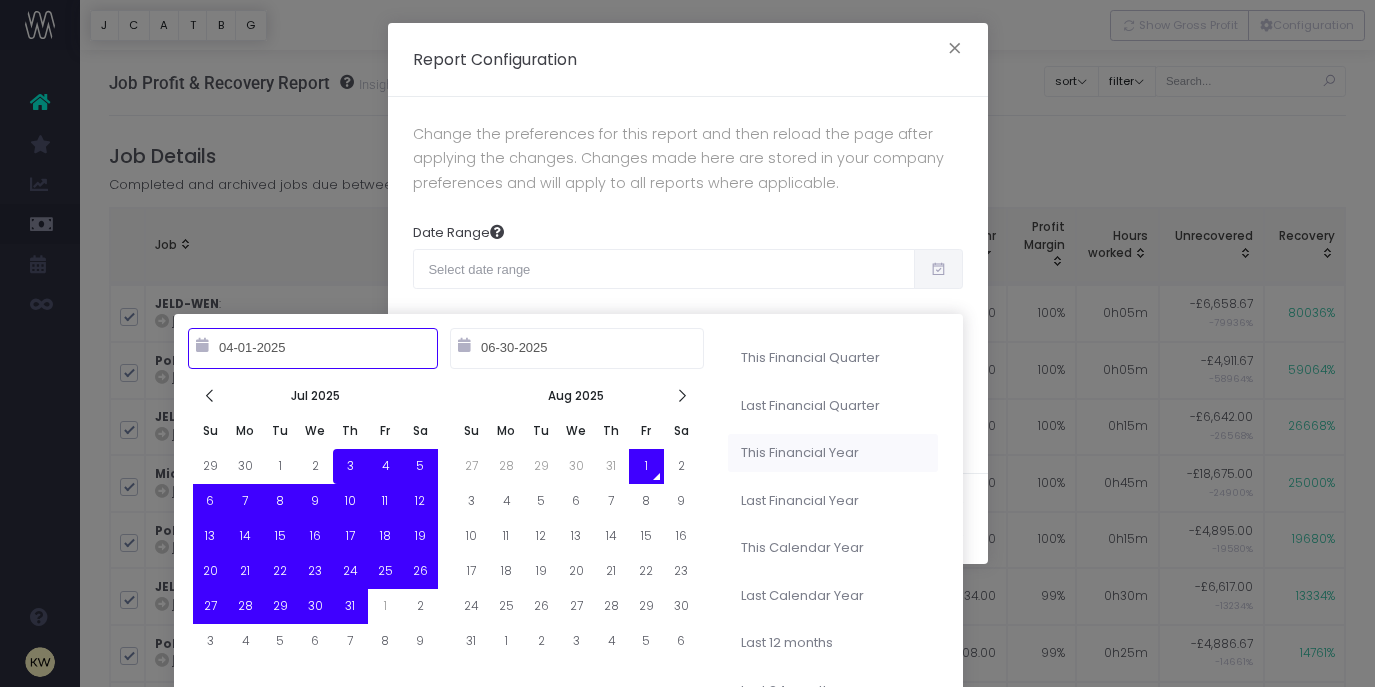 type on "10-01-2024" 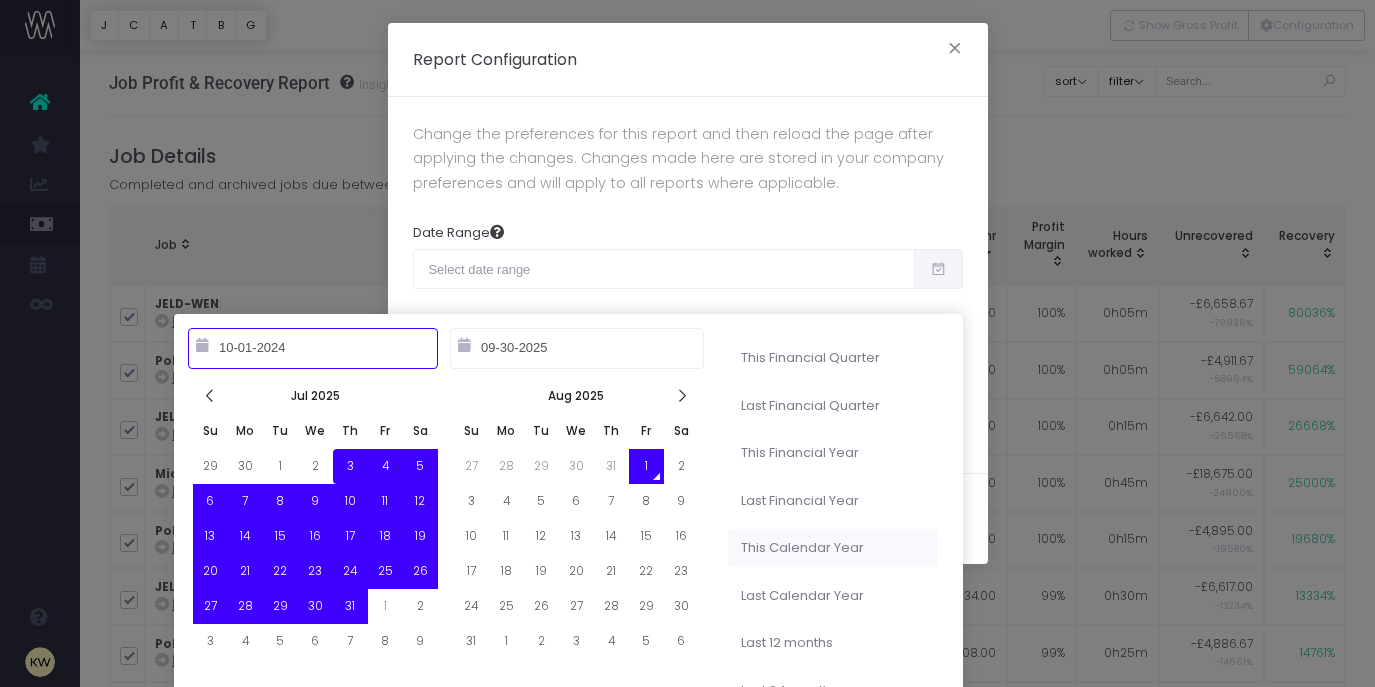 type on "10-01-2023" 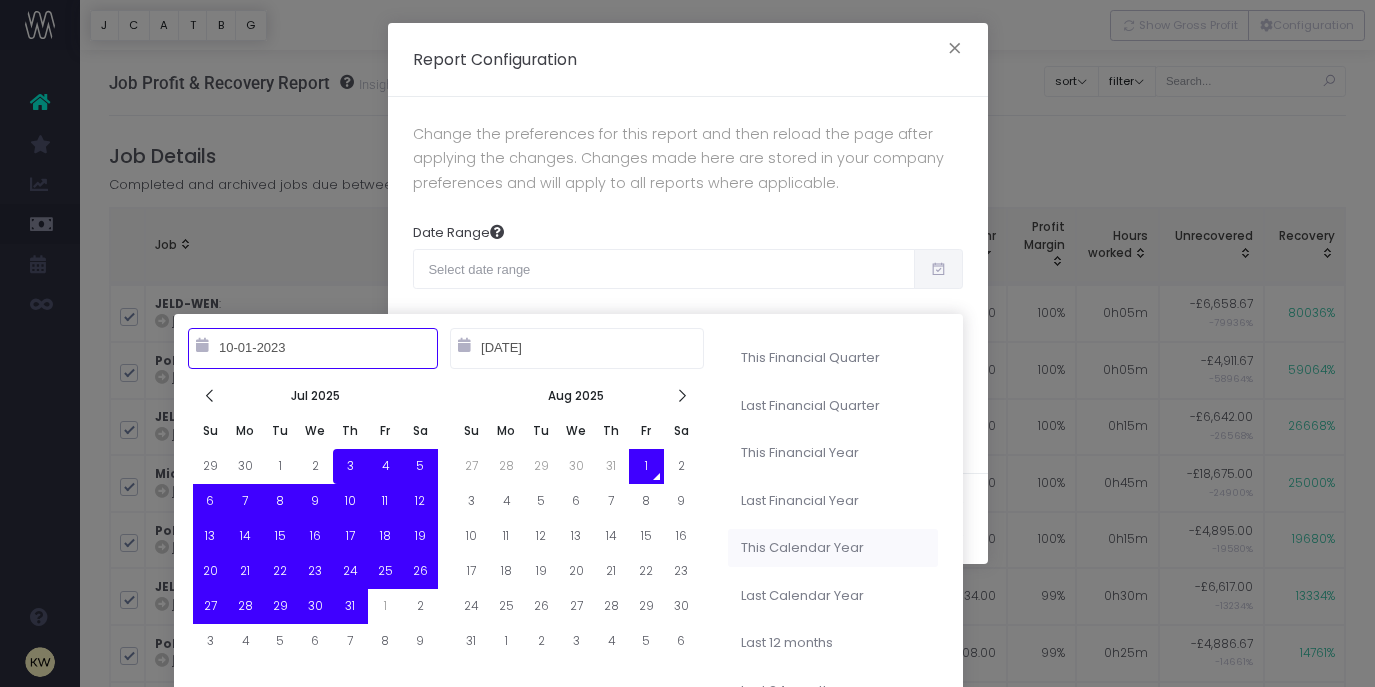 type on "01-01-2025" 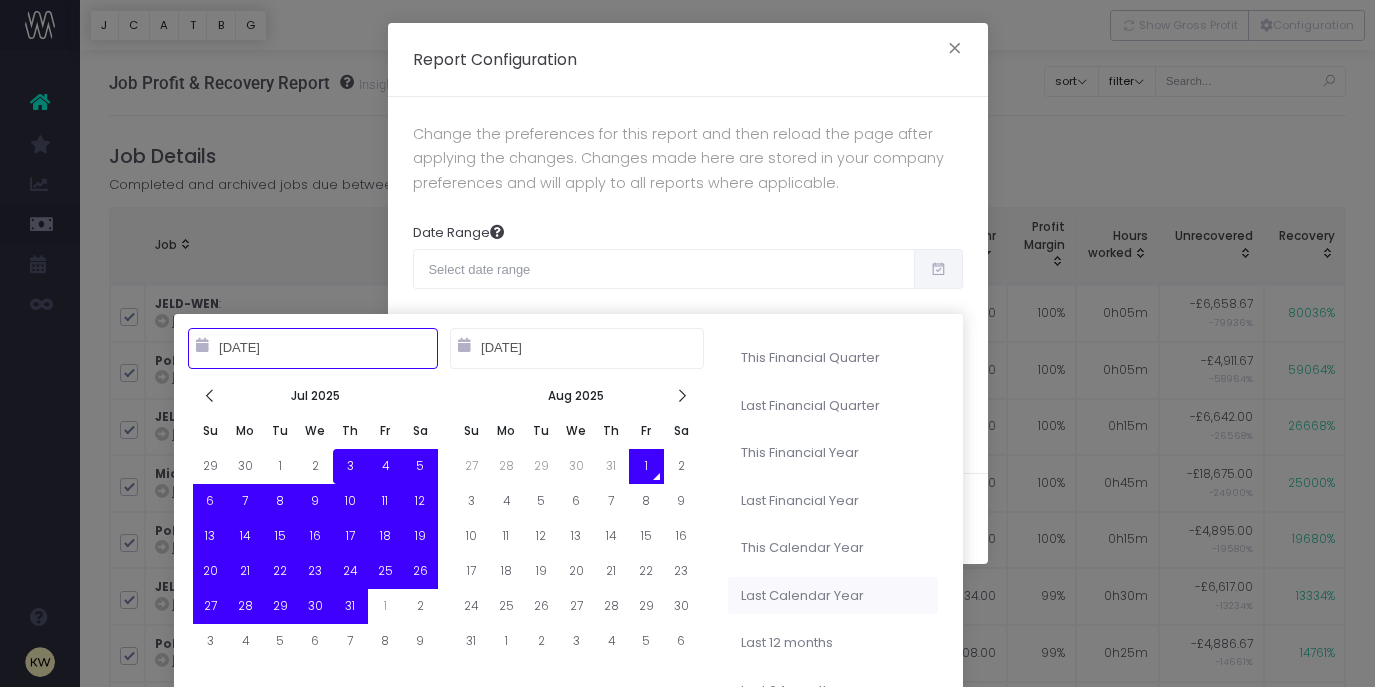 type on "07-03-2025" 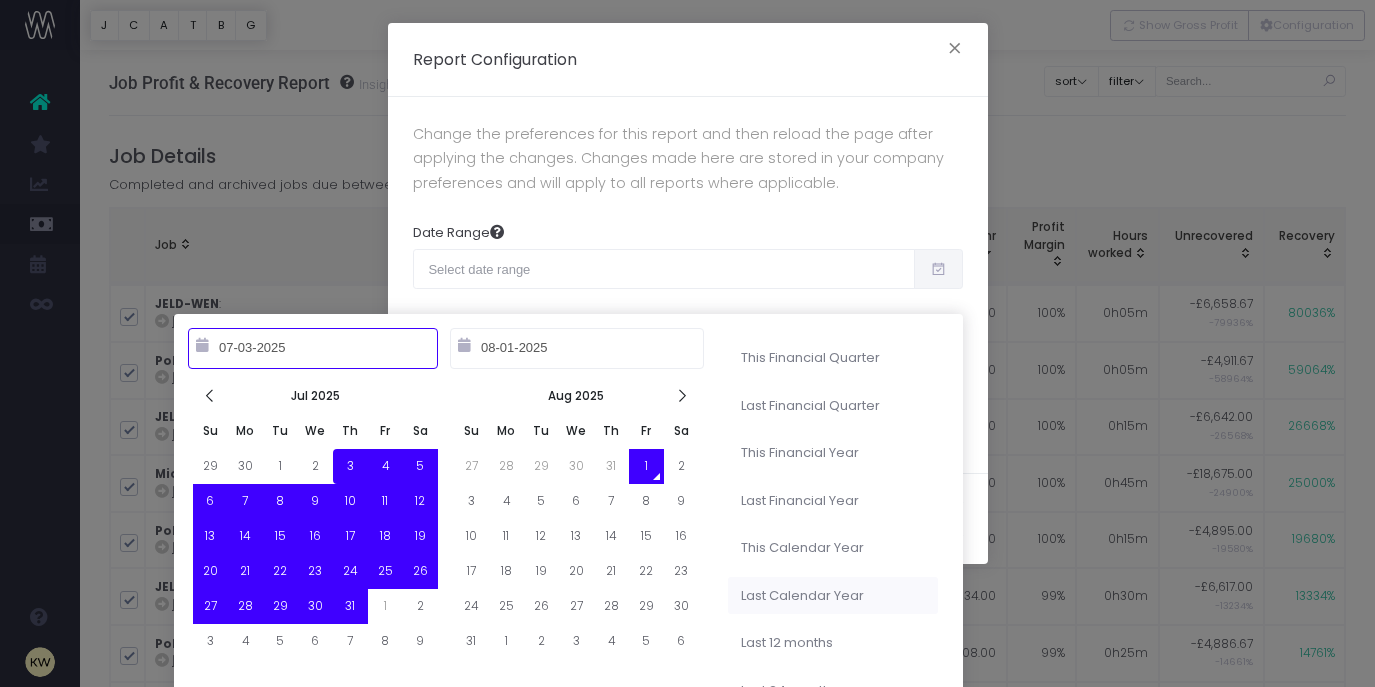 type on "01-01-2023" 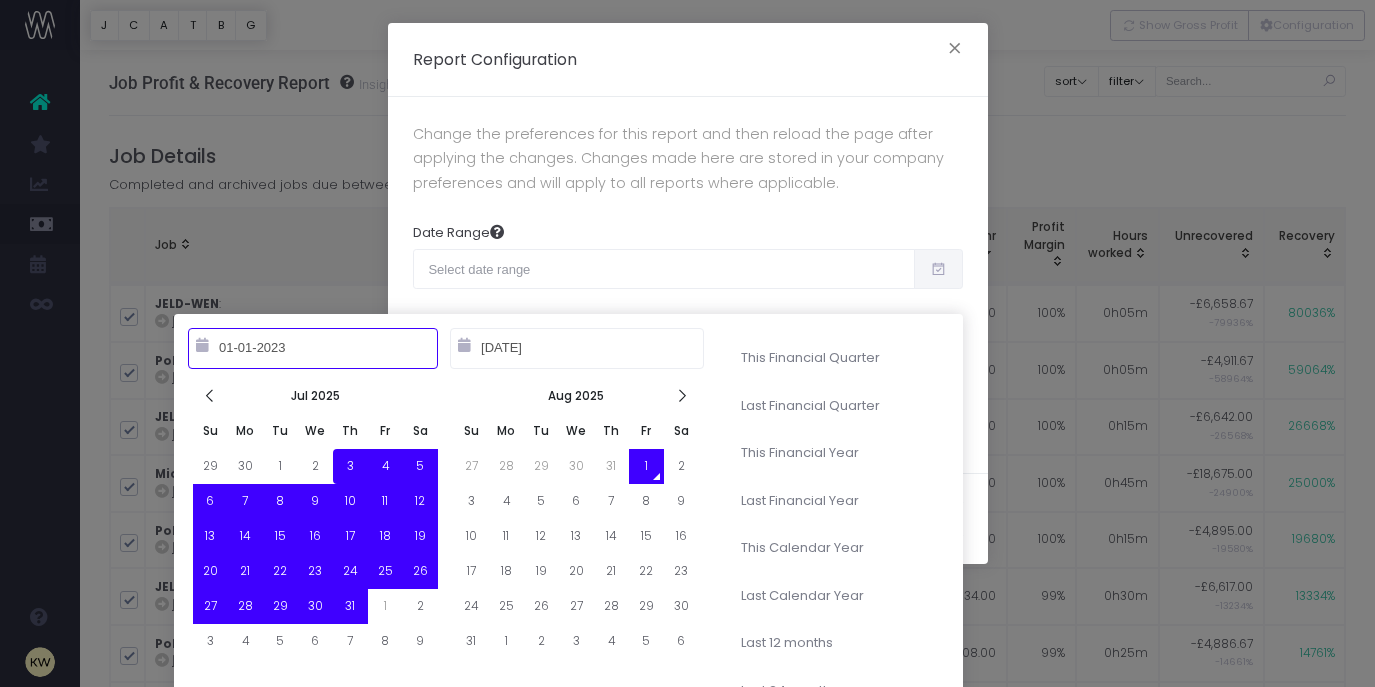 type on "07-03-2025" 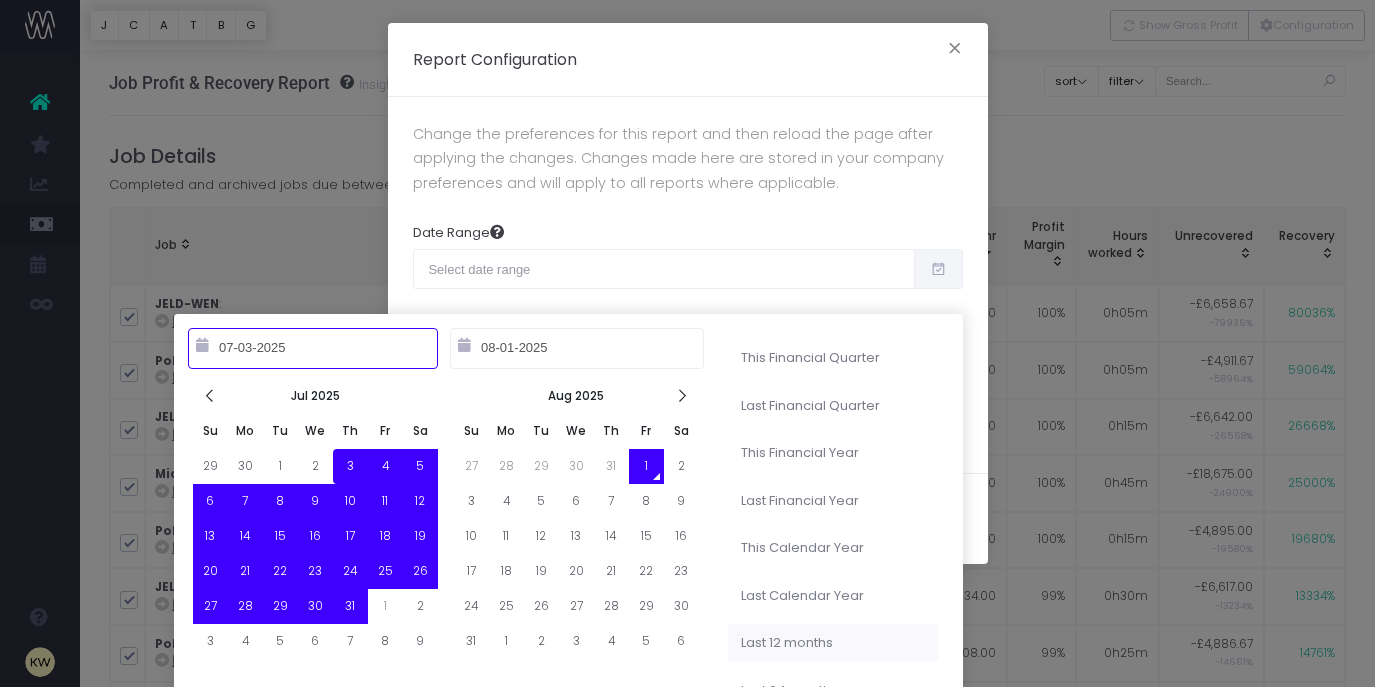 type on "08-01-2024" 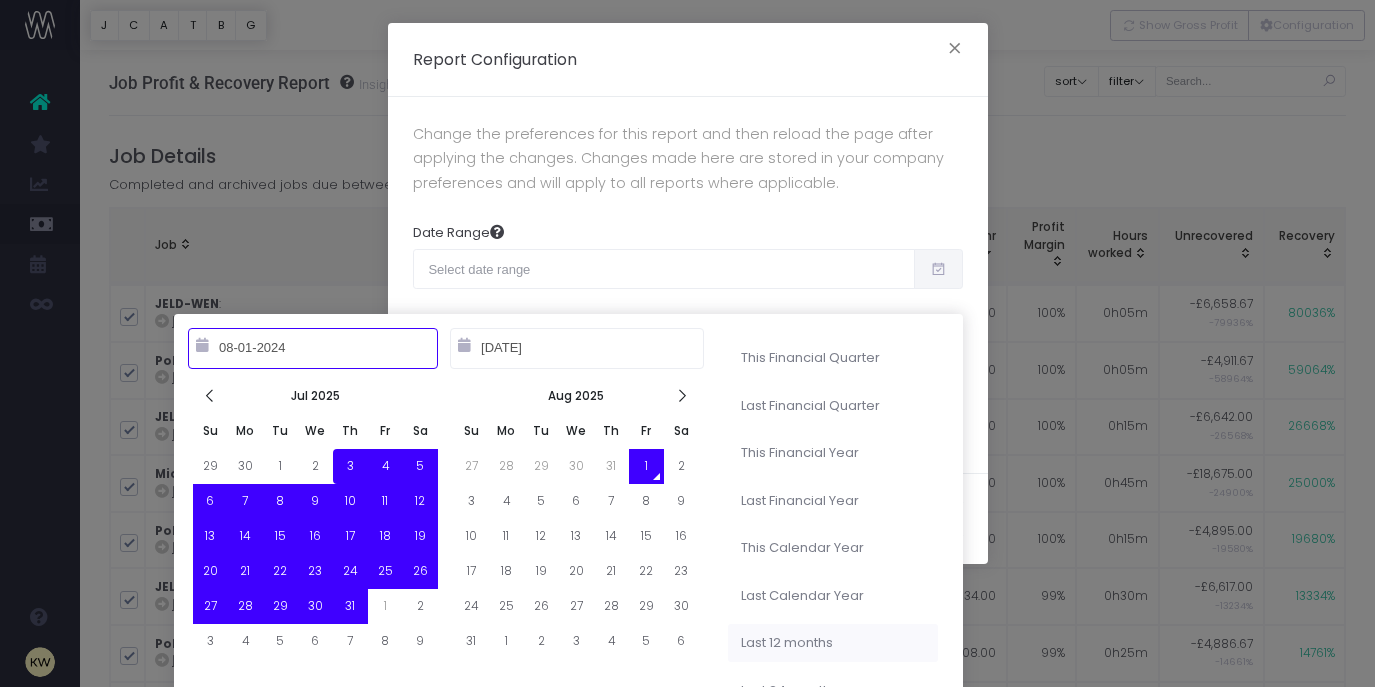 click on "Last 12 months" at bounding box center (833, 643) 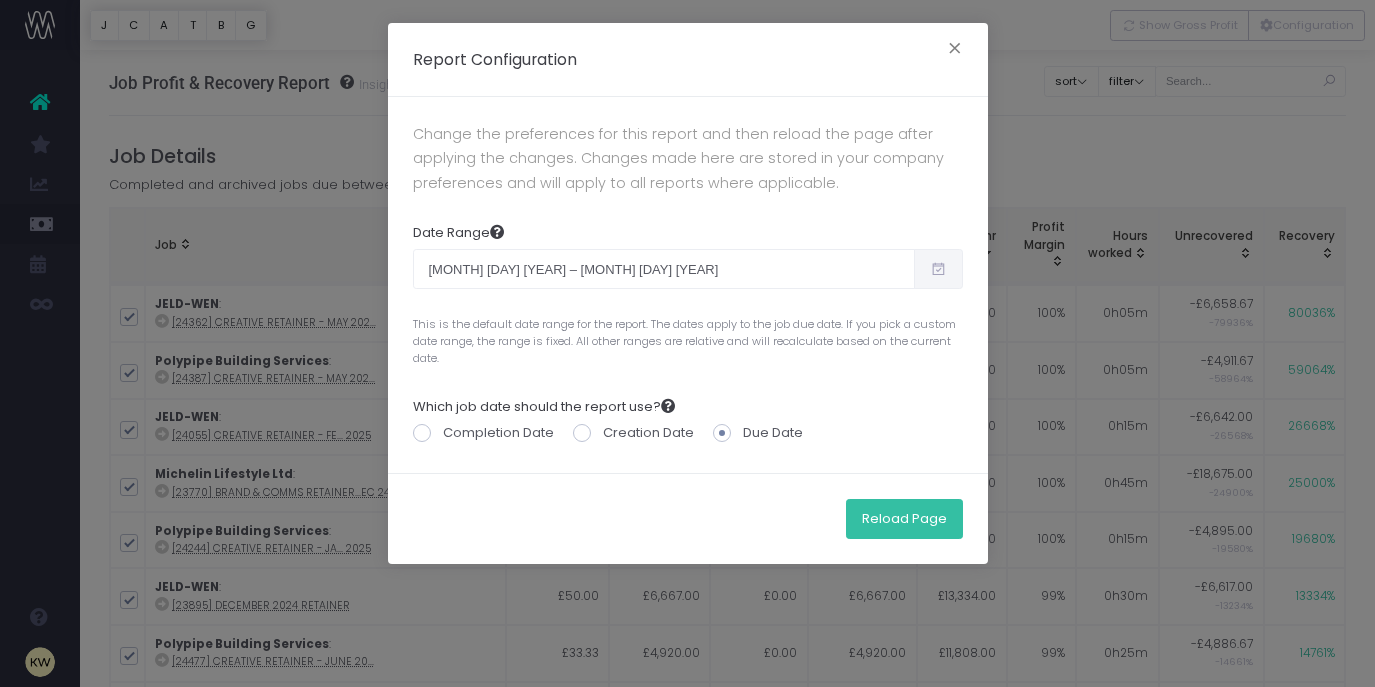 click on "Reload Page" at bounding box center [904, 519] 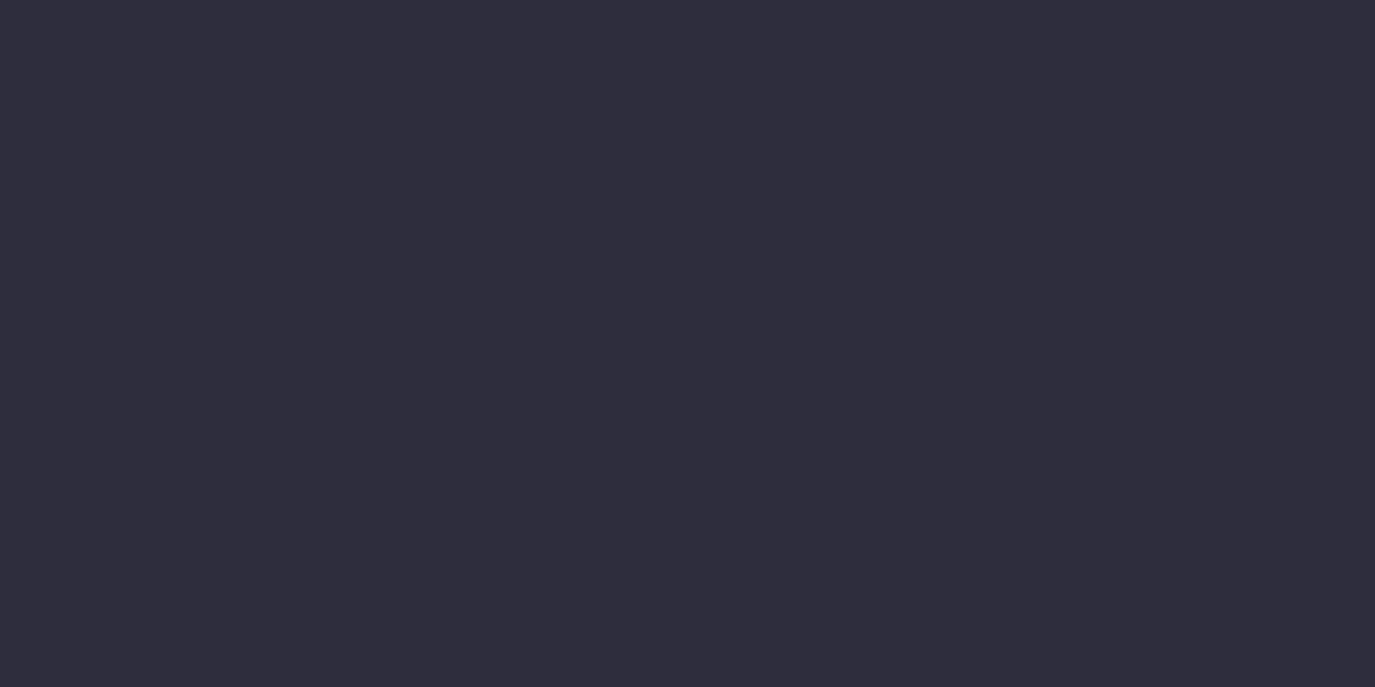 scroll, scrollTop: 0, scrollLeft: 0, axis: both 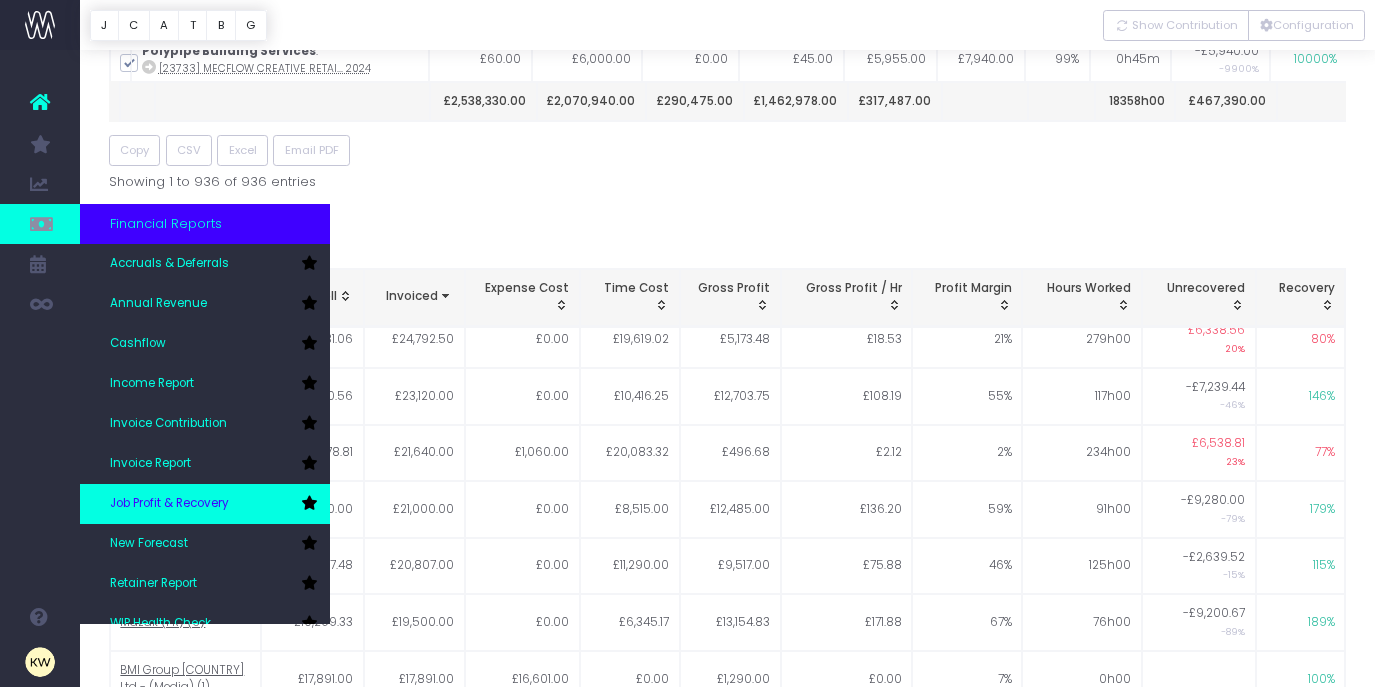 drag, startPoint x: 201, startPoint y: 506, endPoint x: 212, endPoint y: 506, distance: 11 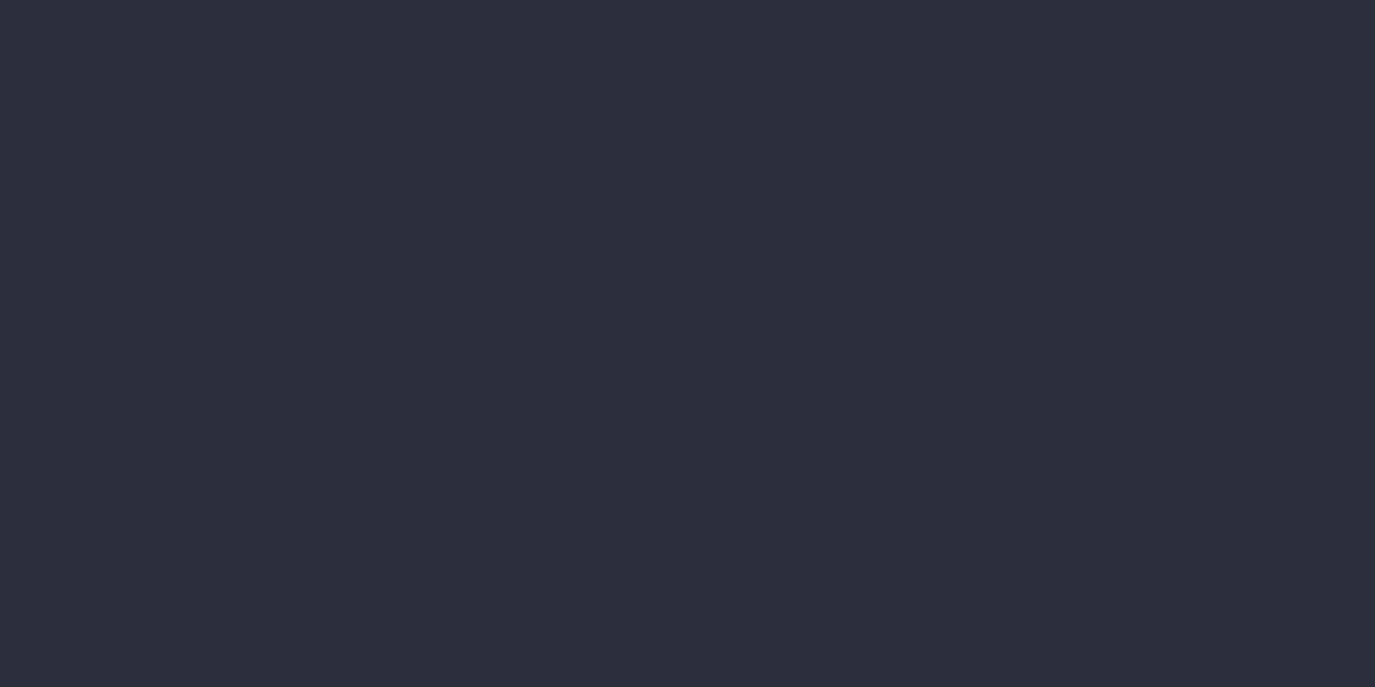 scroll, scrollTop: 0, scrollLeft: 0, axis: both 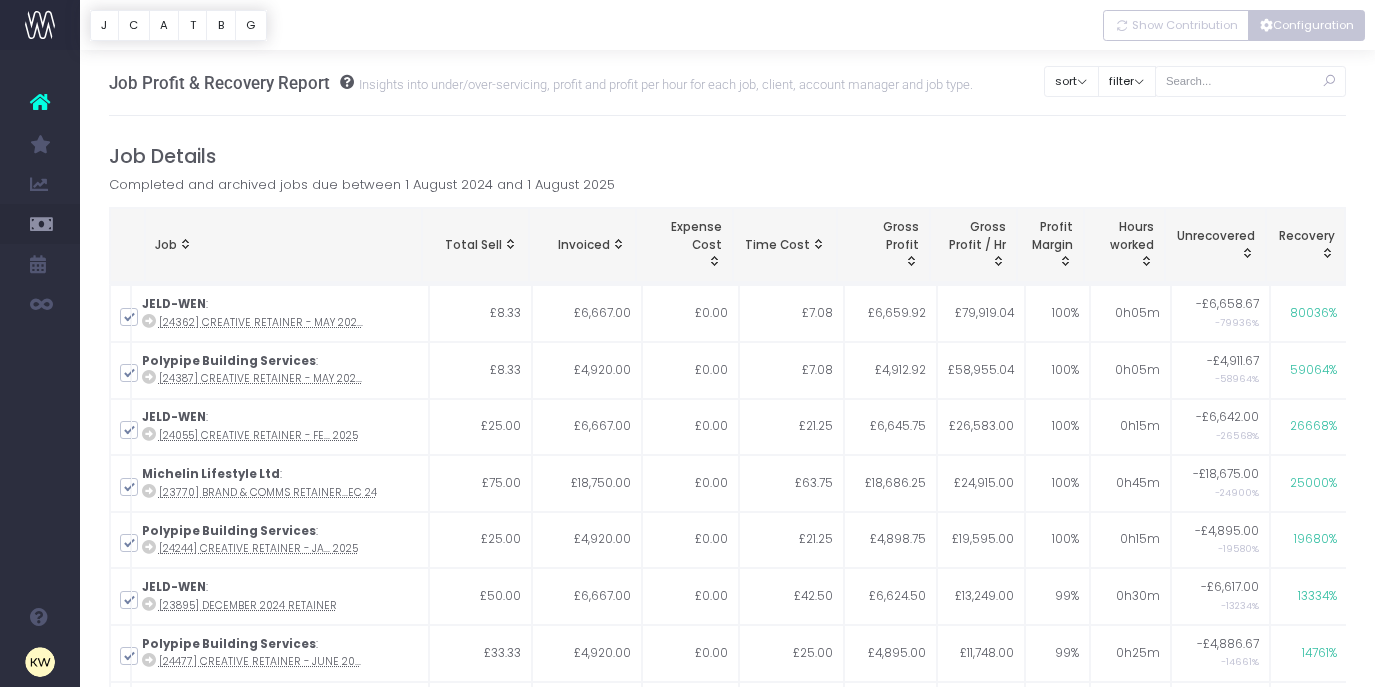 click on "Configuration" at bounding box center (1306, 25) 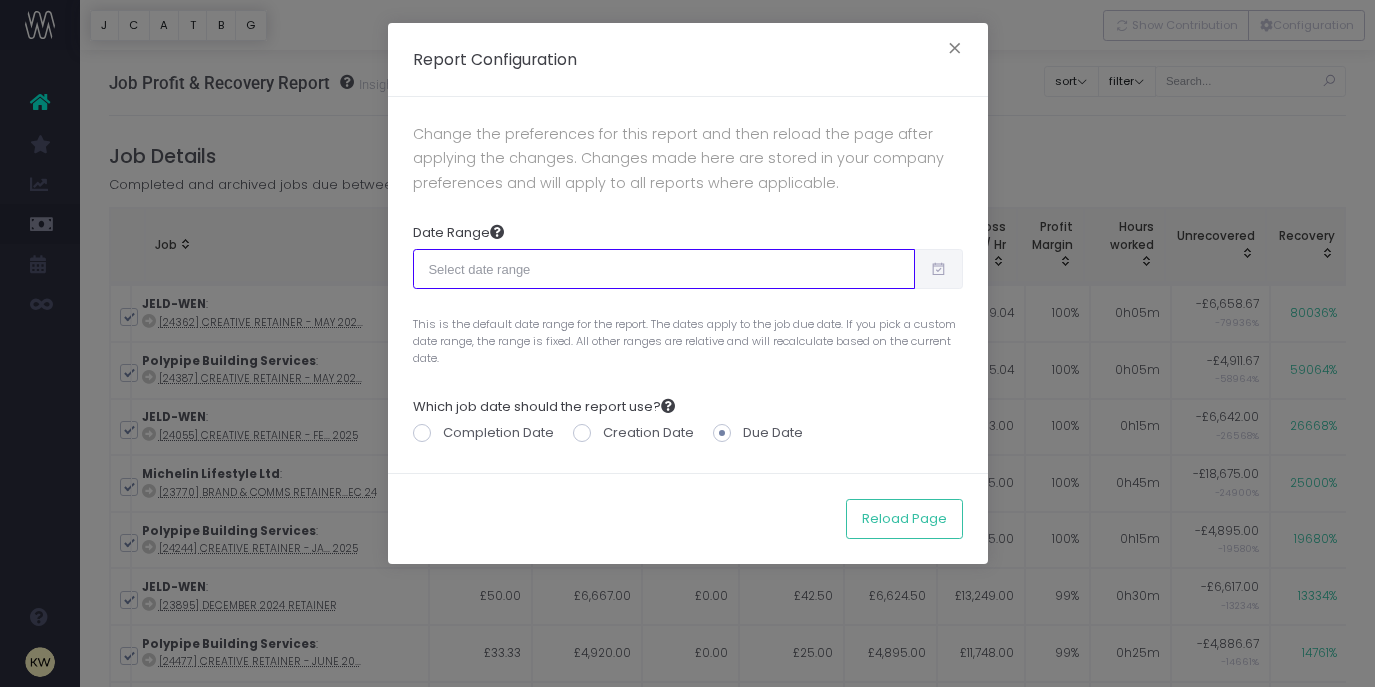 click at bounding box center (664, 269) 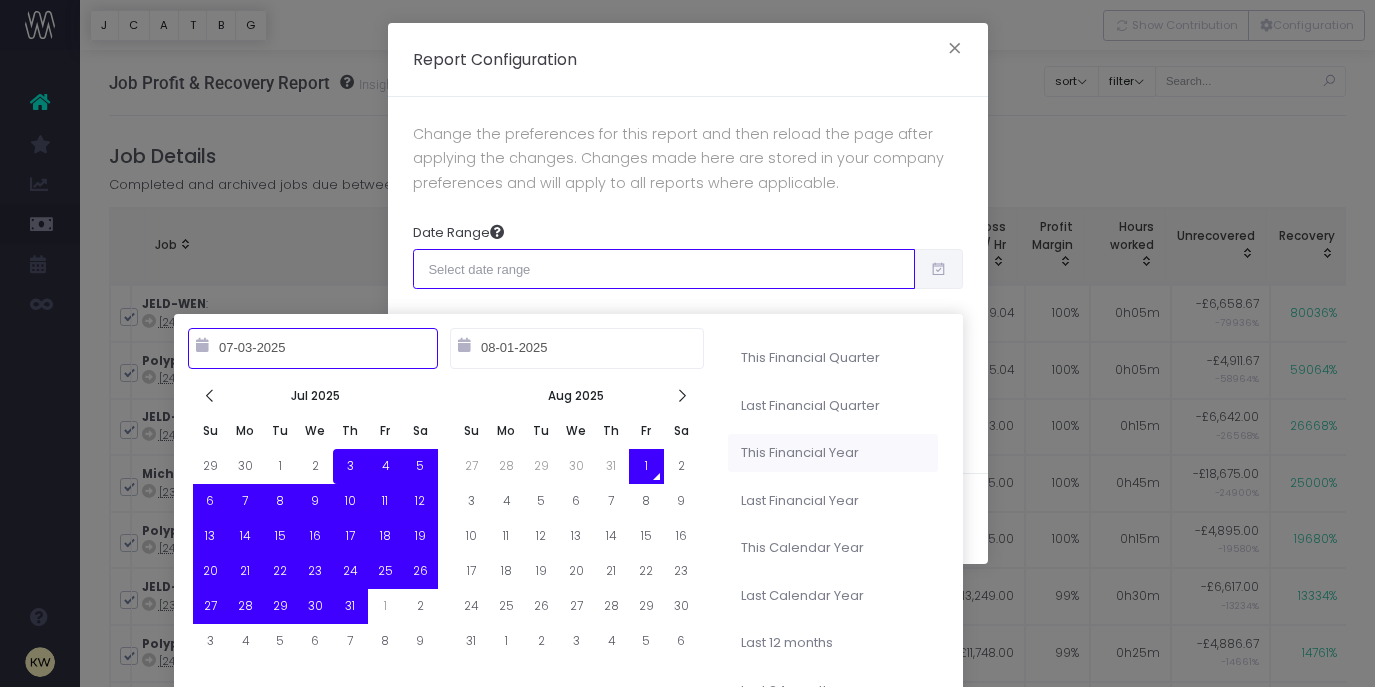 type on "07-01-2025" 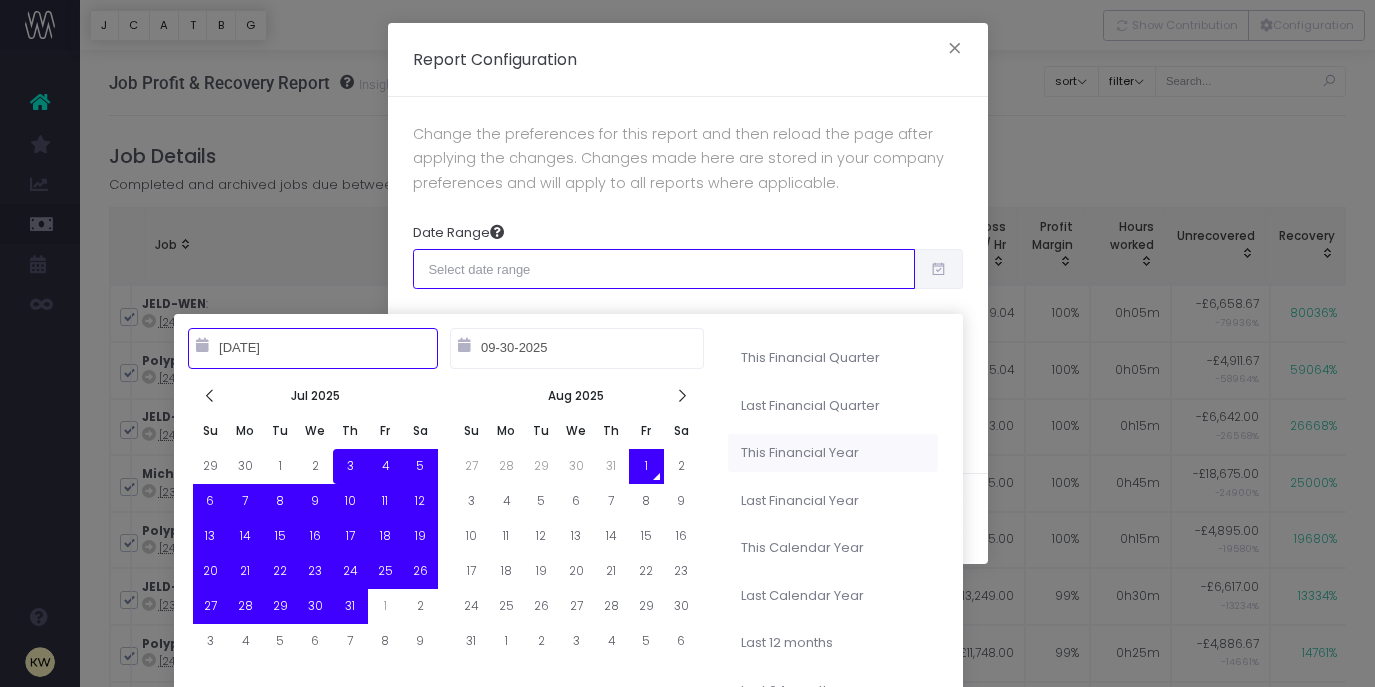 type on "04-01-2025" 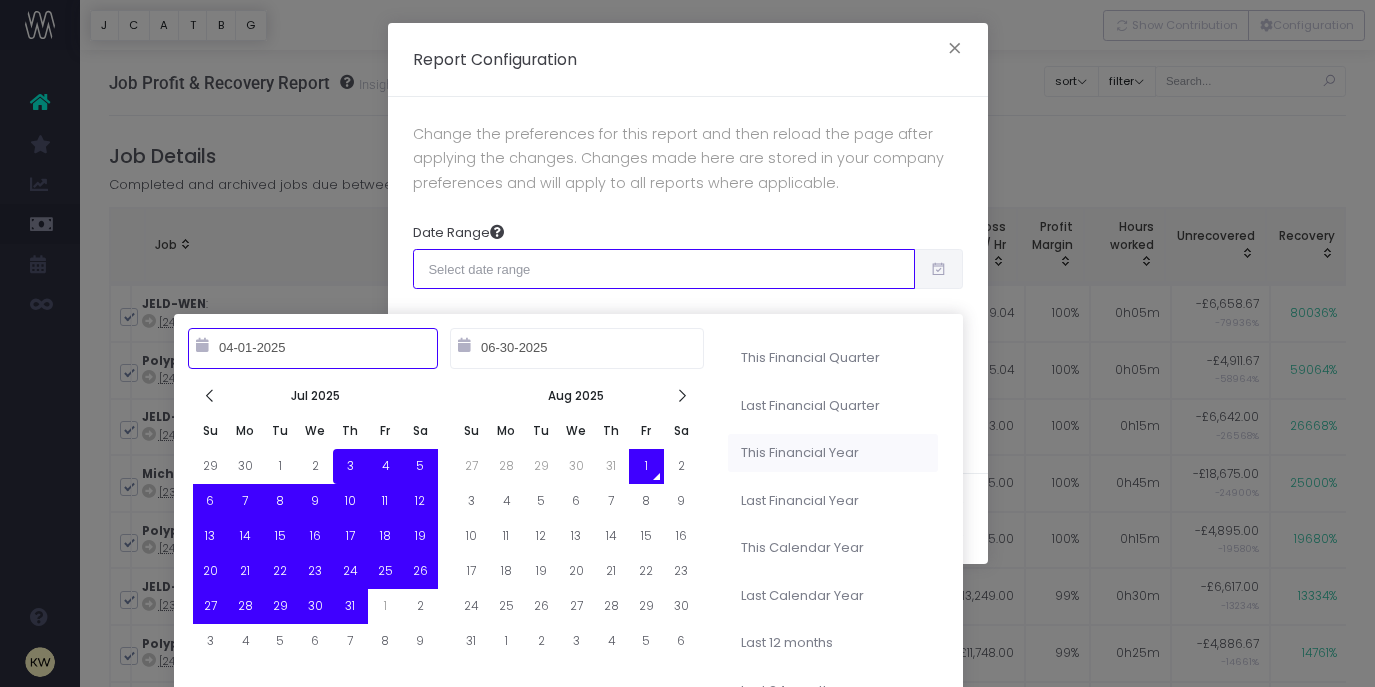 type on "10-01-2024" 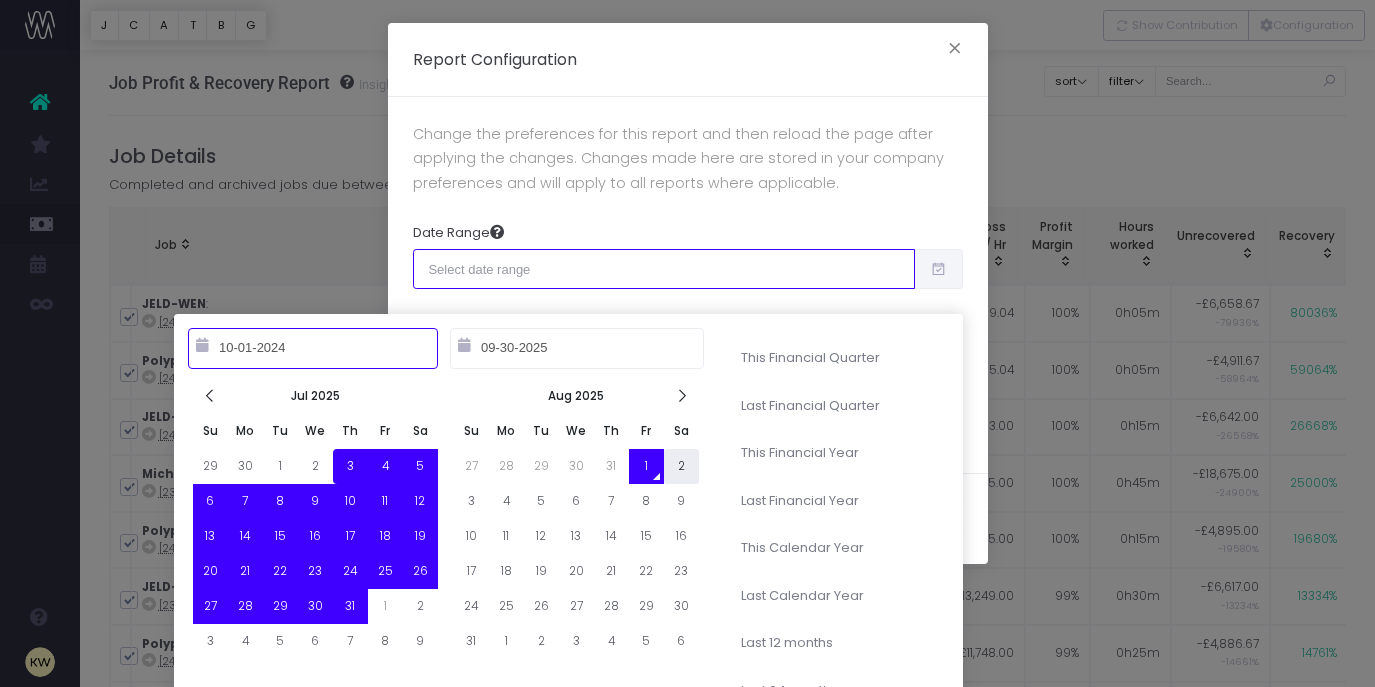 type on "07-03-2025" 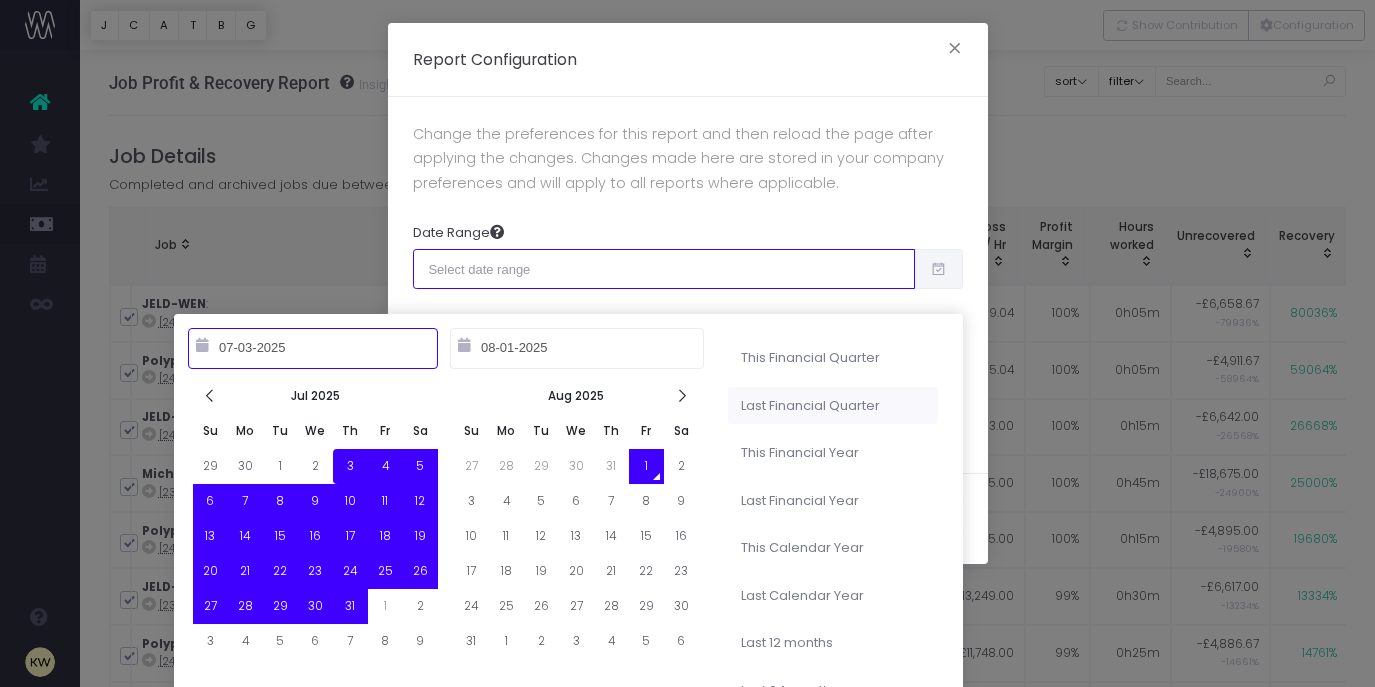 type on "04-01-2025" 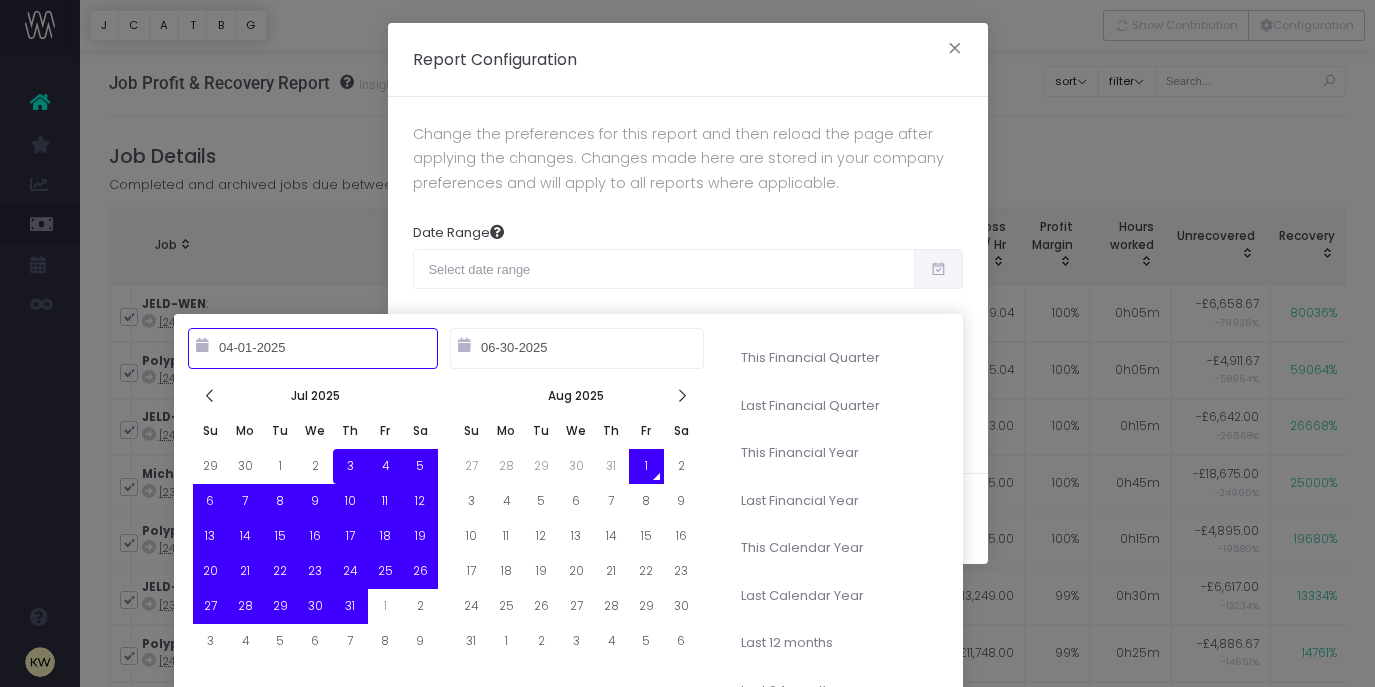 click on "Last Financial Quarter" at bounding box center (833, 406) 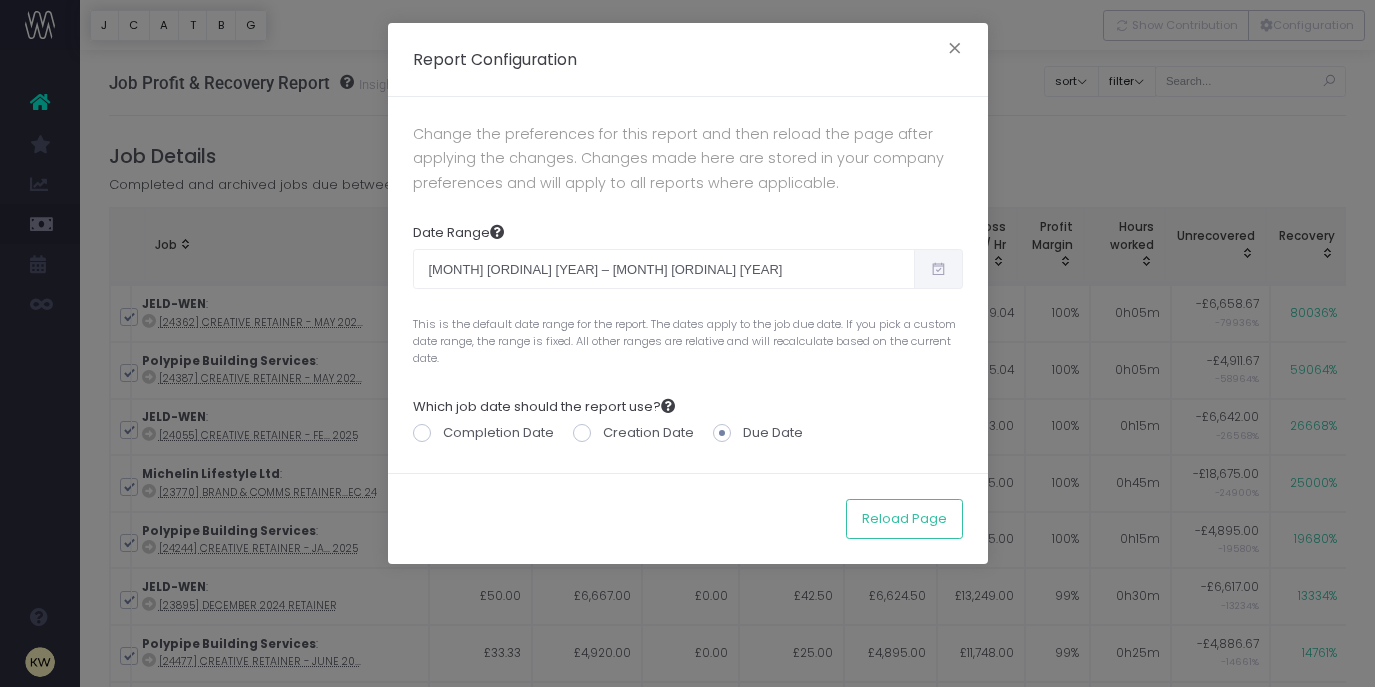 click at bounding box center (938, 269) 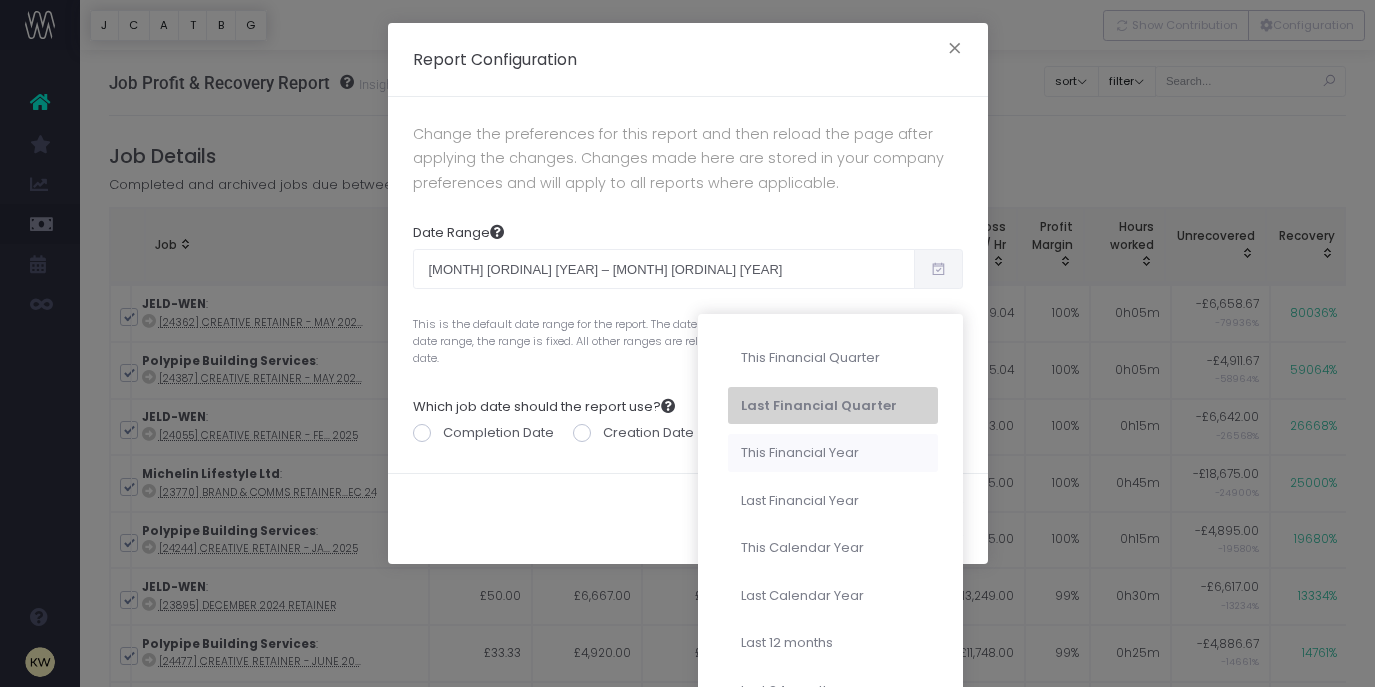 click on "This Financial Year" at bounding box center [833, 453] 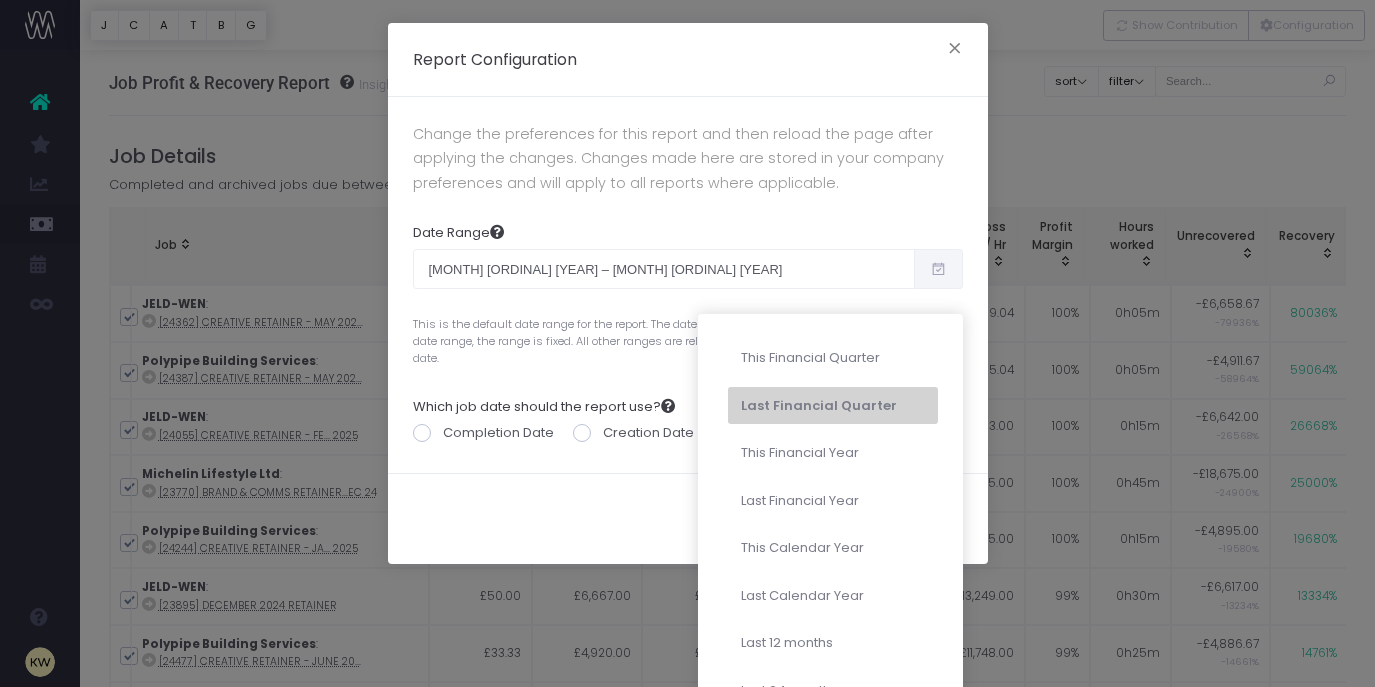 type on "Oct 1st 2024 – Sep 30th 2025" 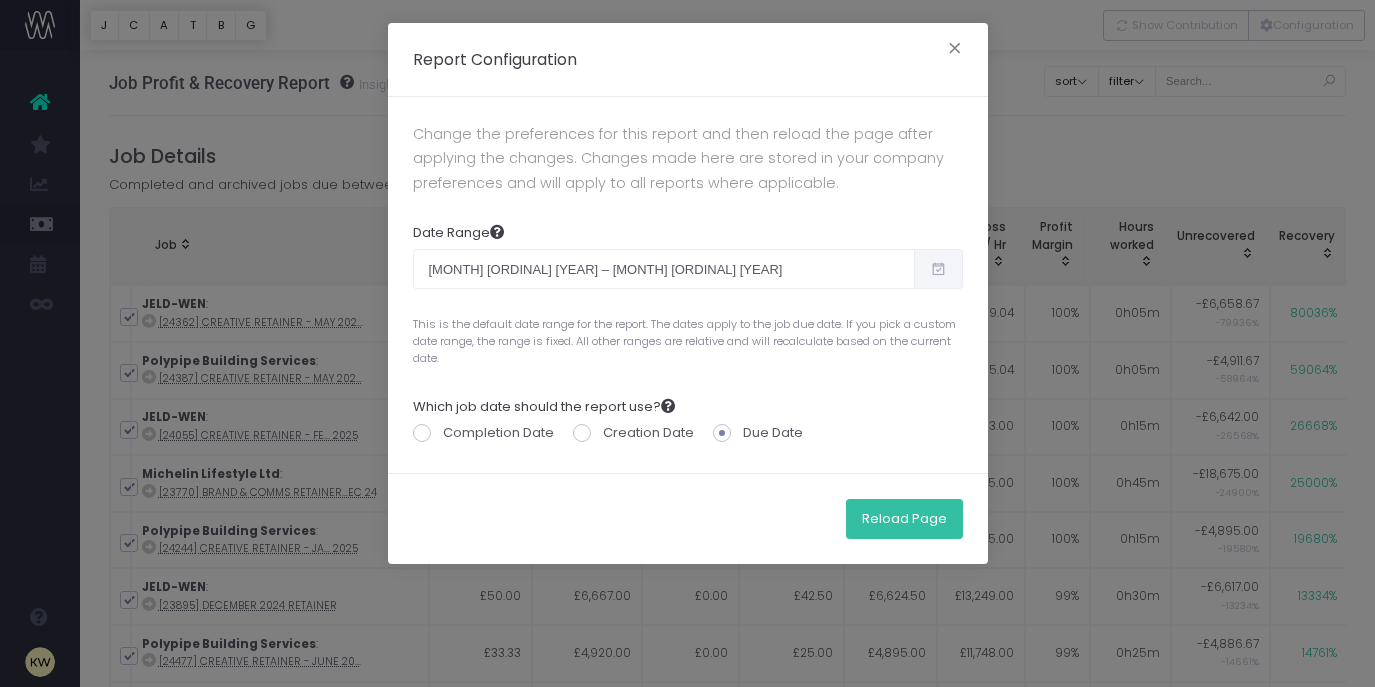 click on "Reload Page" at bounding box center (904, 519) 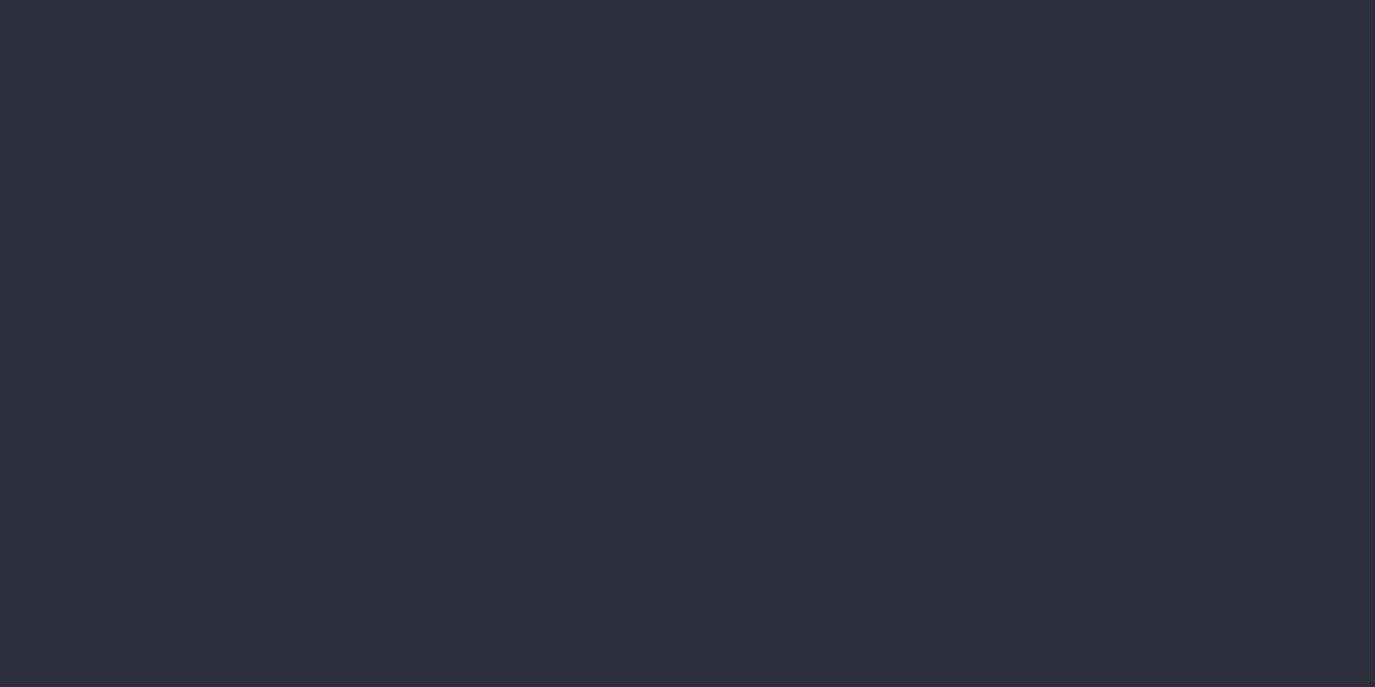 scroll, scrollTop: 0, scrollLeft: 0, axis: both 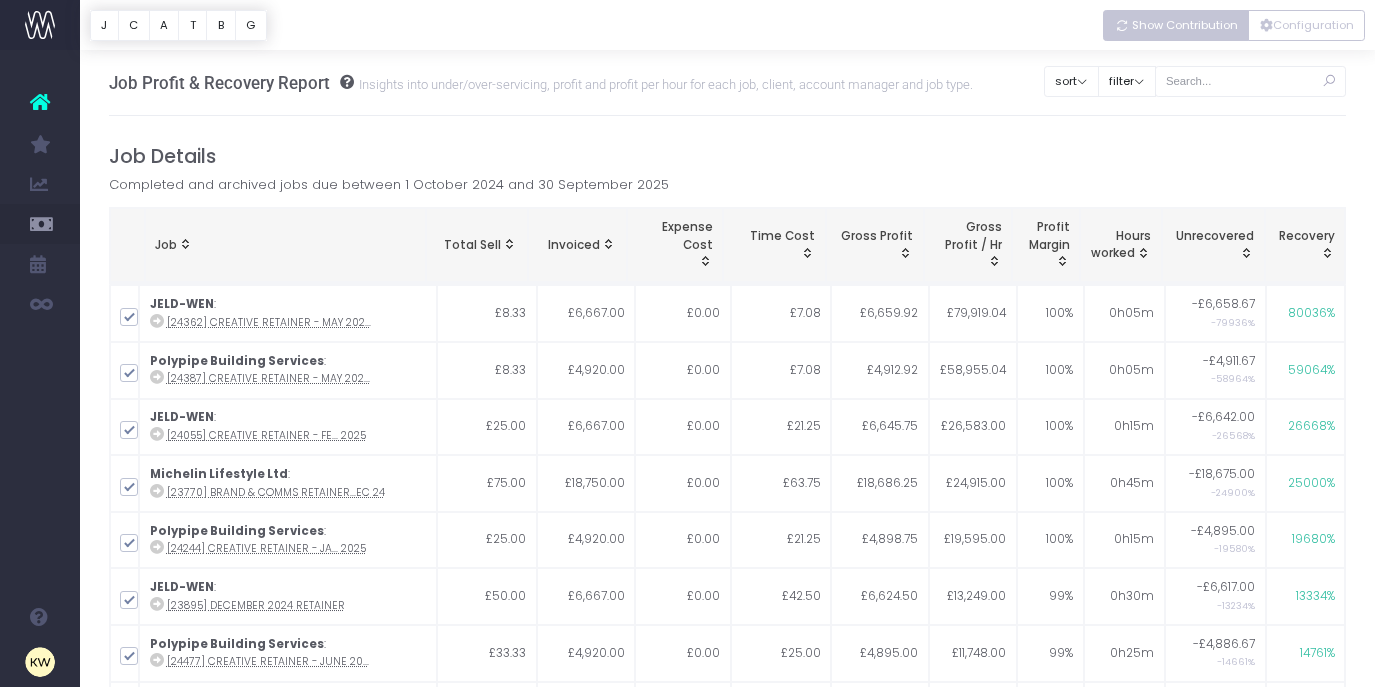 click on "Show Contribution" at bounding box center (1185, 25) 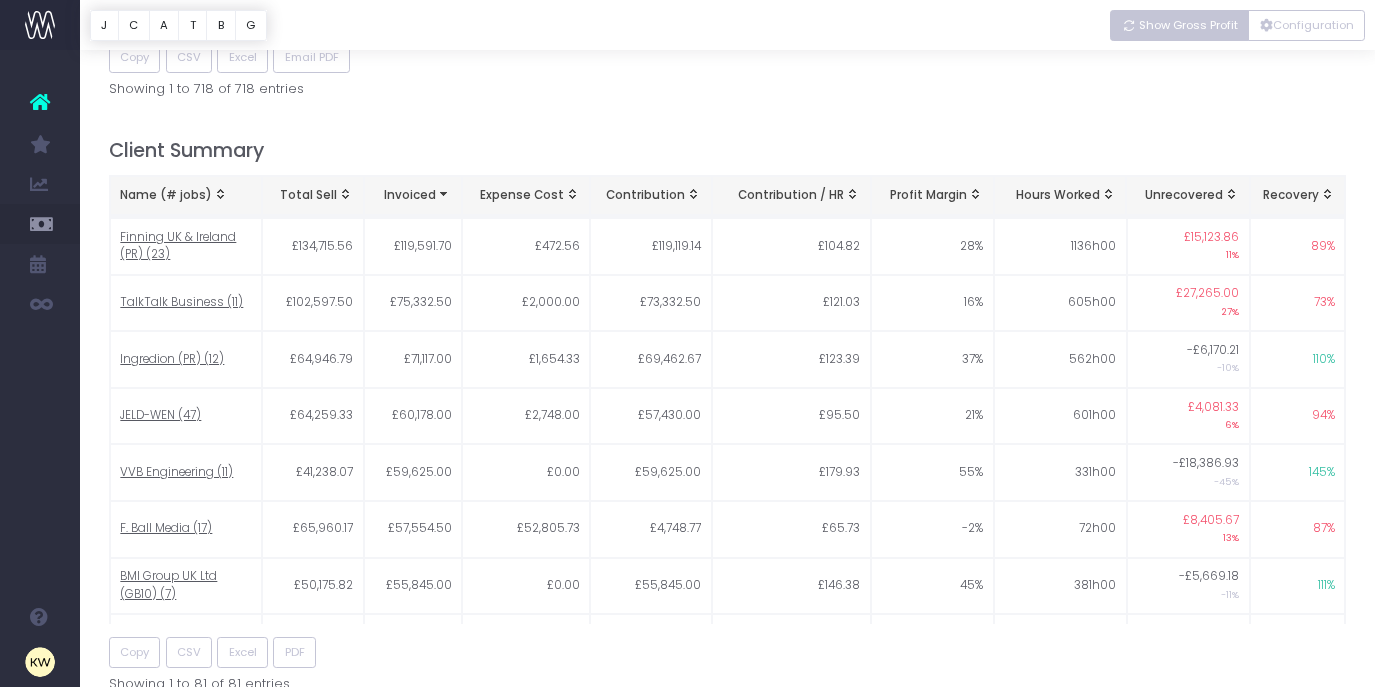 scroll, scrollTop: 820, scrollLeft: 0, axis: vertical 